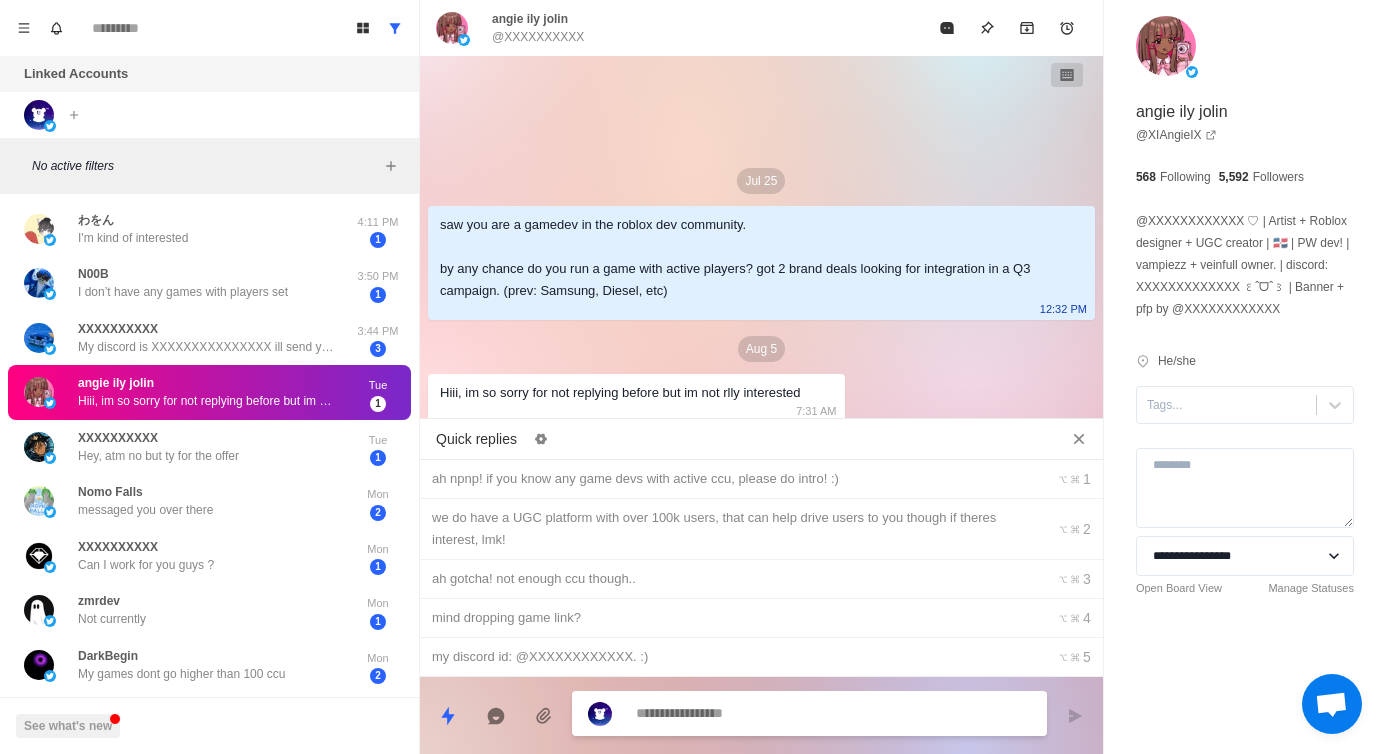 scroll, scrollTop: 0, scrollLeft: 0, axis: both 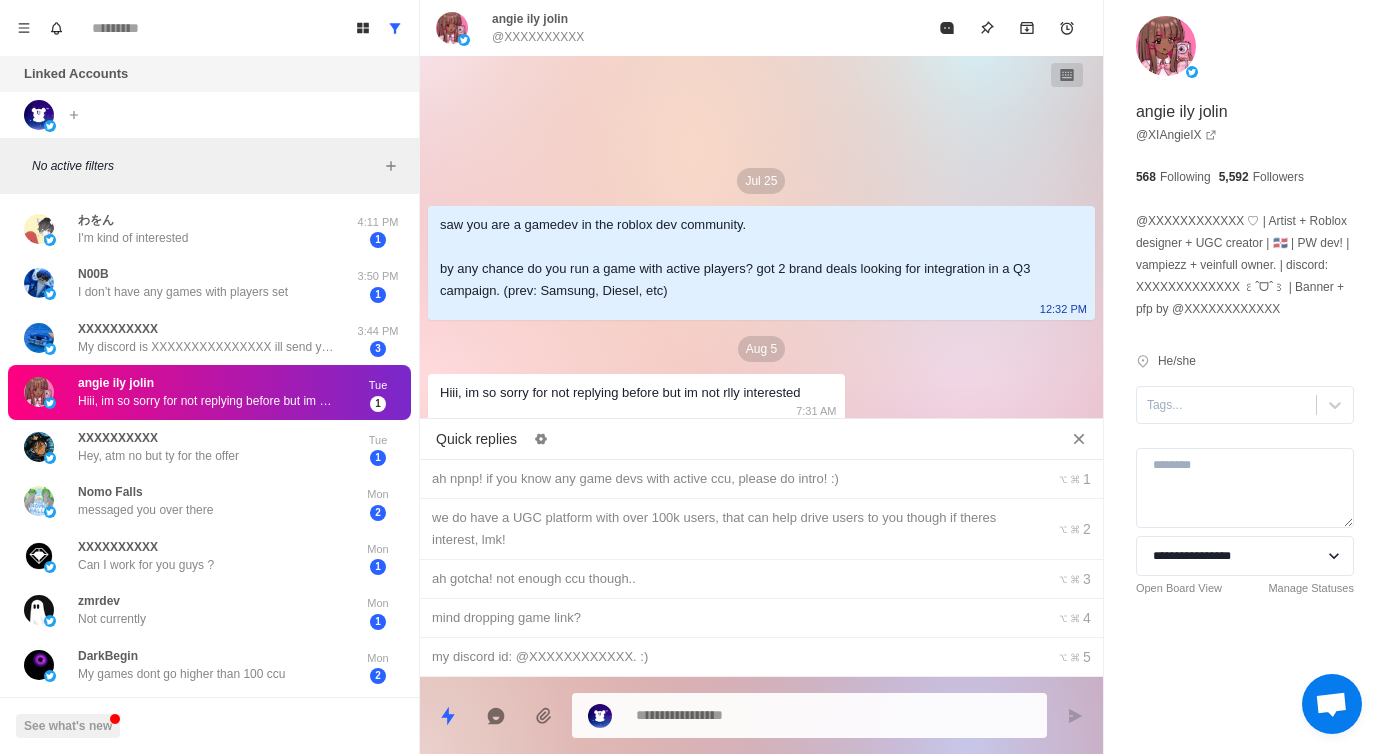 click on "Jul 25 saw you are a gamedev in the roblox dev community.
by any chance do you run a game with active players? got 2 brand deals looking for integration in a Q3 campaign. (prev: Samsung, Diesel, etc) 12:32 PM Aug 5 Hiii, im so sorry for not replying before but im not rlly interested 7:31 AM" at bounding box center [761, 241] 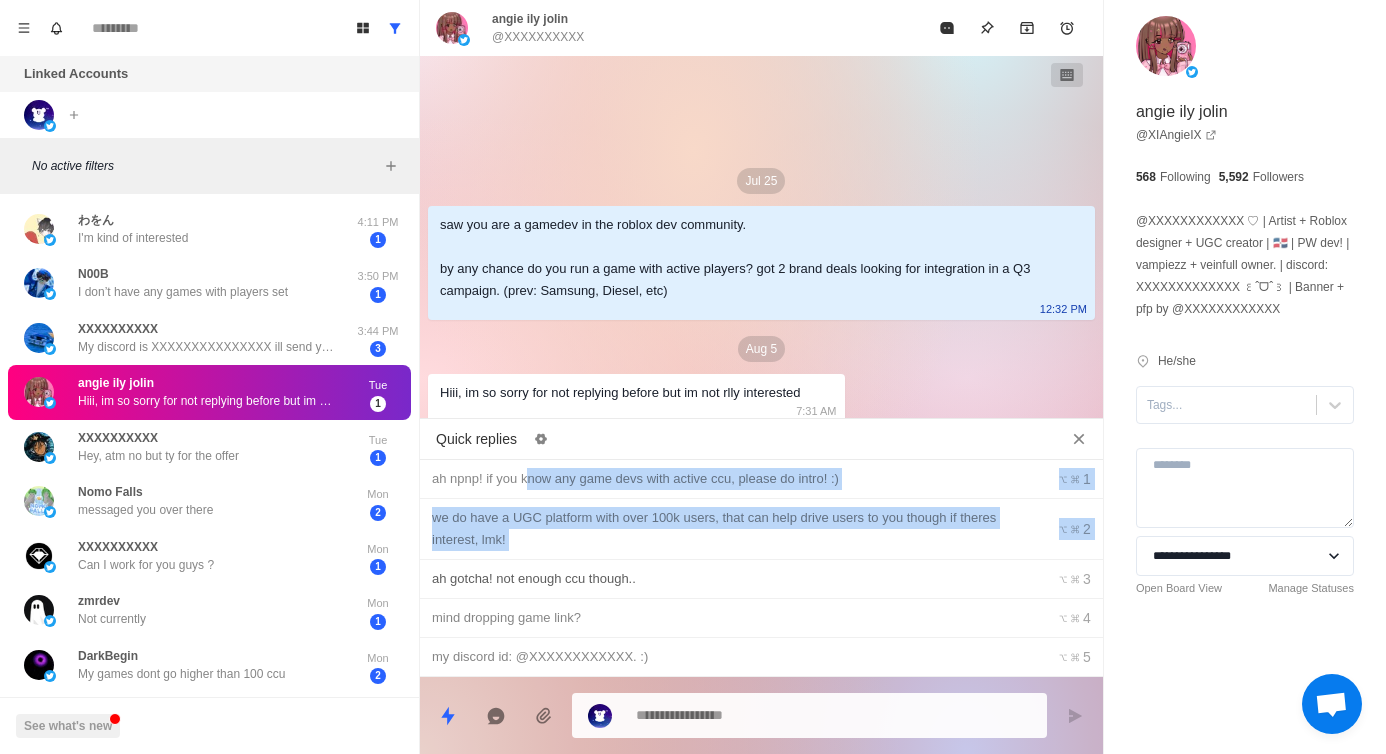 drag, startPoint x: 532, startPoint y: 481, endPoint x: 557, endPoint y: 560, distance: 82.86133 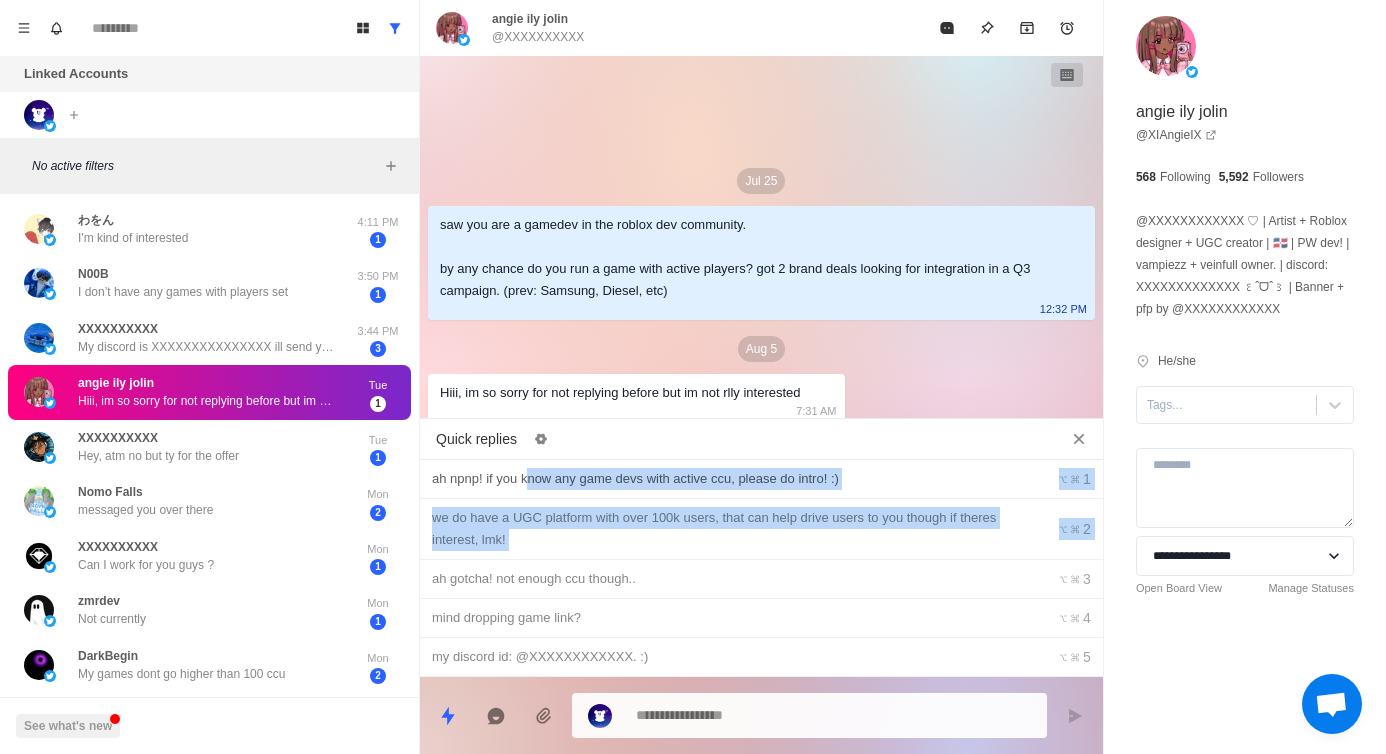click on "ah npnp! if you know any game devs with active ccu, please do intro! :)" at bounding box center (726, 479) 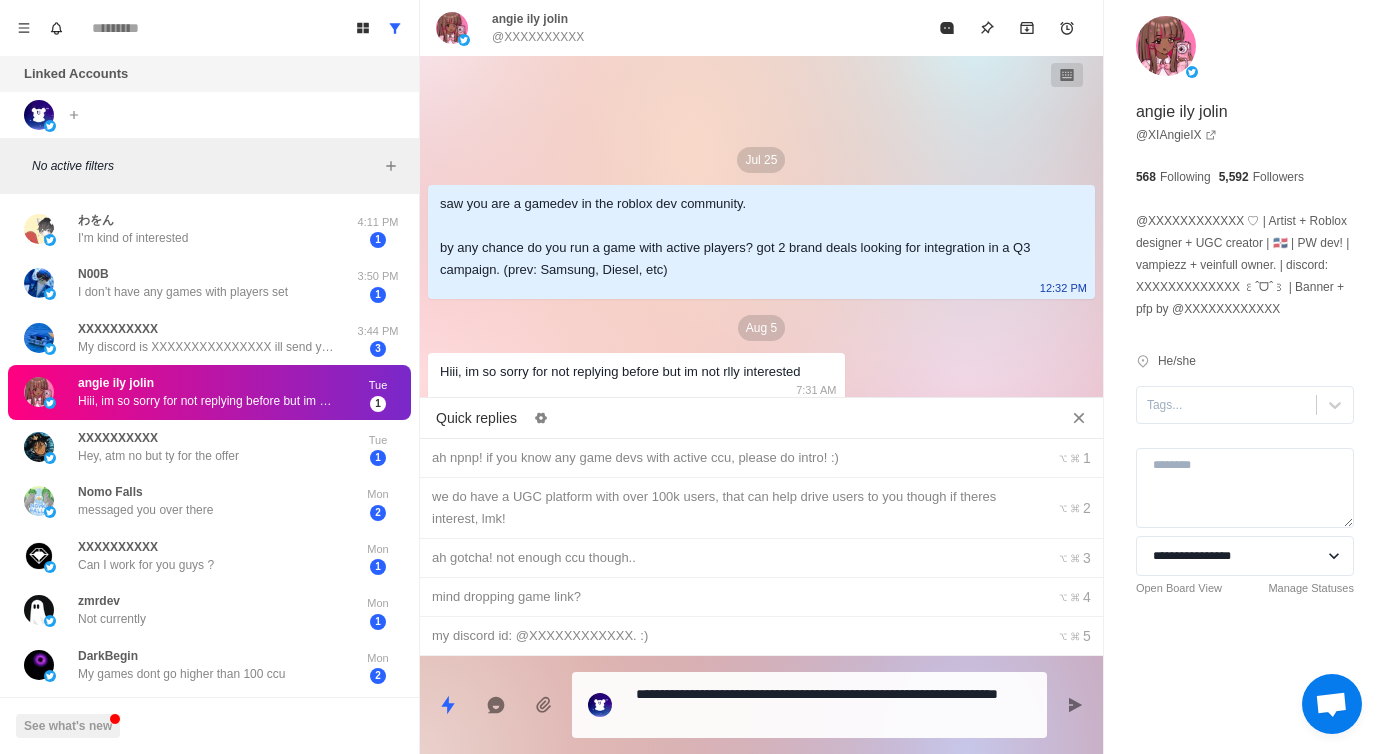 type on "*" 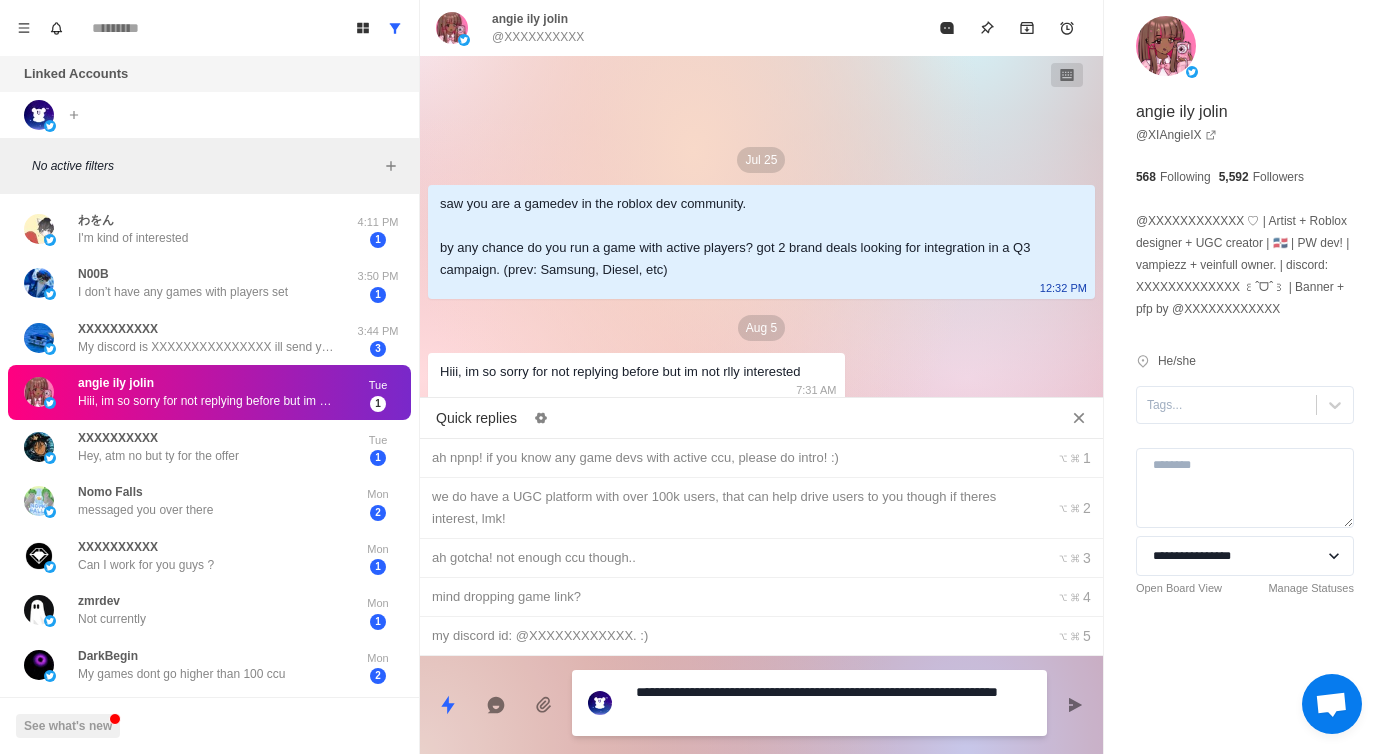 type 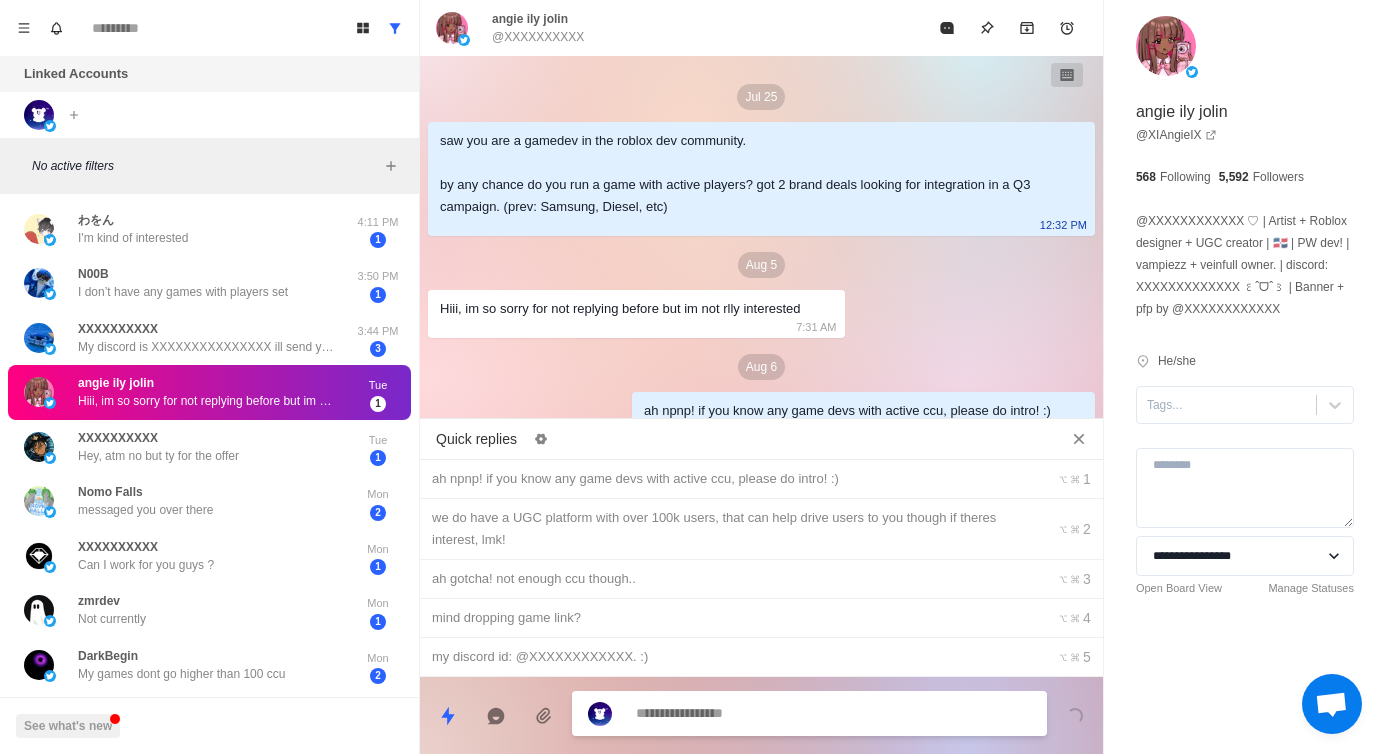 scroll, scrollTop: 18, scrollLeft: 0, axis: vertical 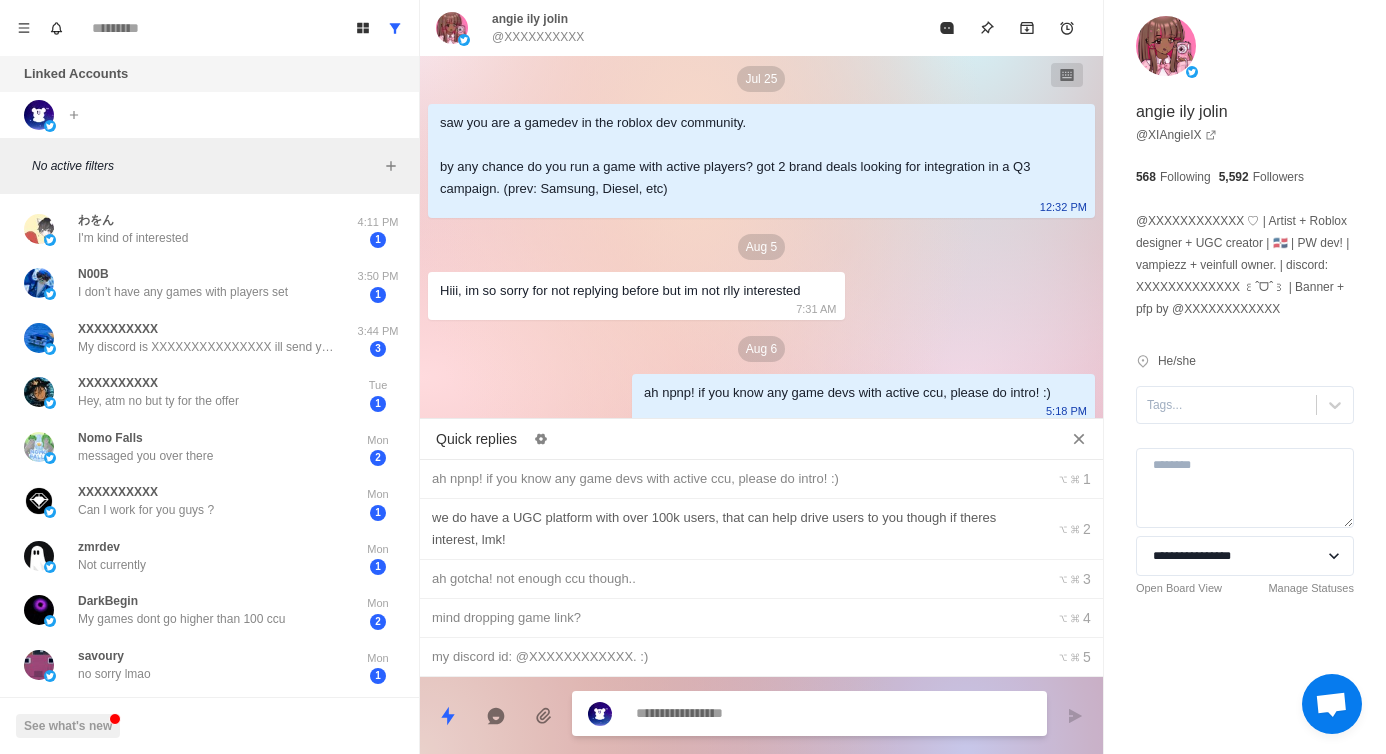 type on "*" 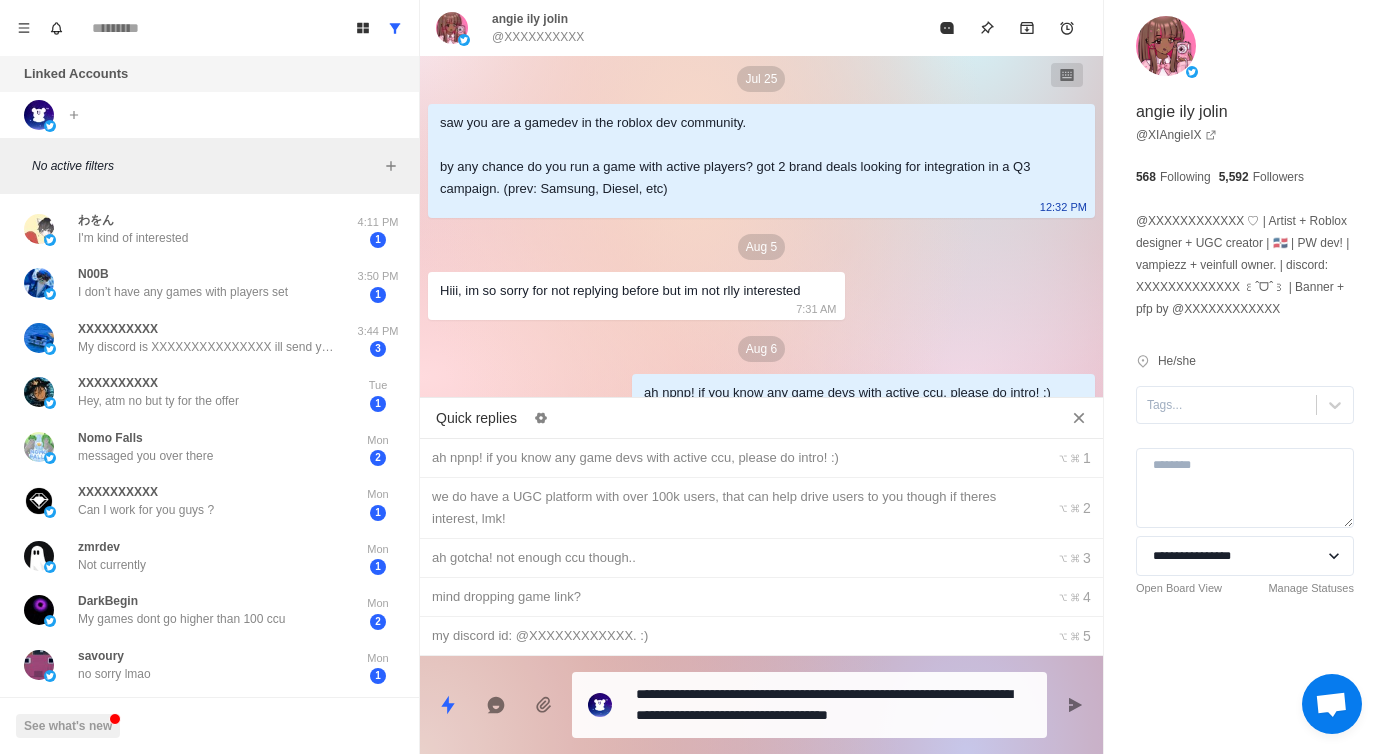 click on "**********" at bounding box center [833, 705] 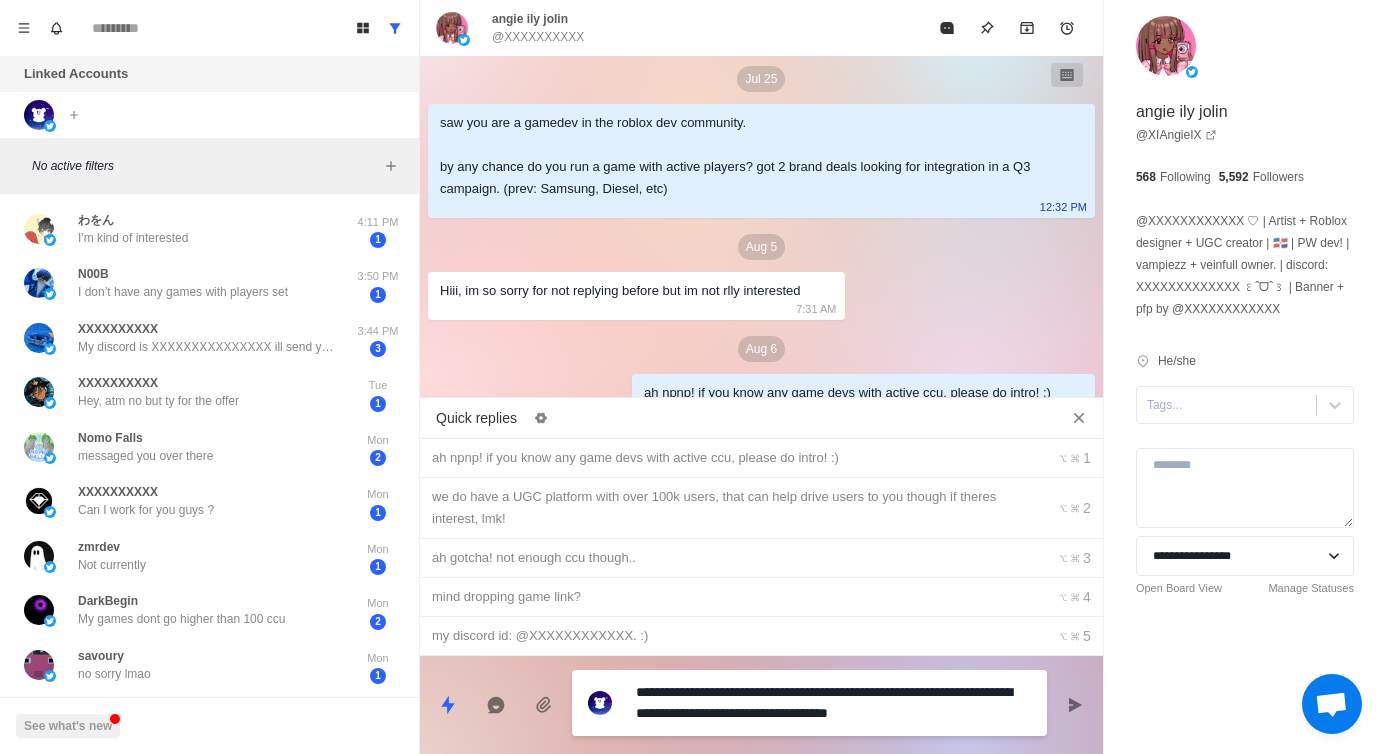 type on "*" 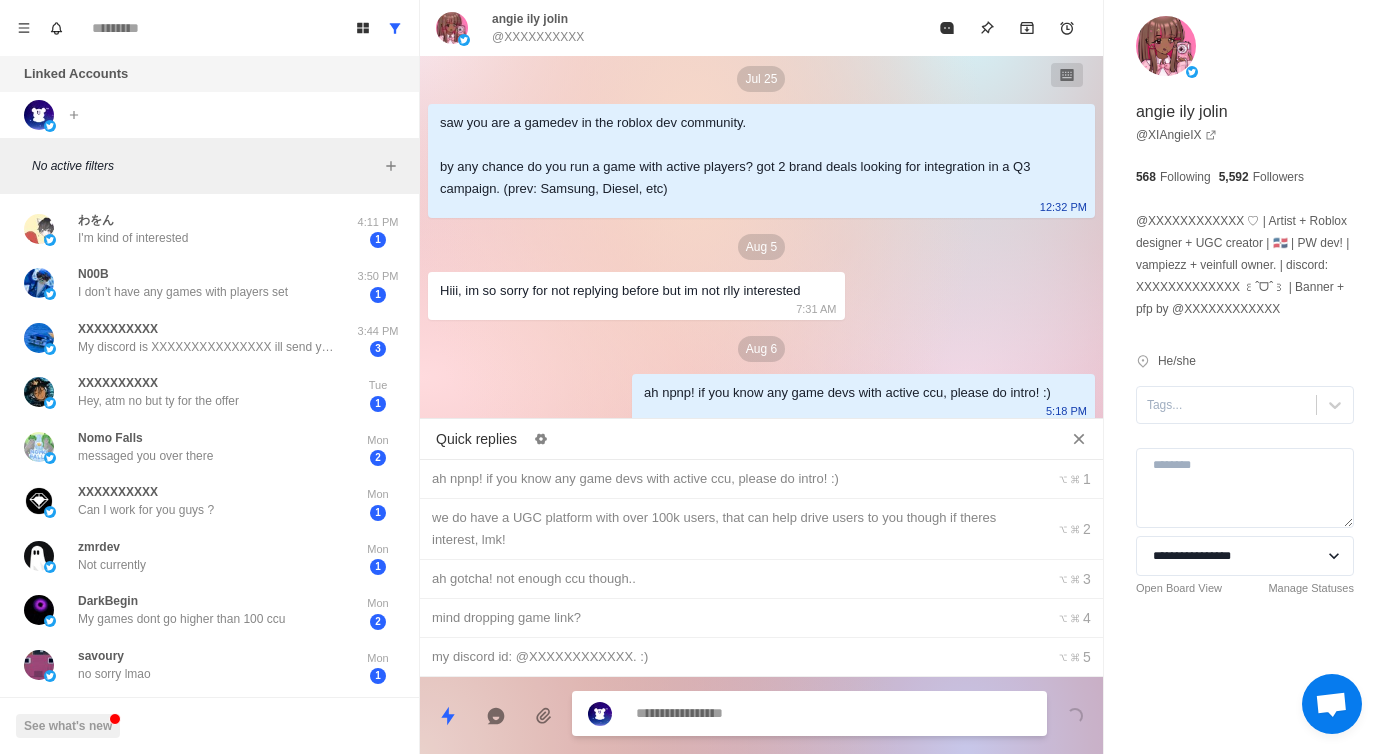 scroll, scrollTop: 92, scrollLeft: 0, axis: vertical 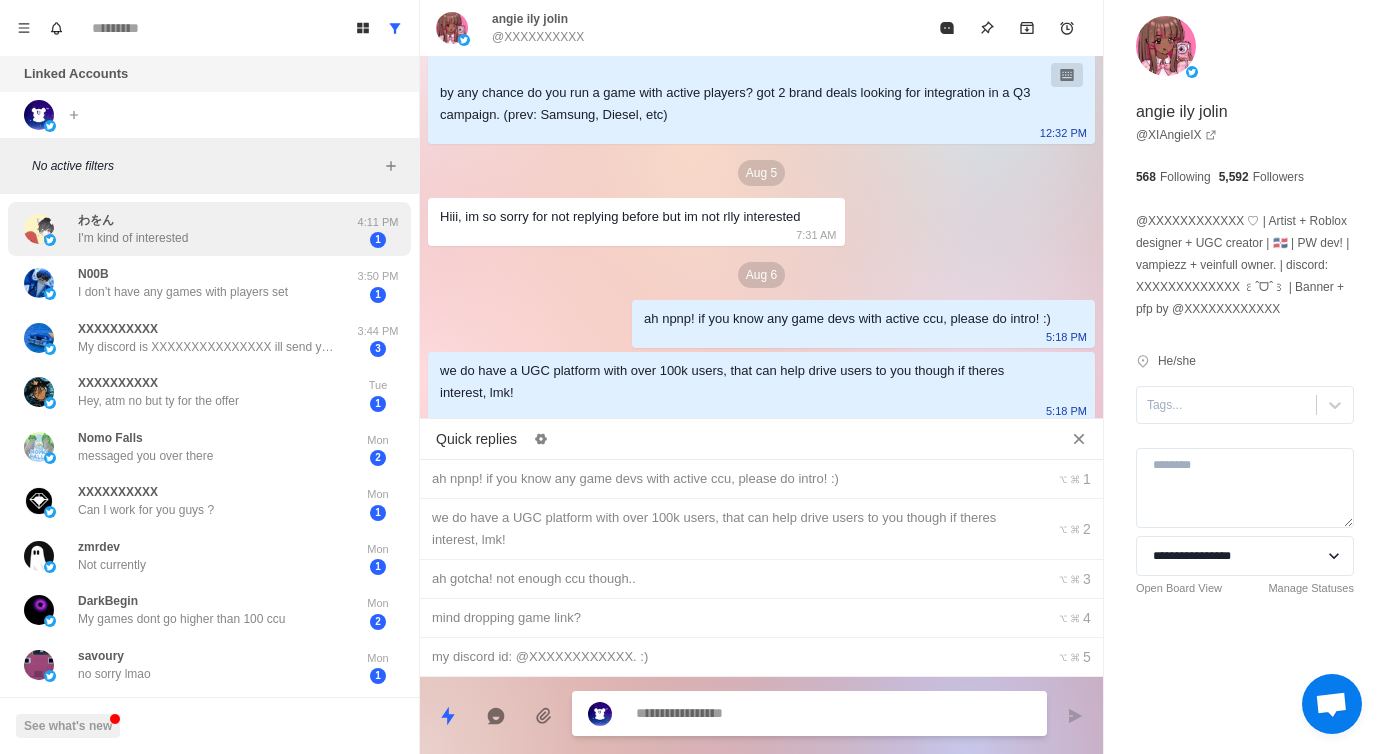click on "わをん XXXXXXXXXX" at bounding box center [188, 229] 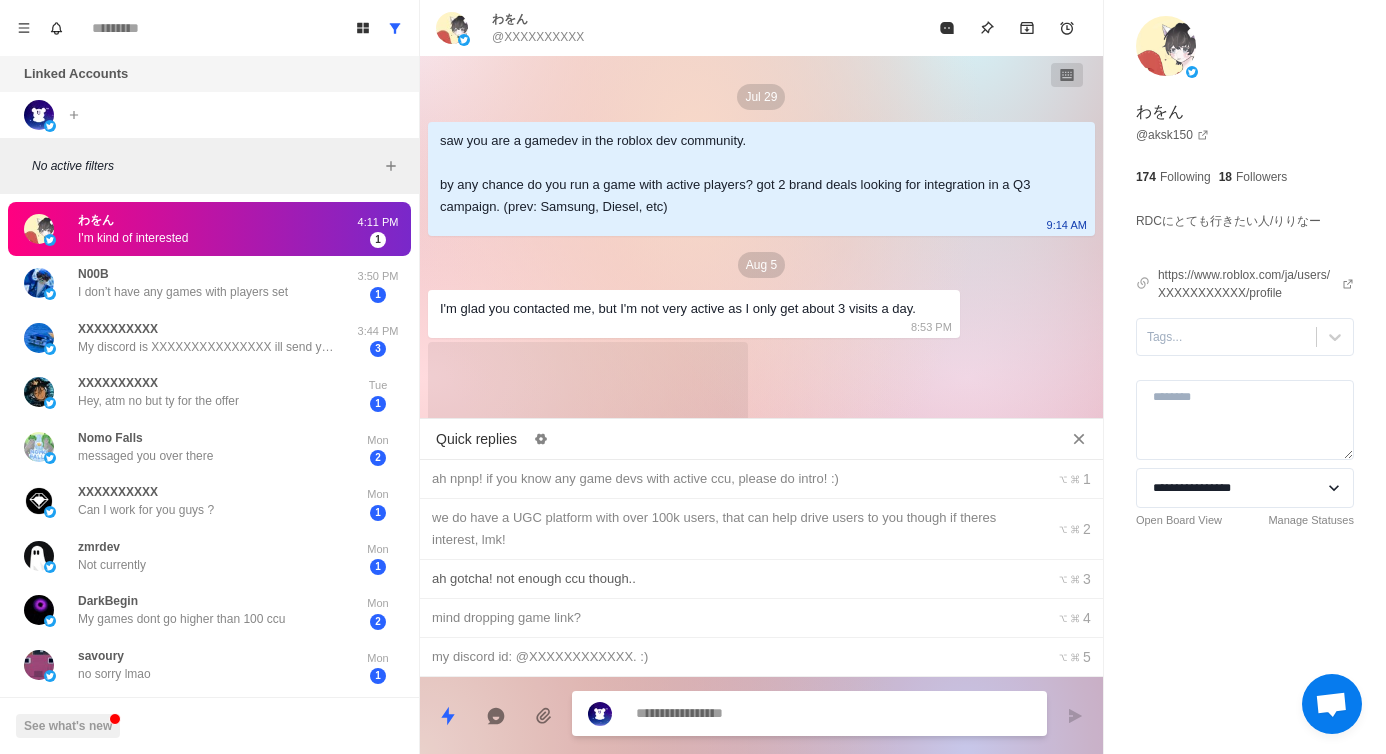 scroll, scrollTop: 452, scrollLeft: 0, axis: vertical 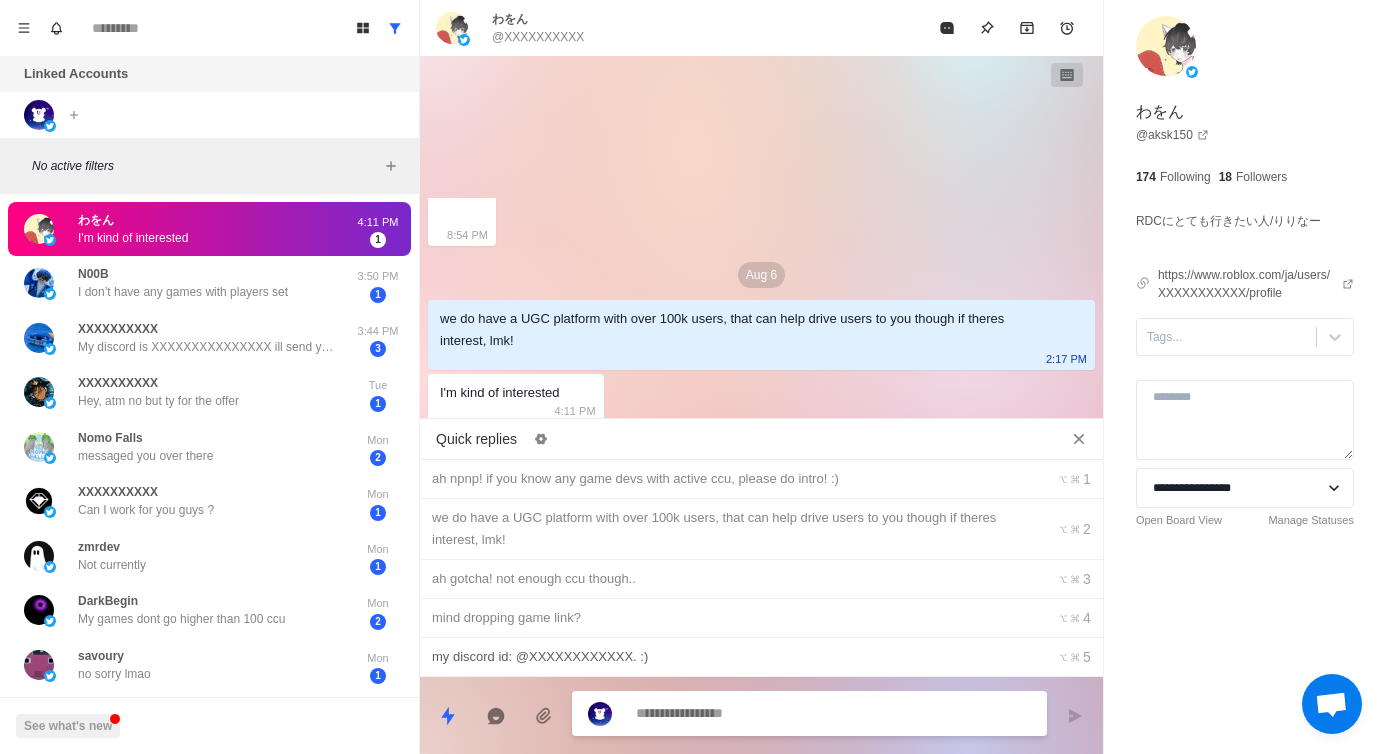 type on "*" 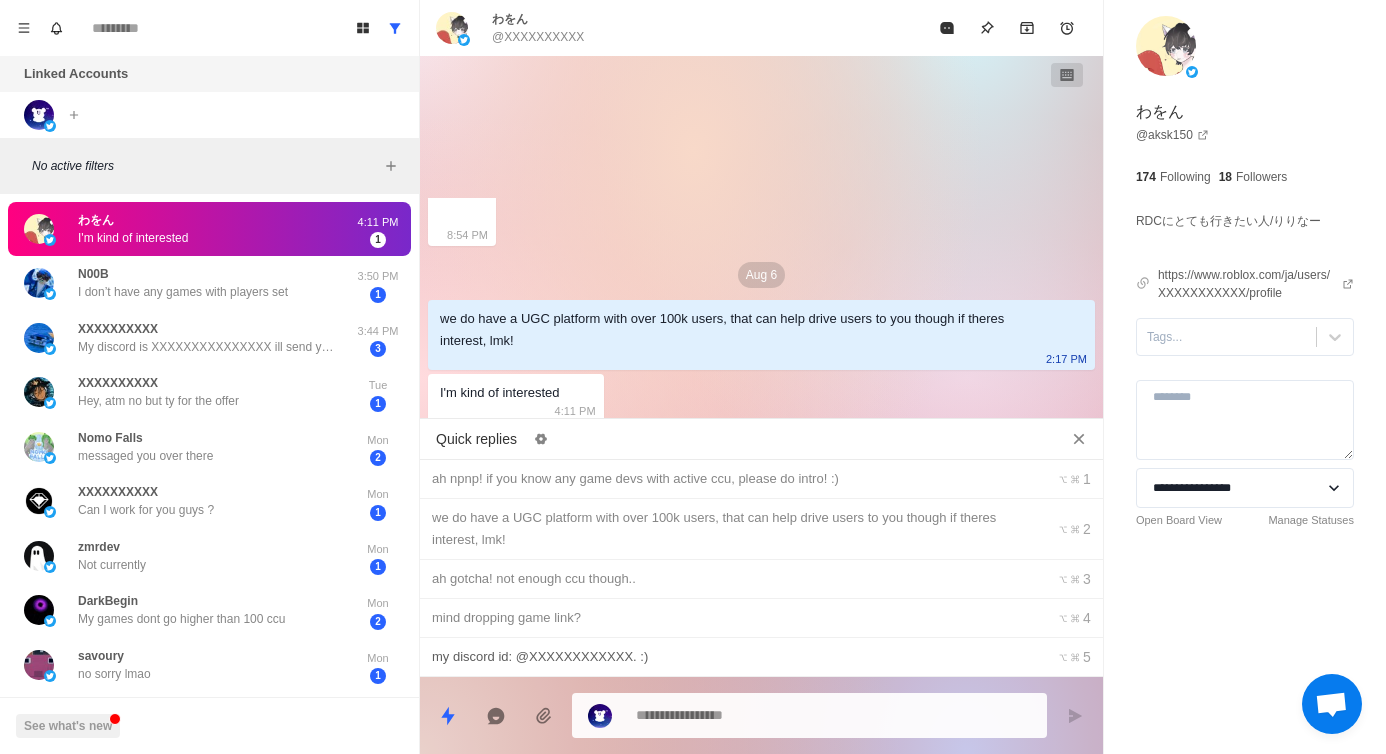 click on "my discord id: @XXXXXXXXXXXX.  :)" at bounding box center (726, 657) 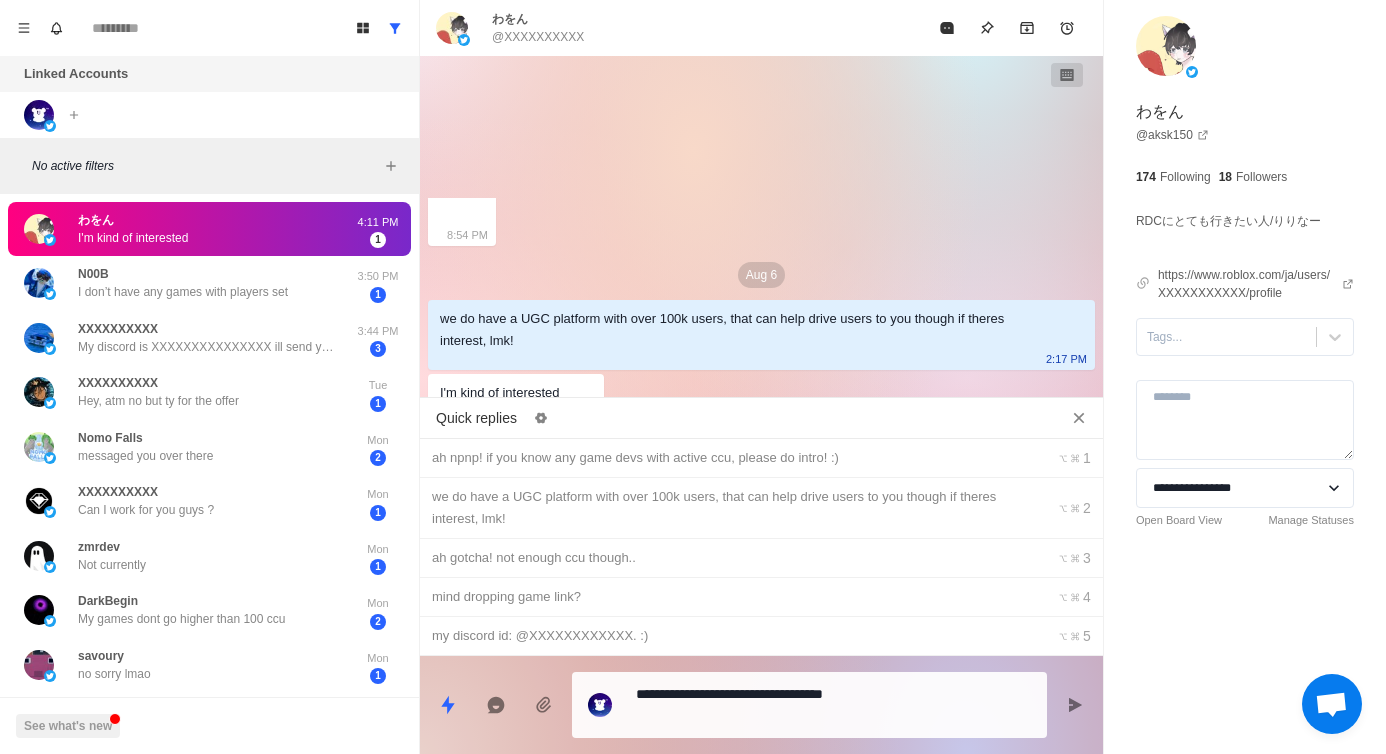 click on "**********" at bounding box center [833, 705] 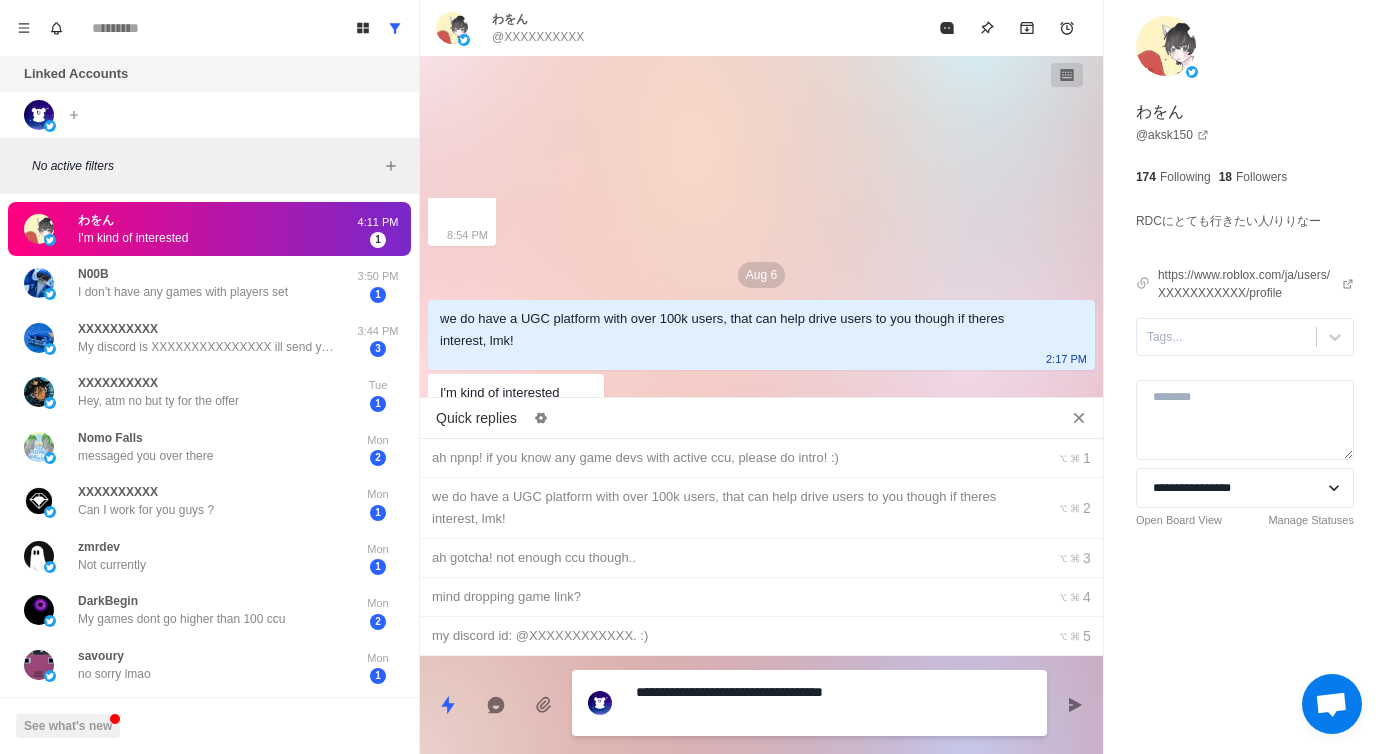 type on "*" 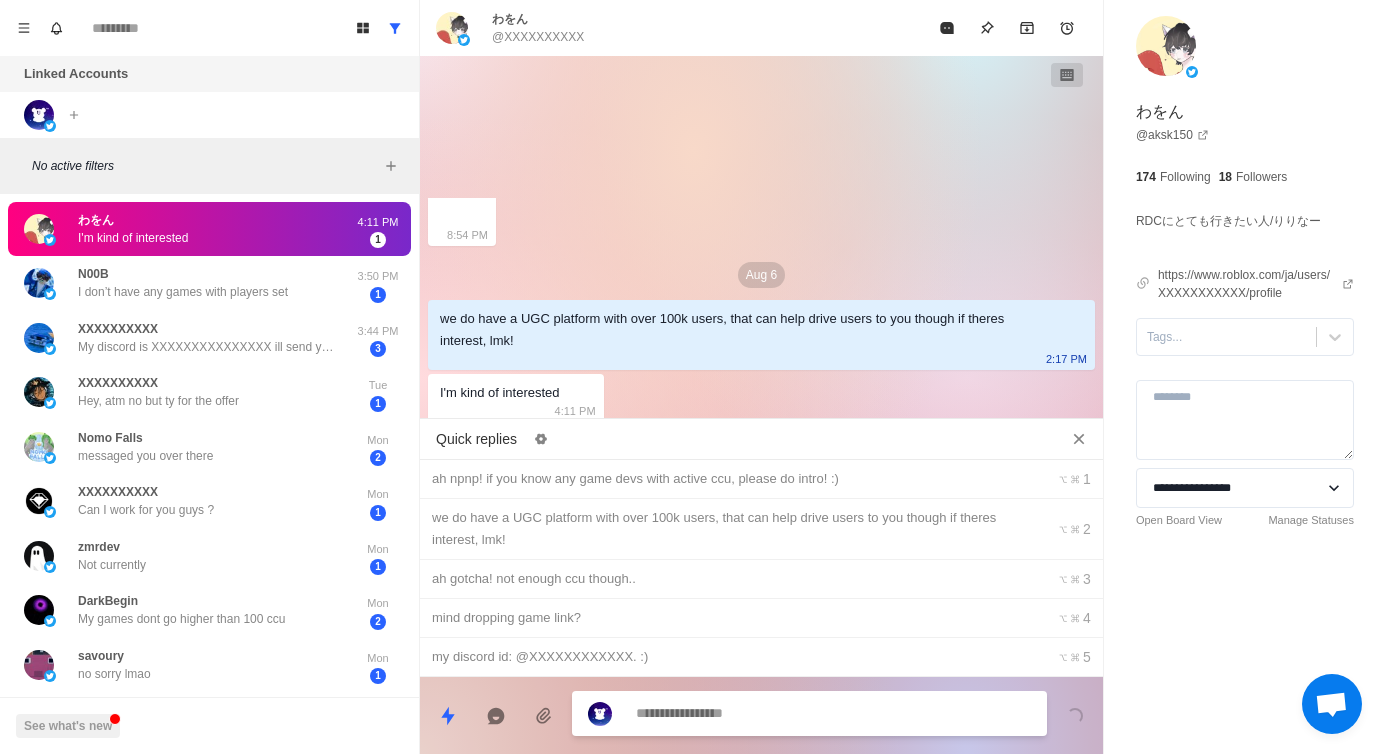 scroll, scrollTop: 504, scrollLeft: 0, axis: vertical 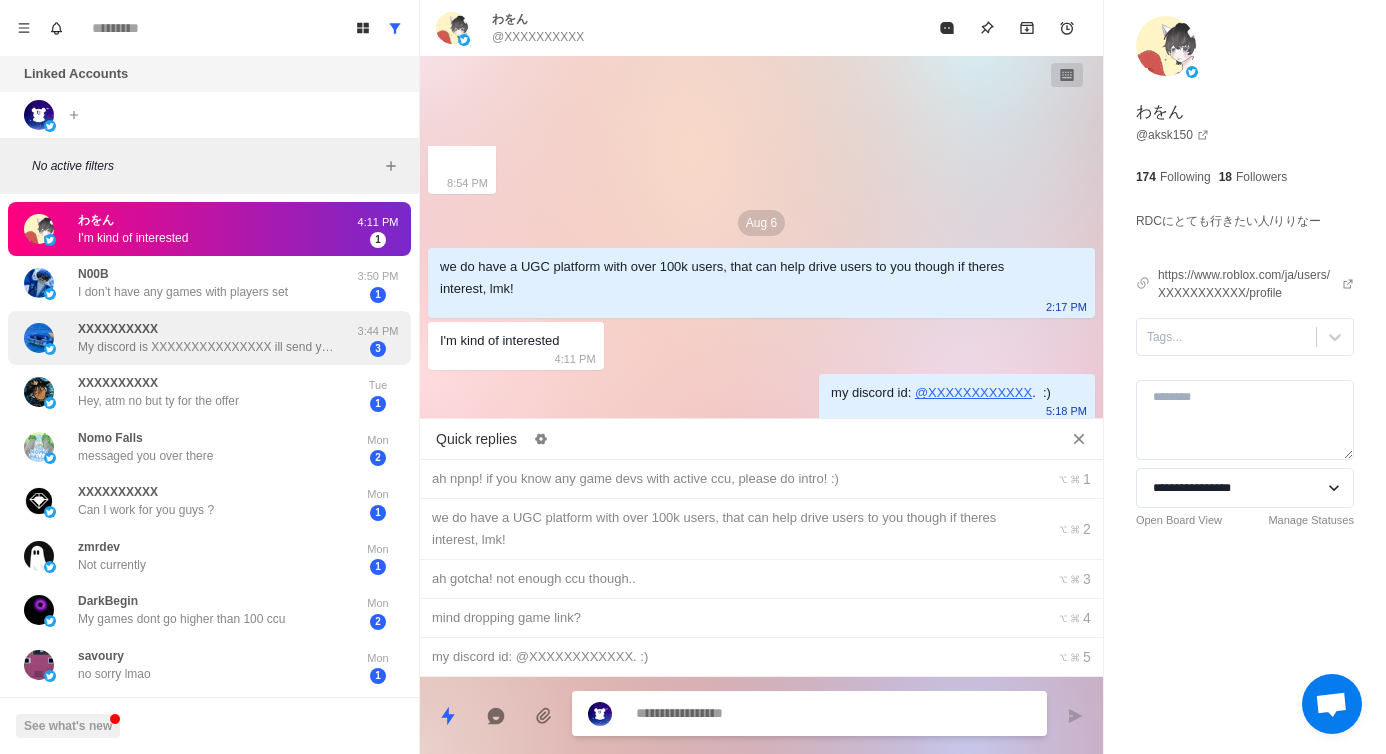 type on "*" 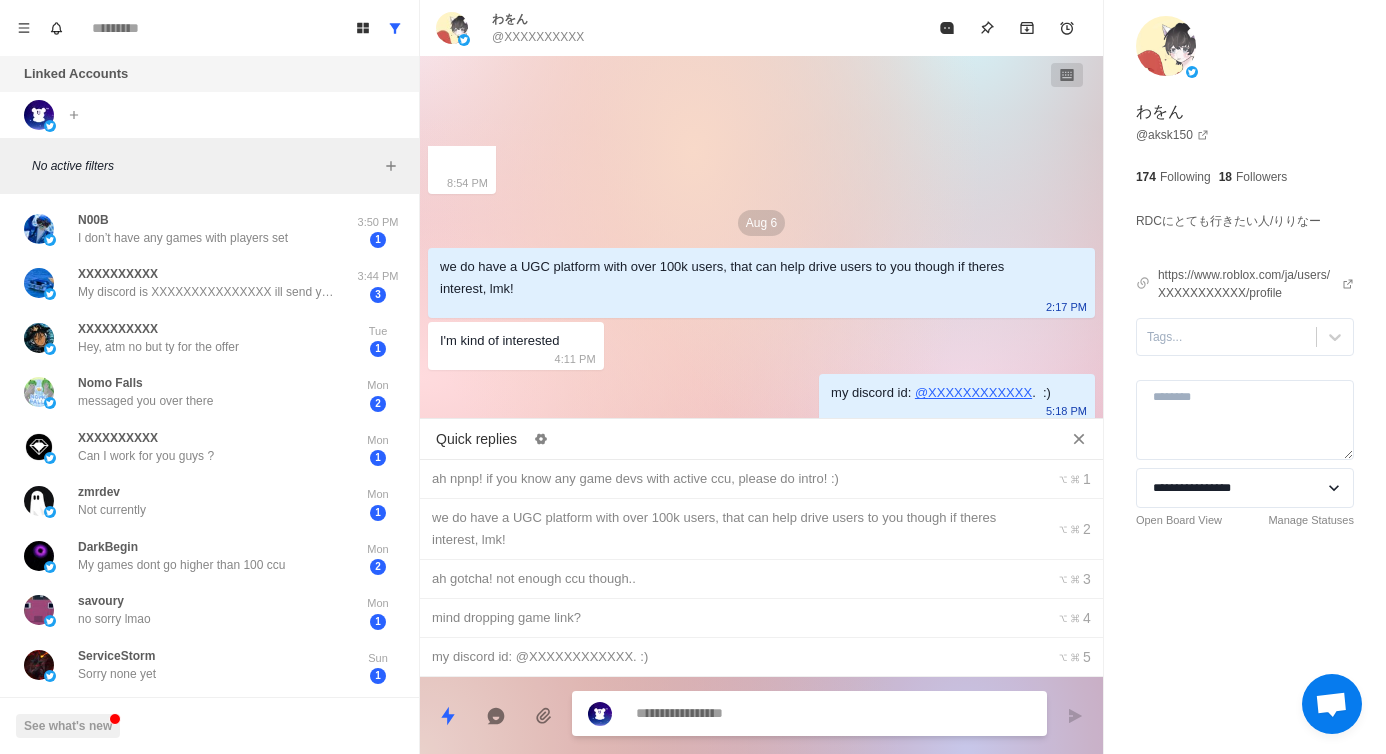 type on "*" 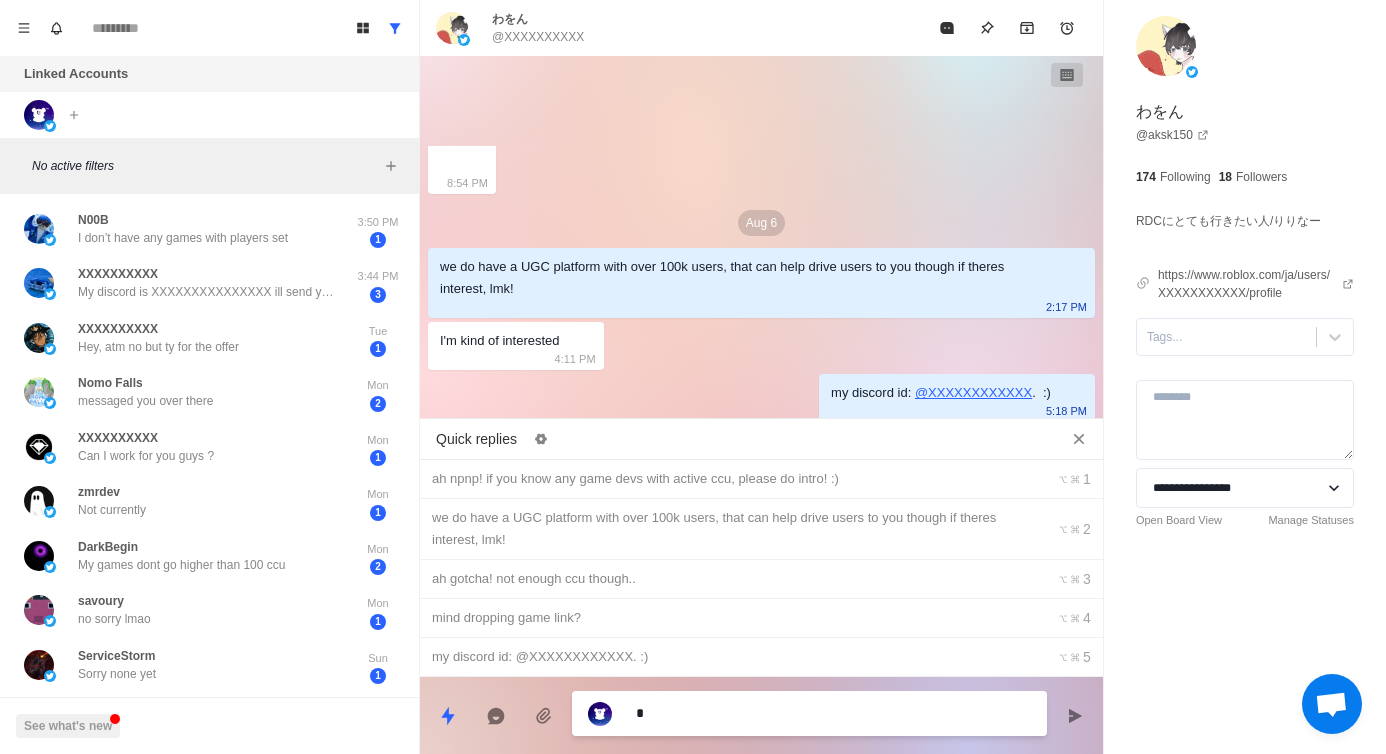 type on "**" 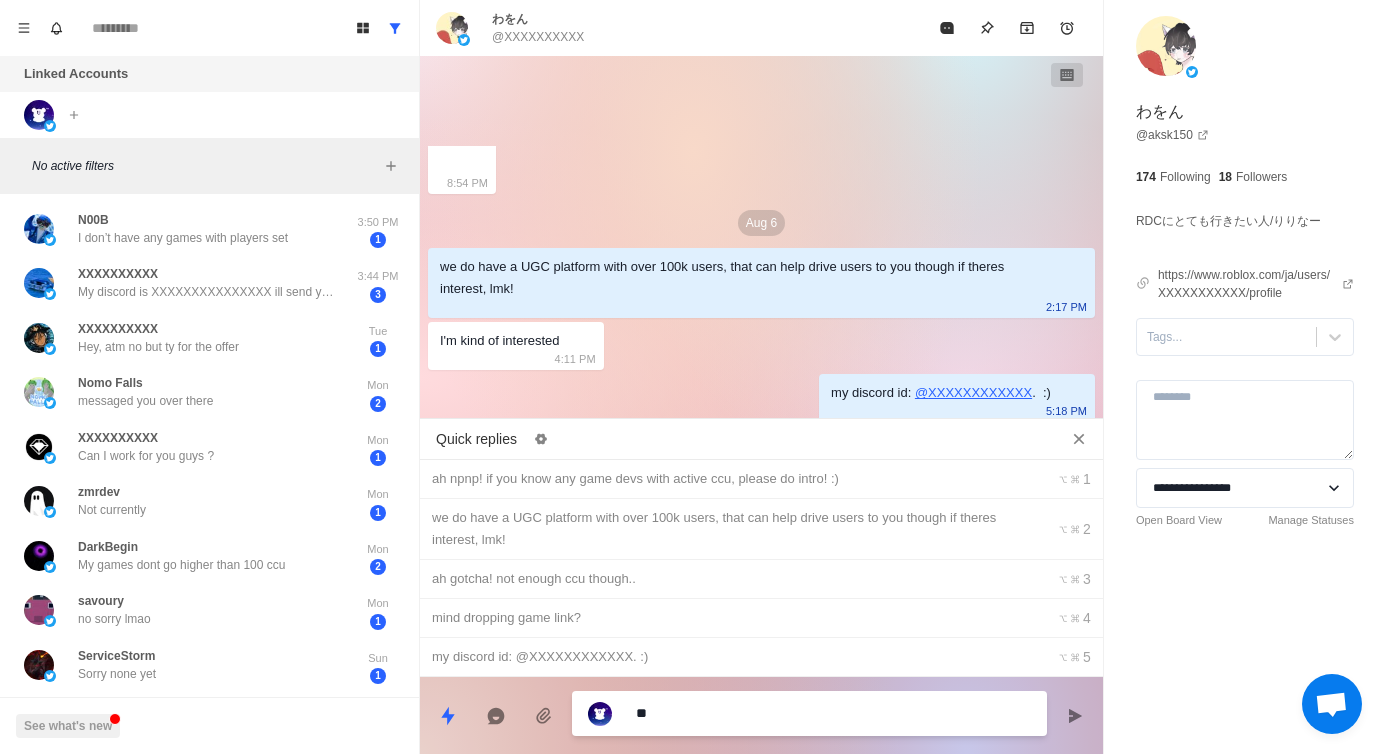 type on "***" 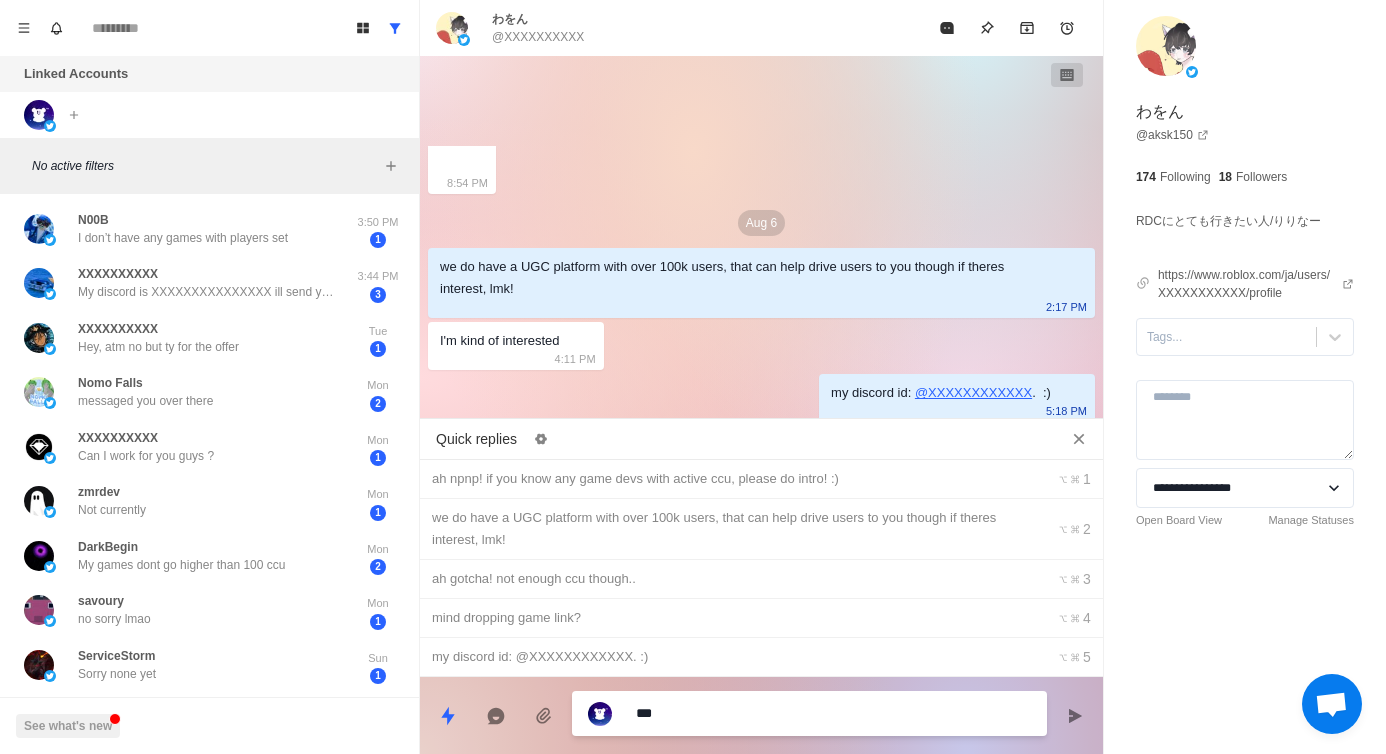 type on "****" 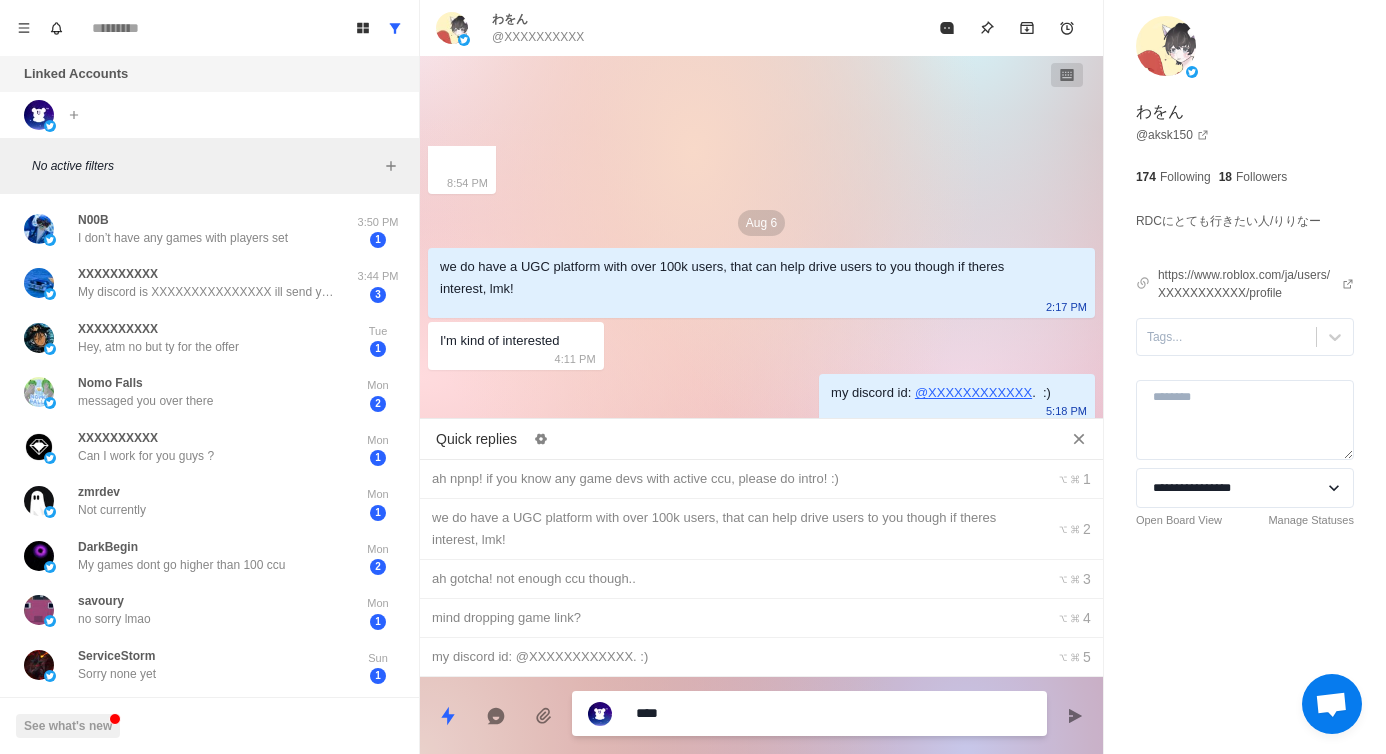 type on "*****" 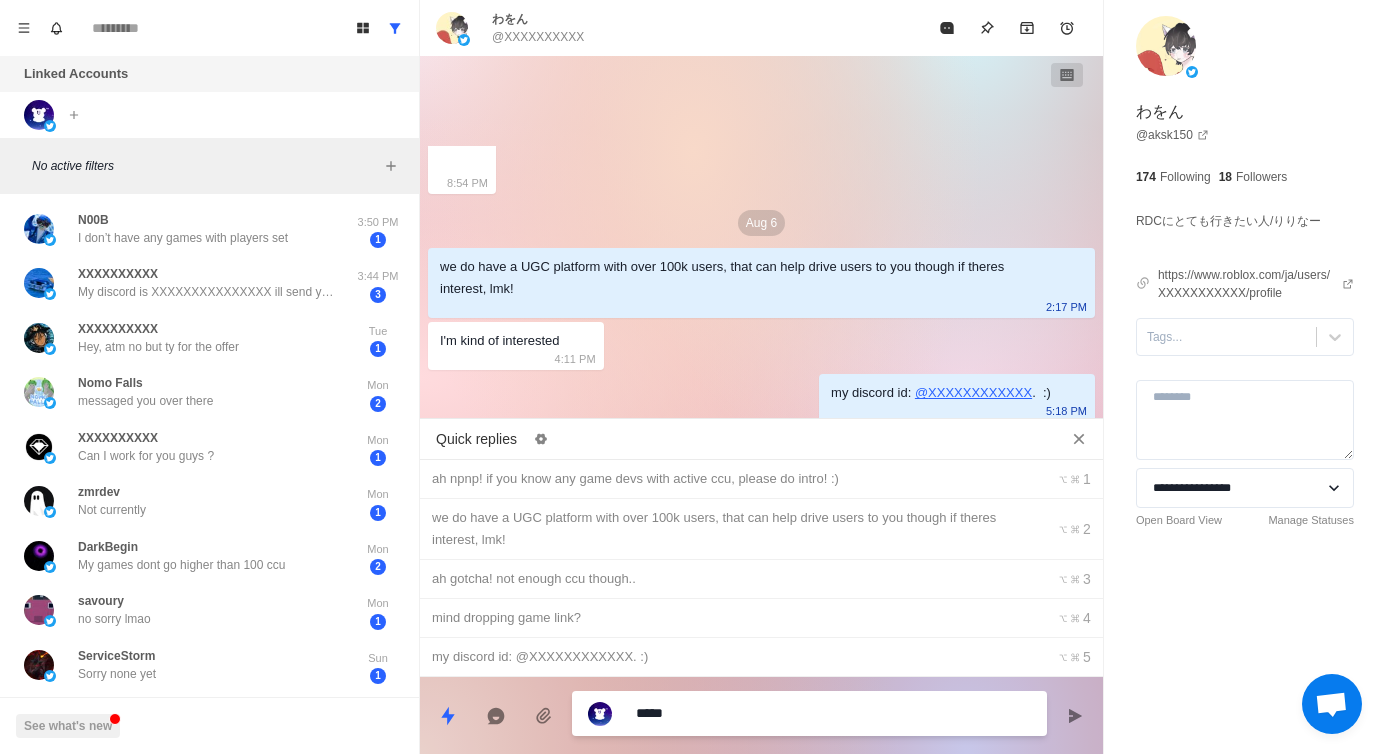type on "*" 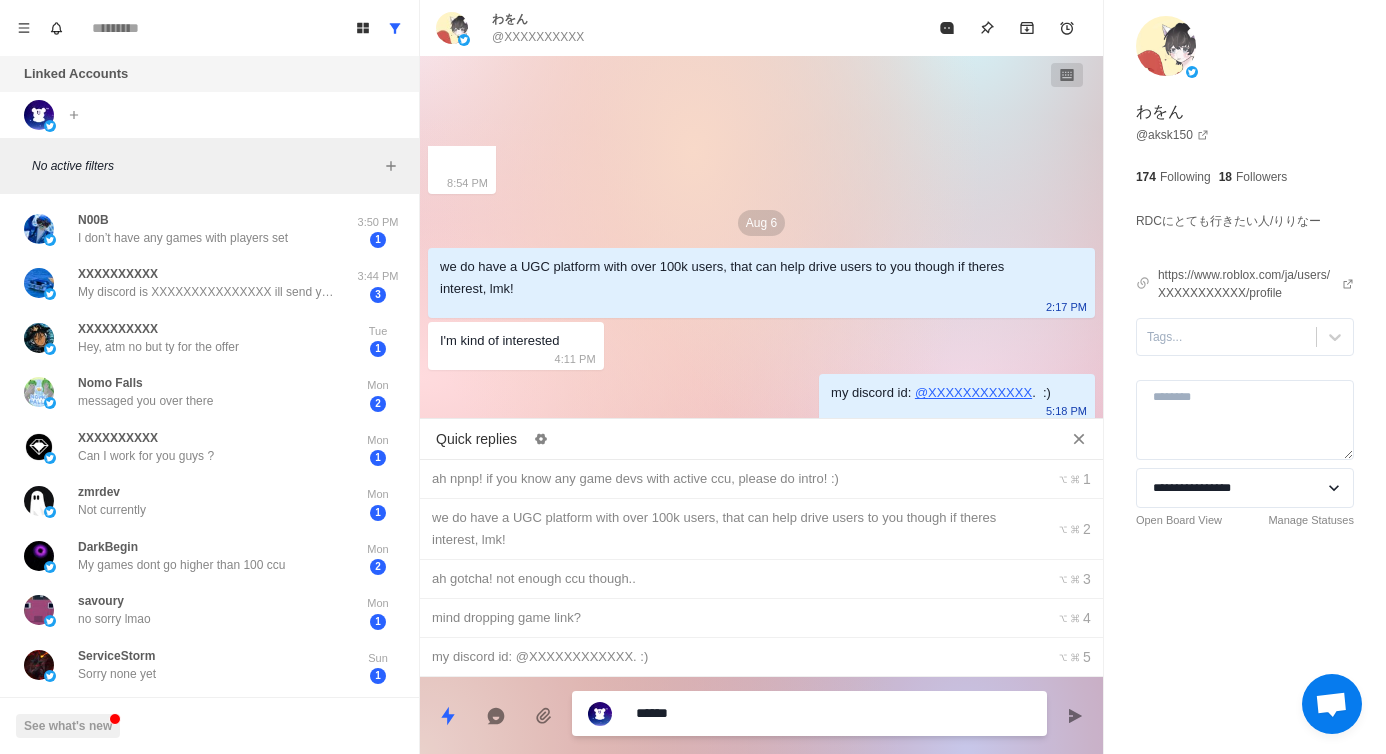 type on "*******" 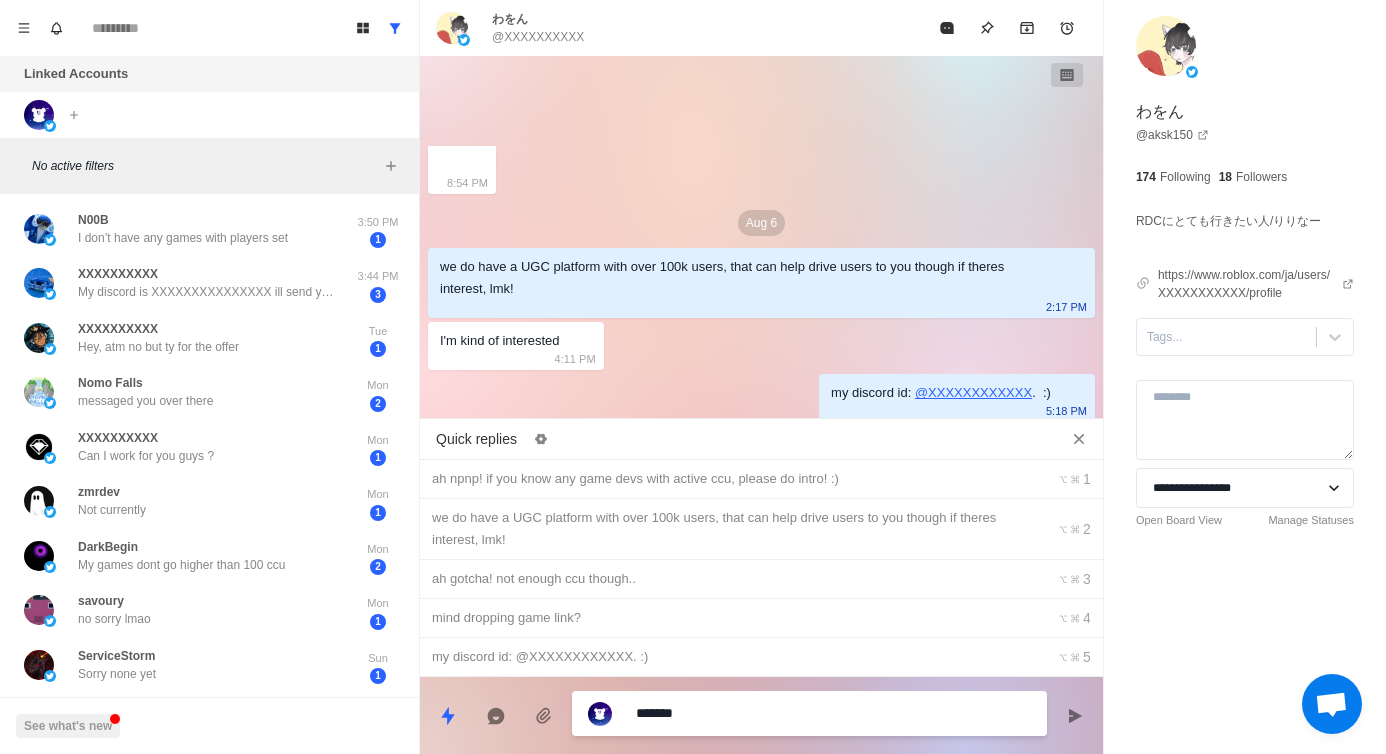 type on "********" 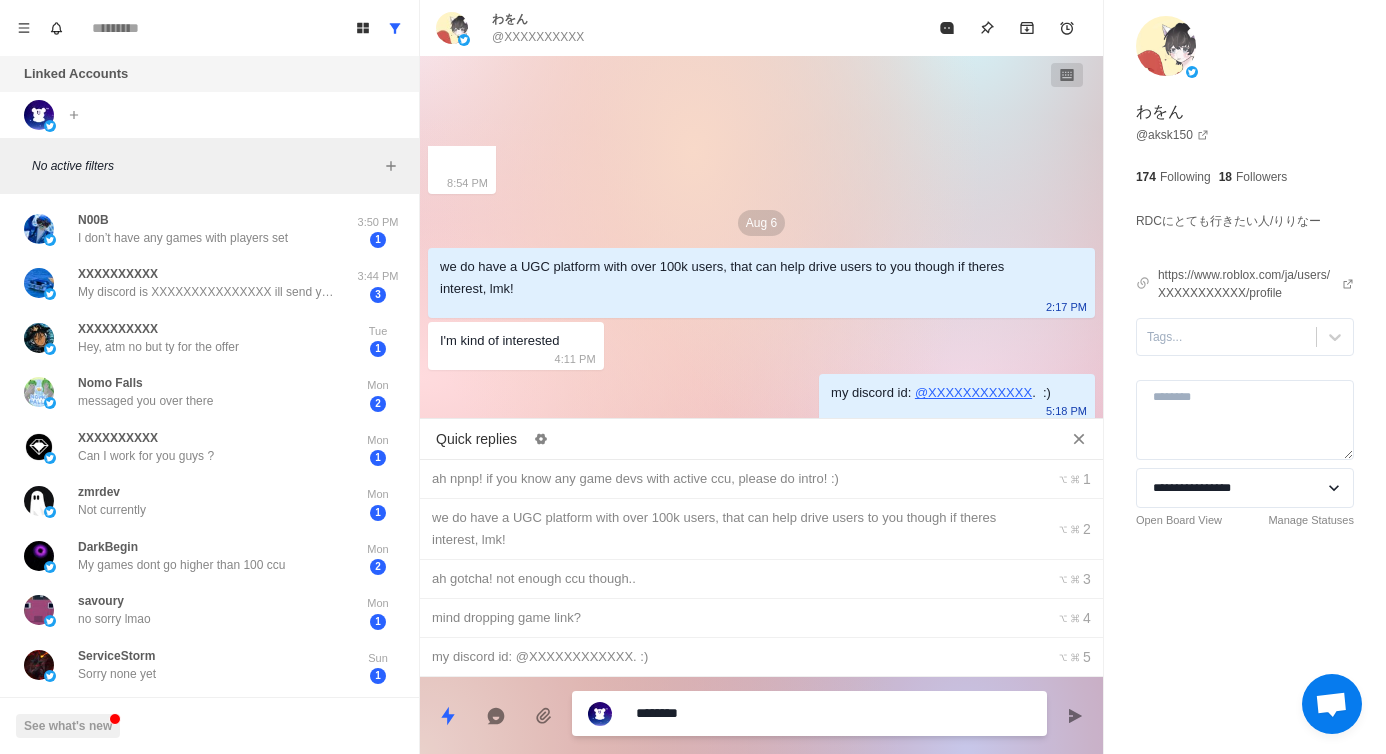 type on "*********" 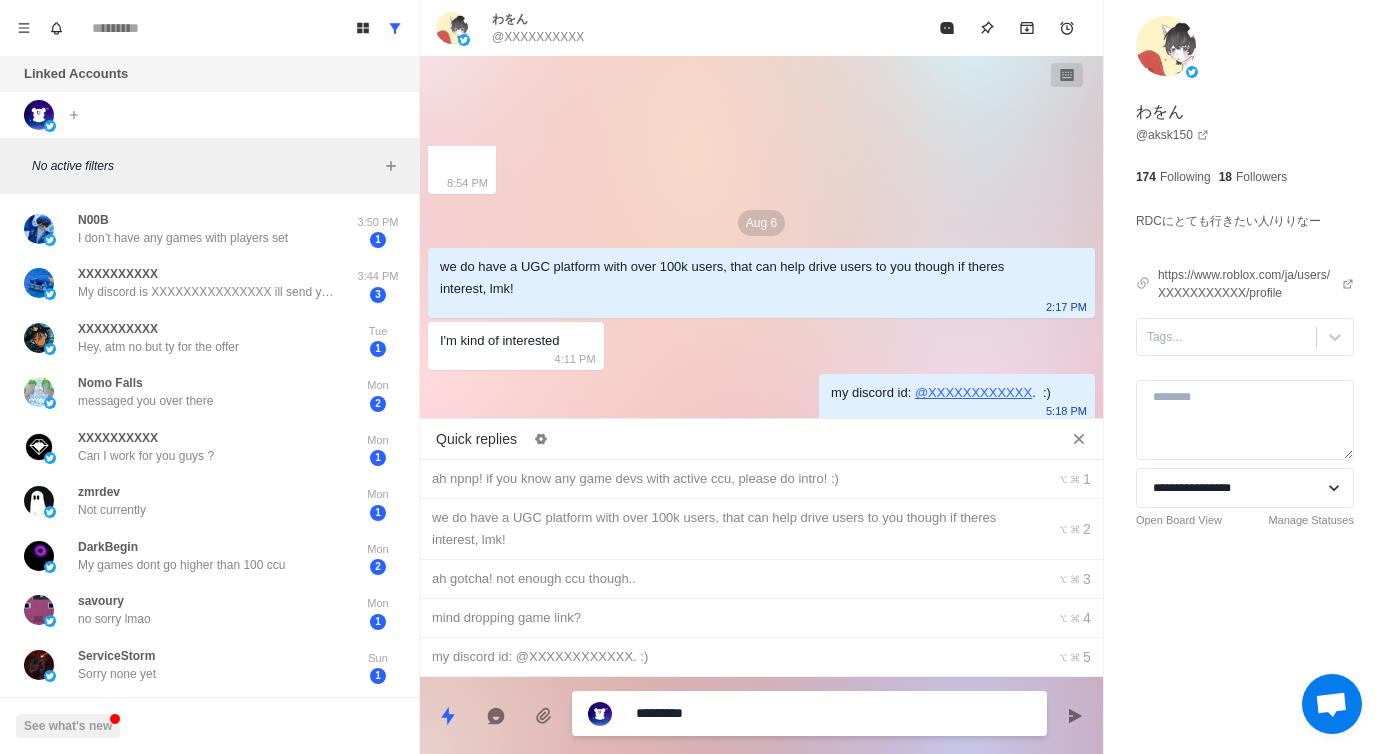 type on "*" 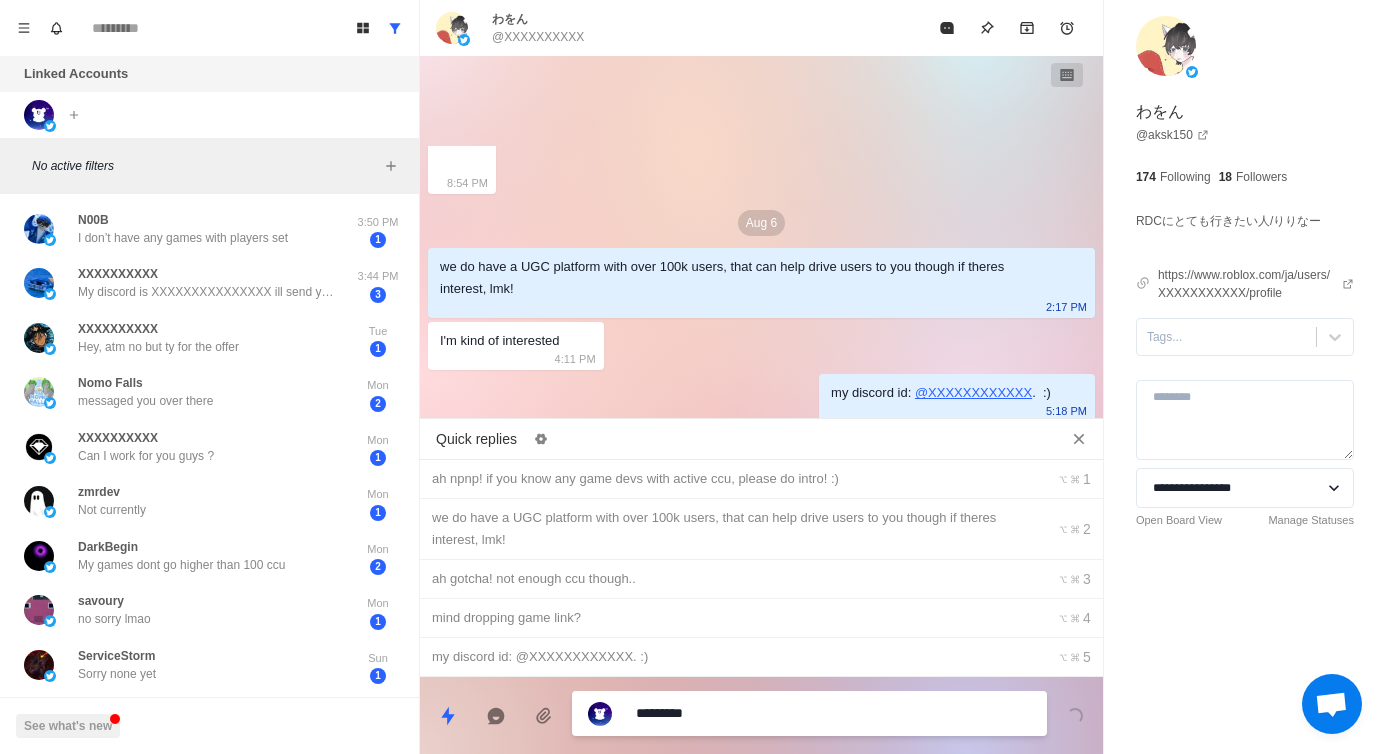 type 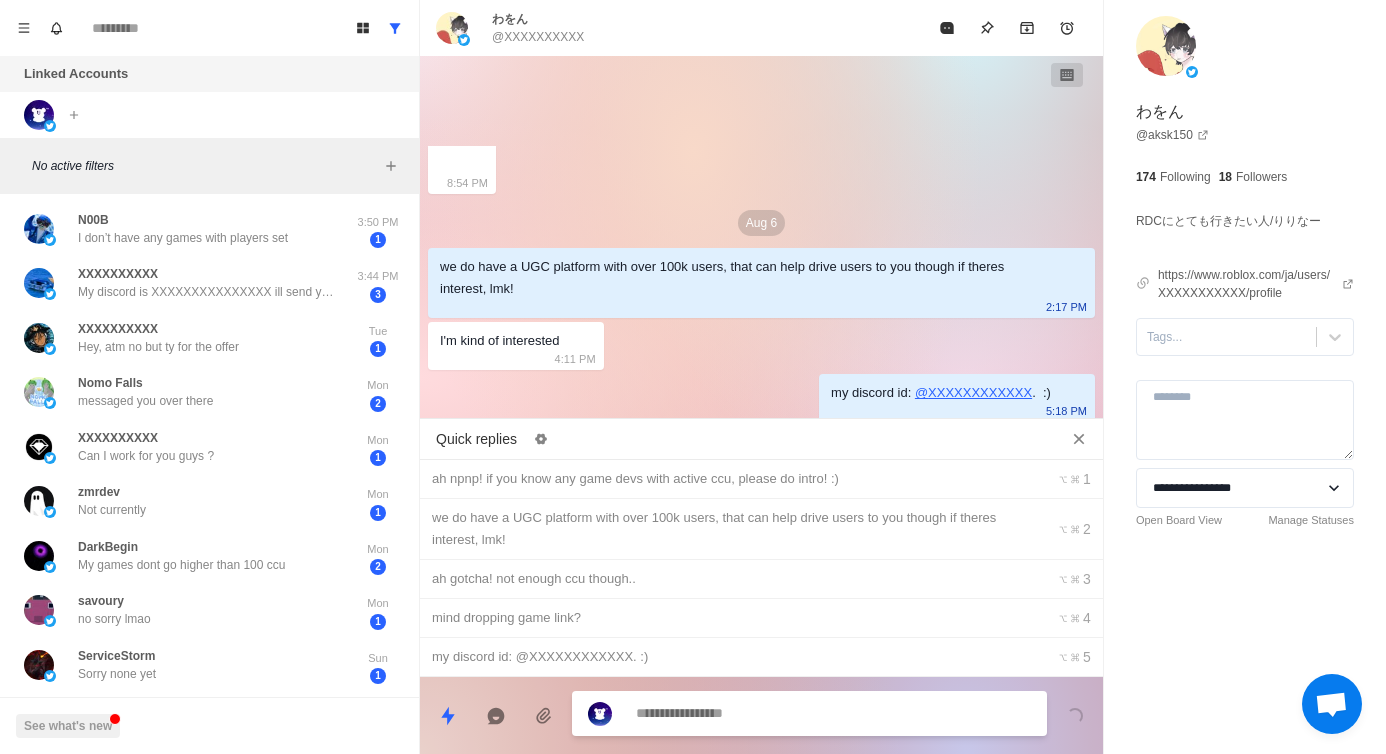 scroll, scrollTop: 556, scrollLeft: 0, axis: vertical 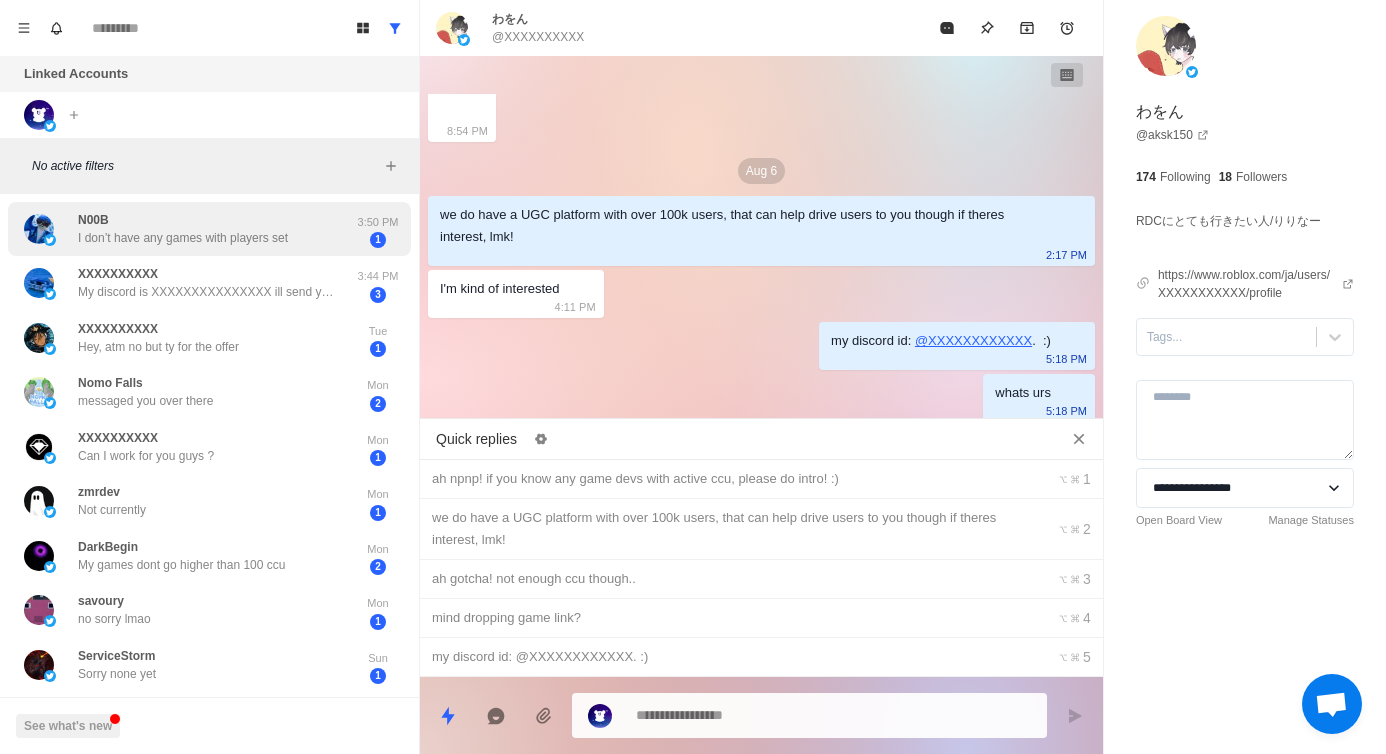 click on "I don’t have any games with players set" at bounding box center (183, 238) 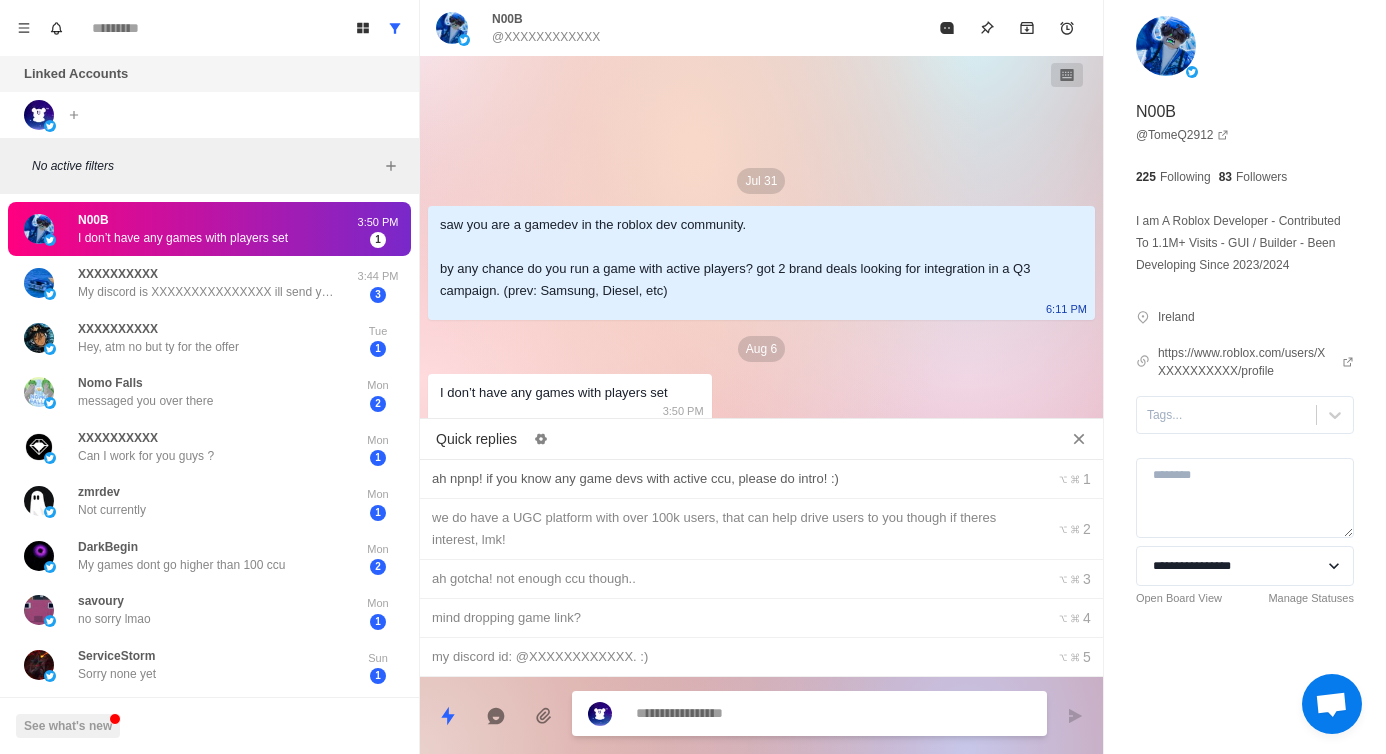 type on "*" 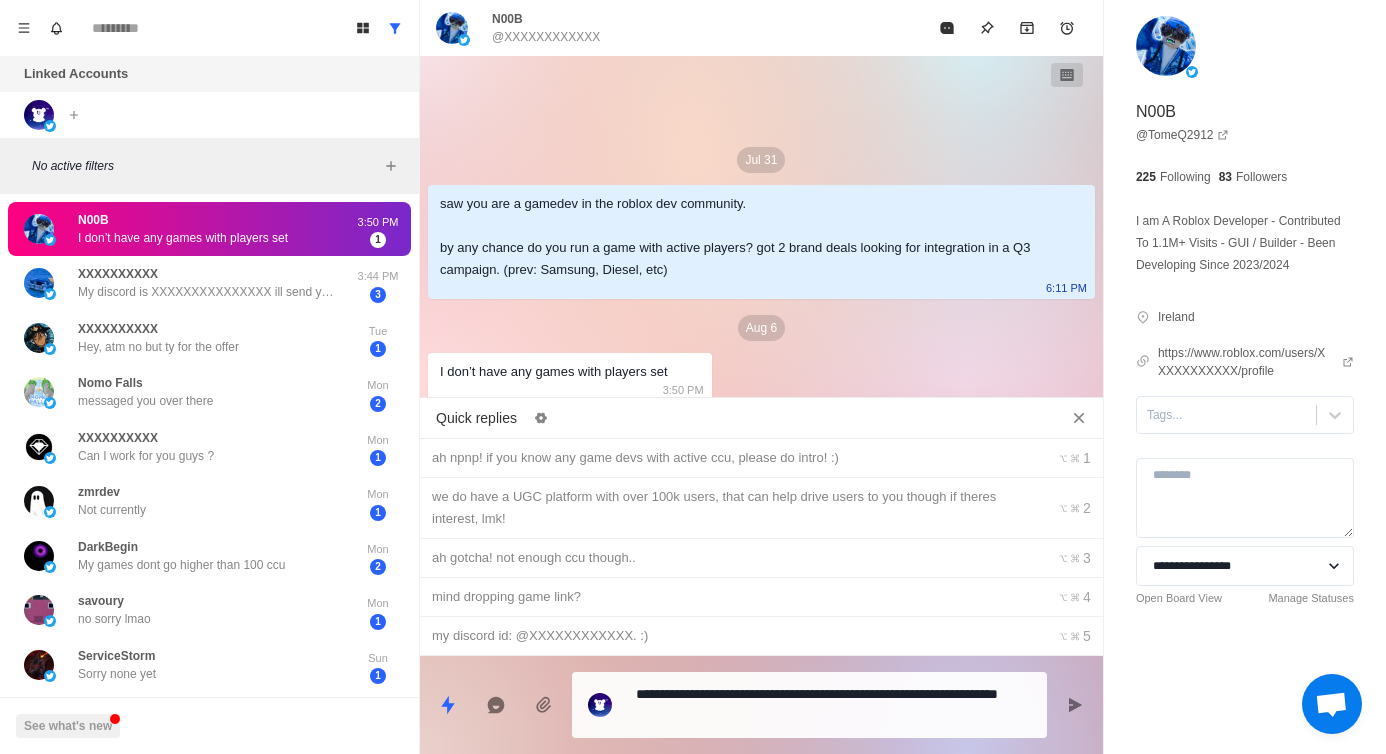 click on "**********" at bounding box center (833, 705) 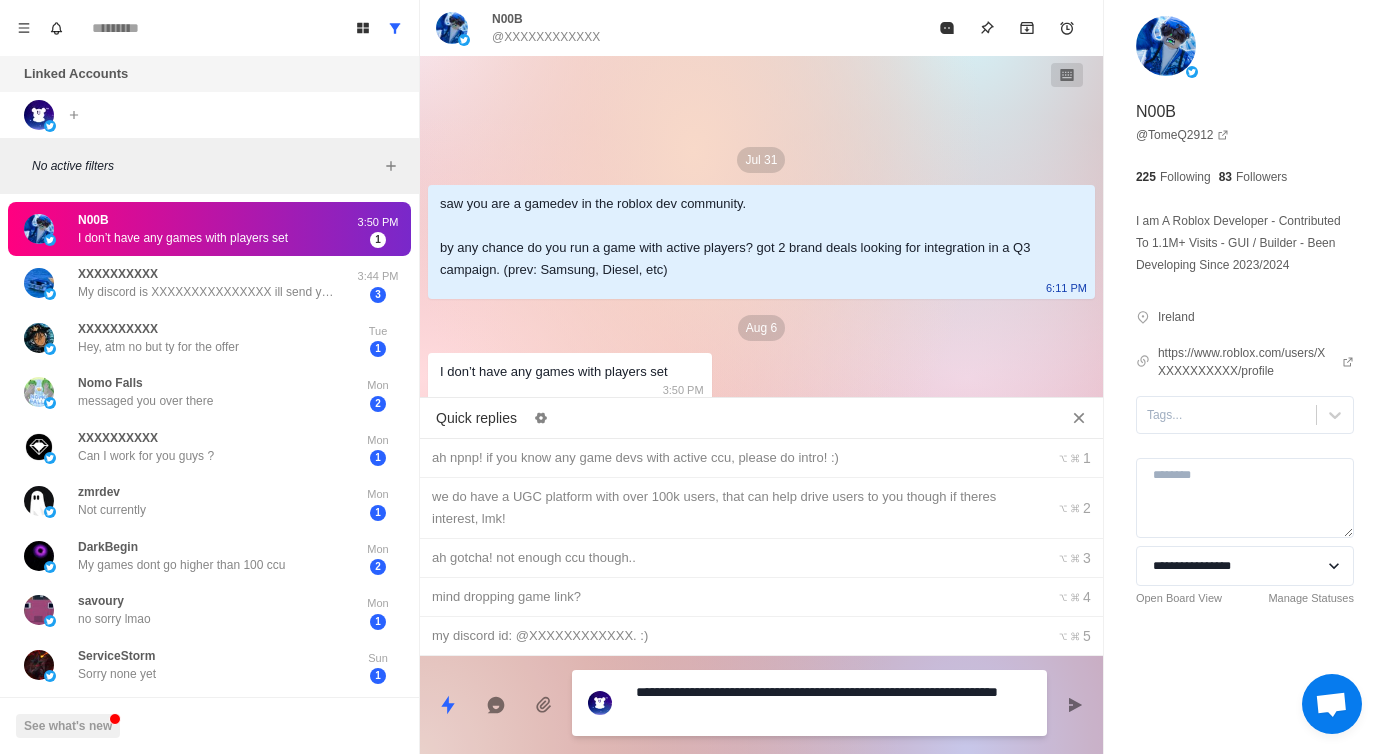 type on "*" 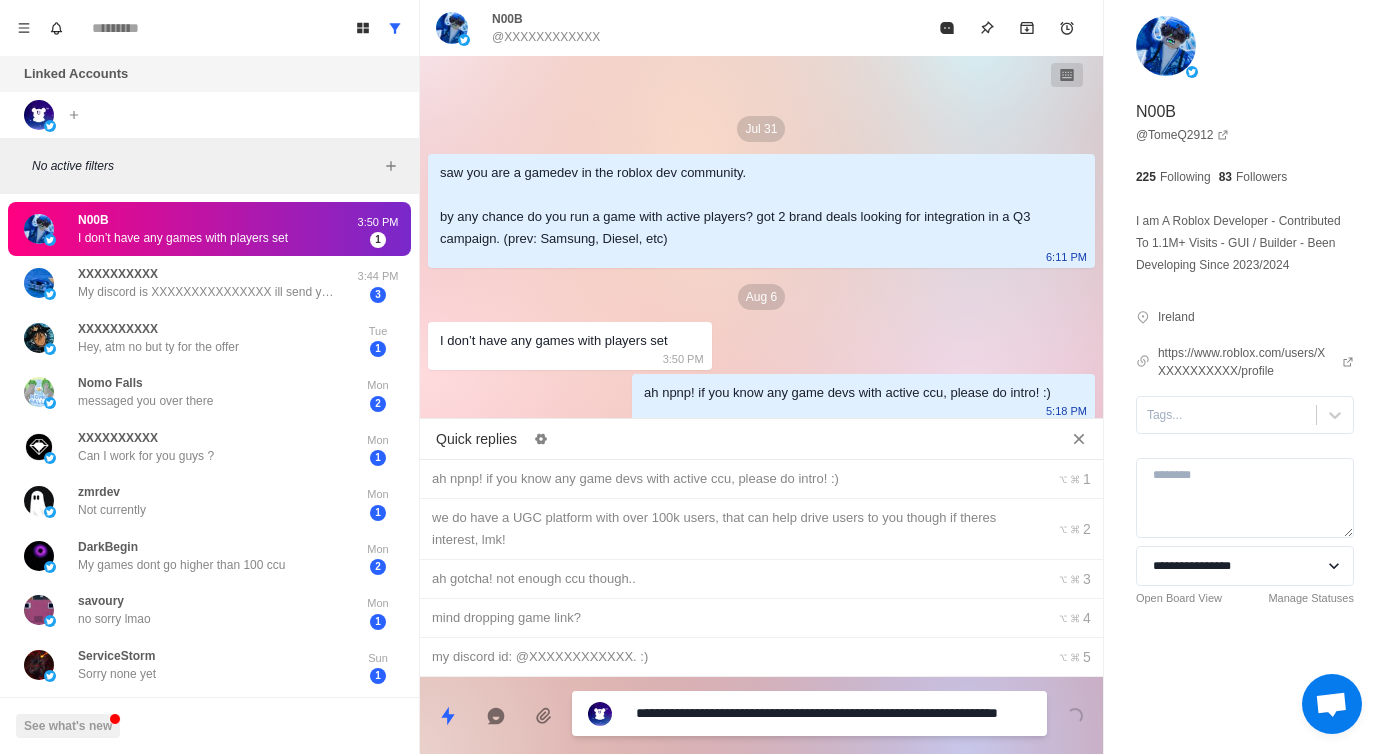 type 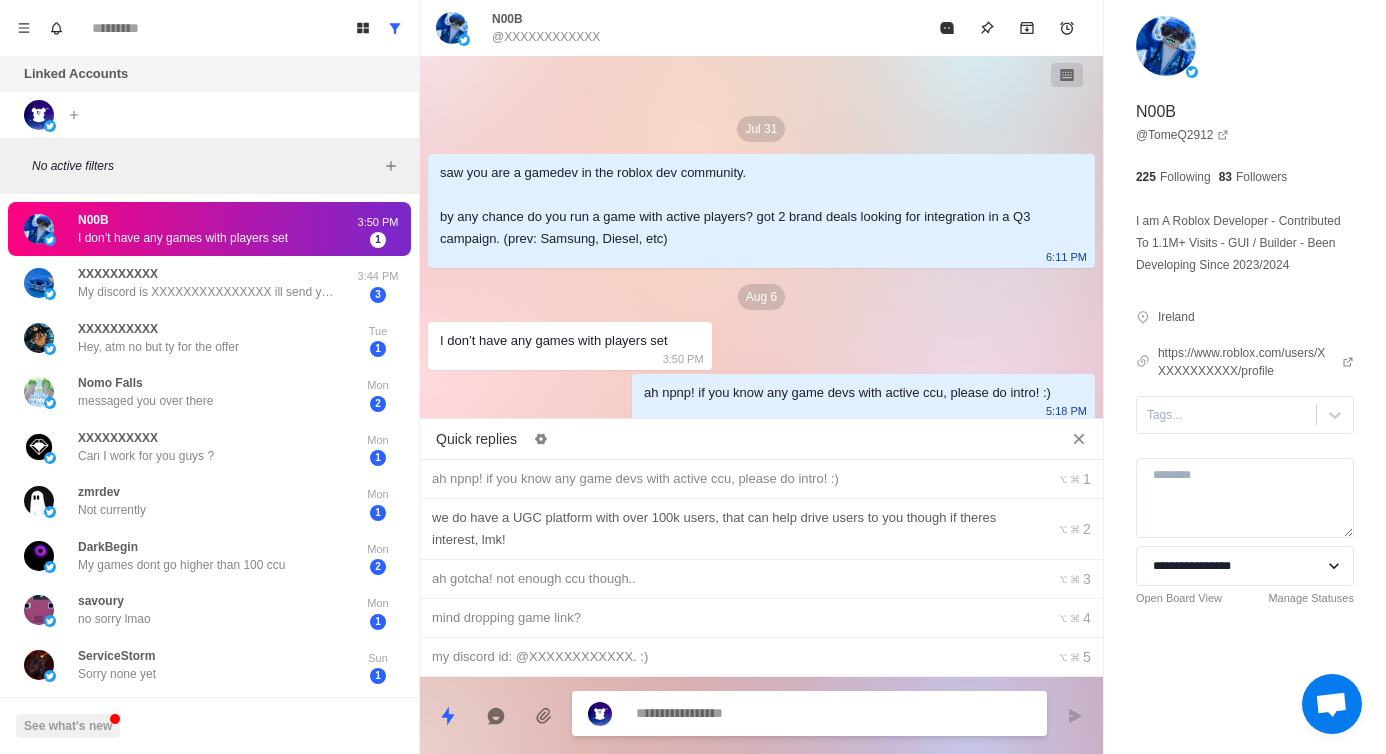 type on "*" 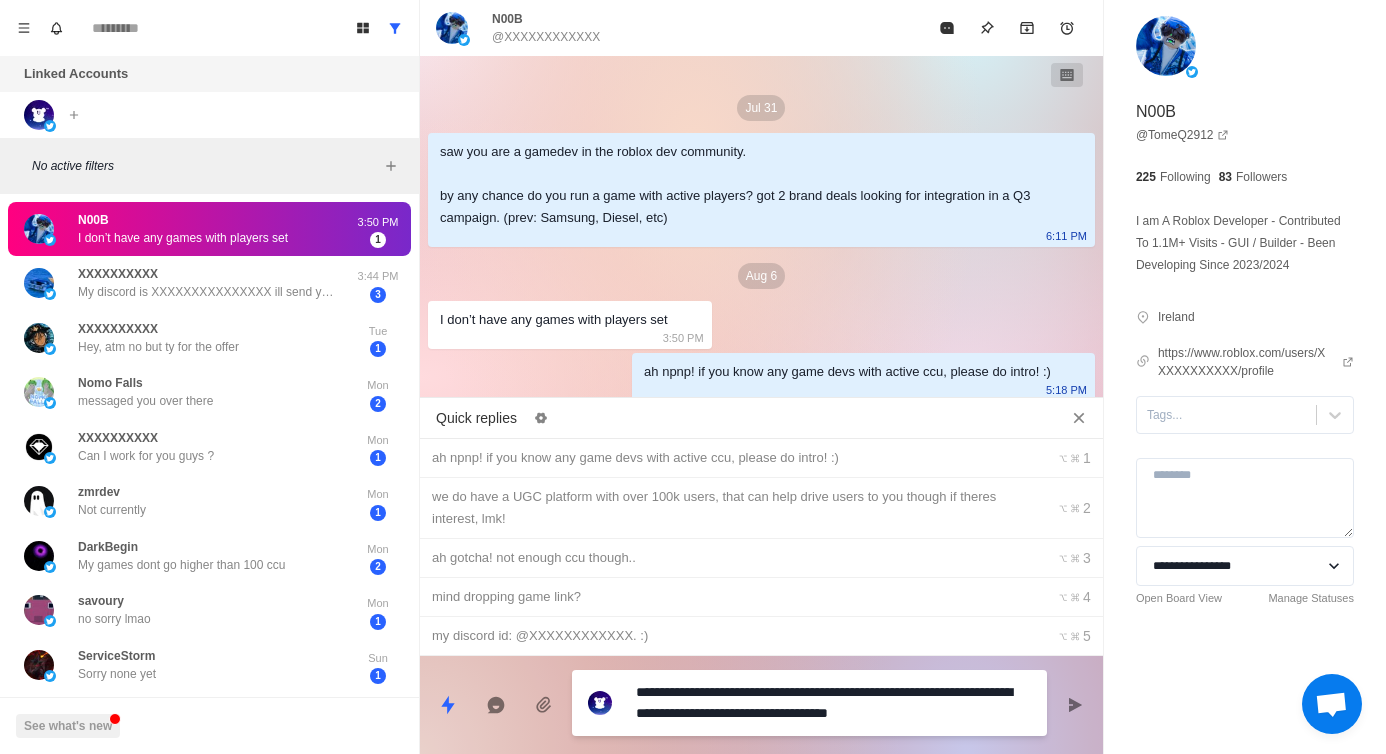 click on "**********" at bounding box center [833, 703] 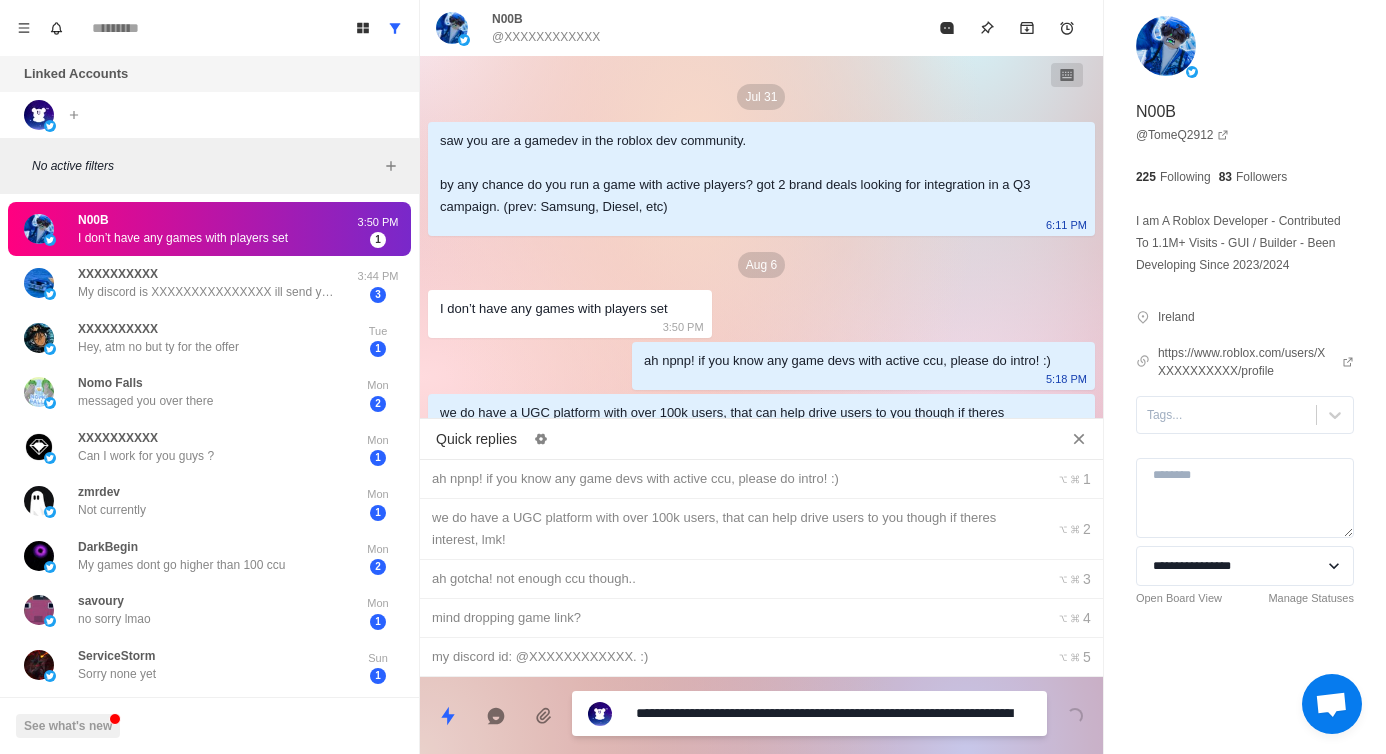 scroll, scrollTop: 42, scrollLeft: 0, axis: vertical 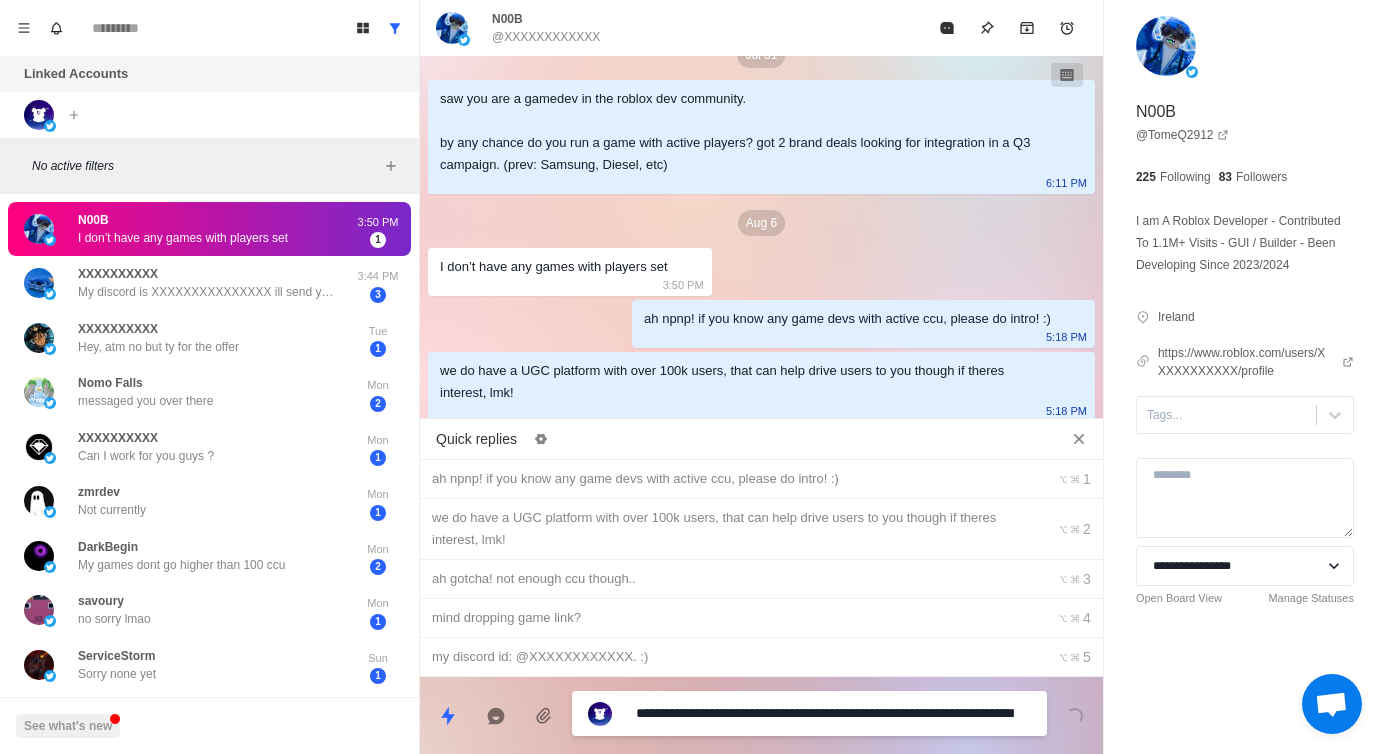 type 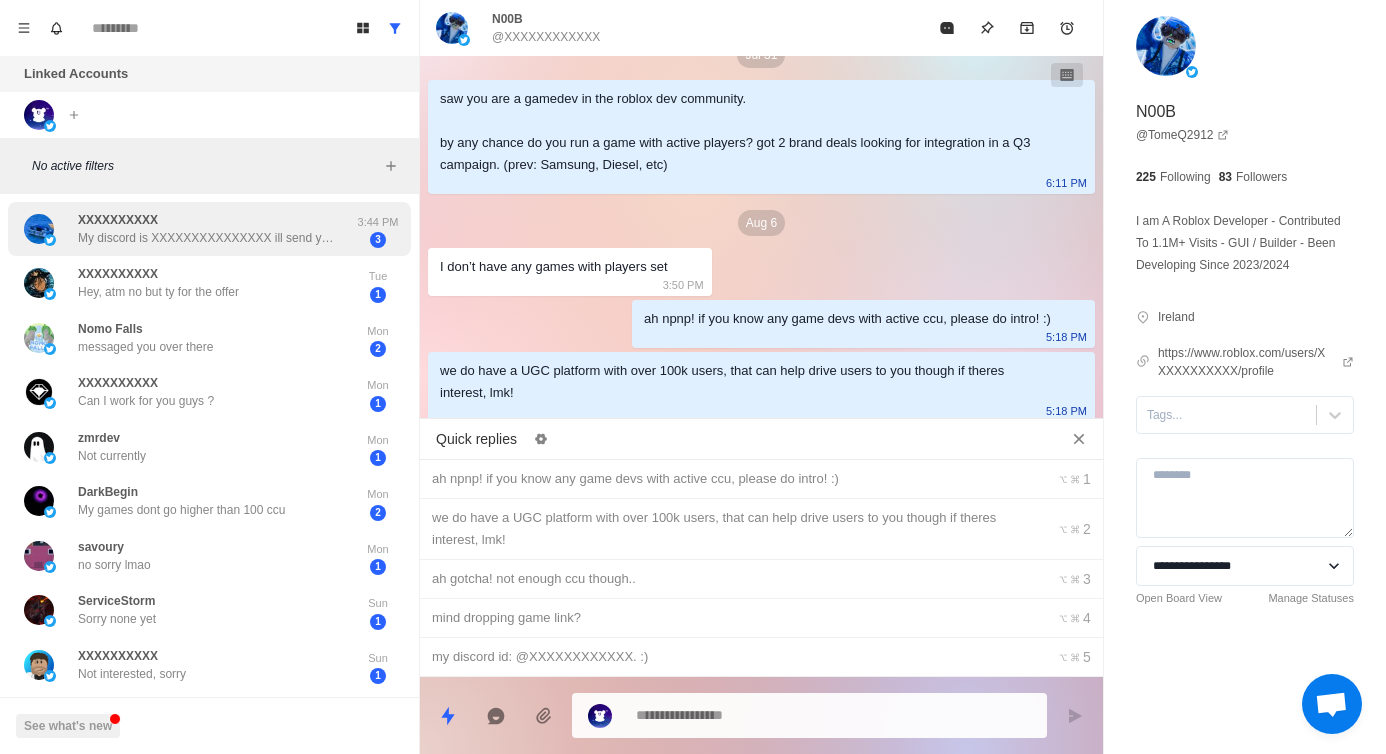 click on "My discord is XXXXXXXXXXXXXXX ill send you a request" at bounding box center [208, 238] 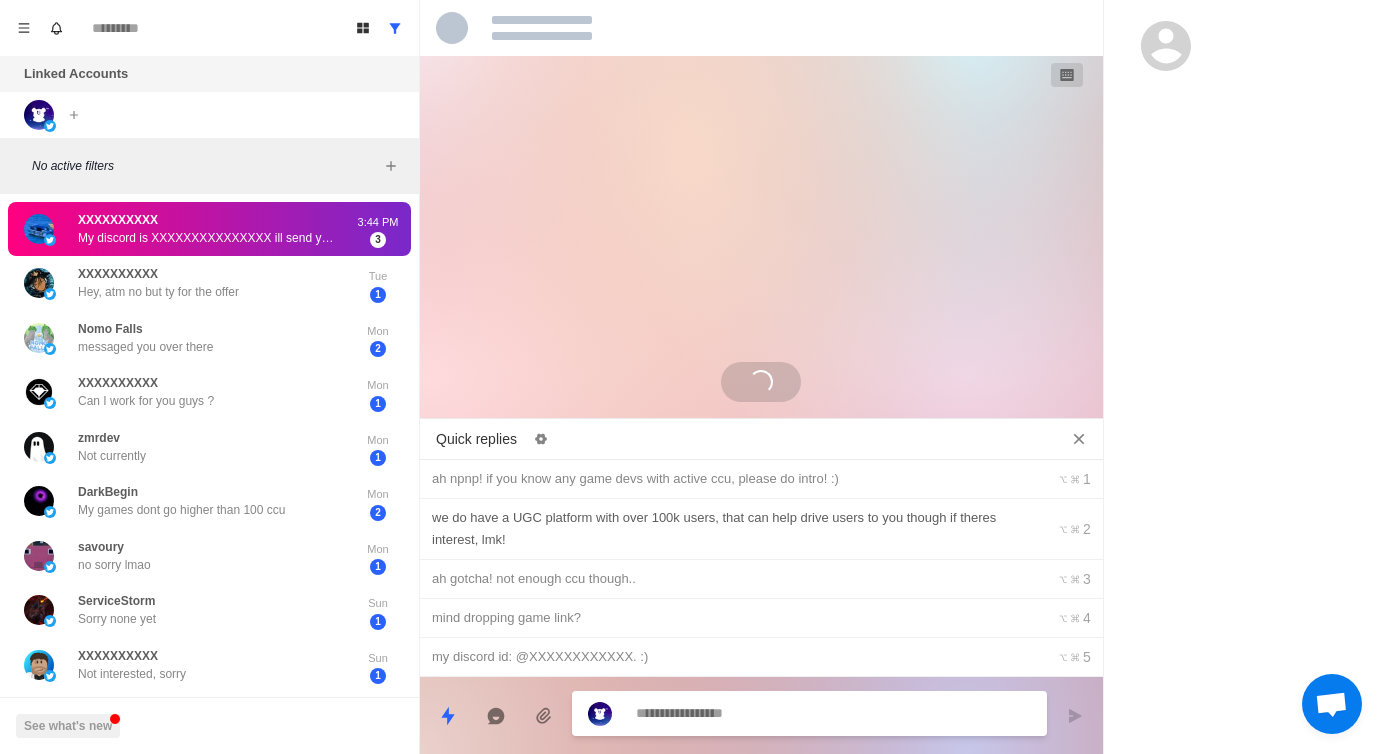 scroll, scrollTop: 162, scrollLeft: 0, axis: vertical 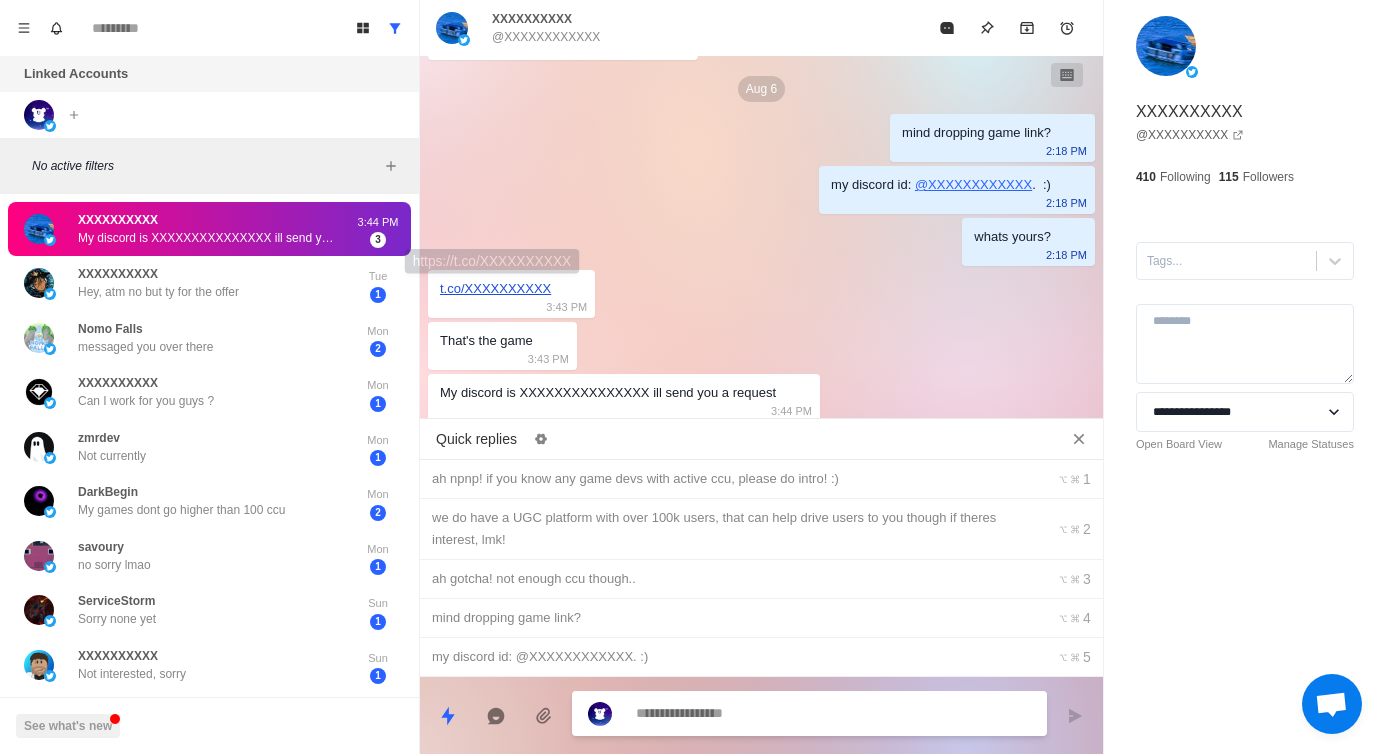 click on "t.co/XXXXXXXXXX" at bounding box center [495, 288] 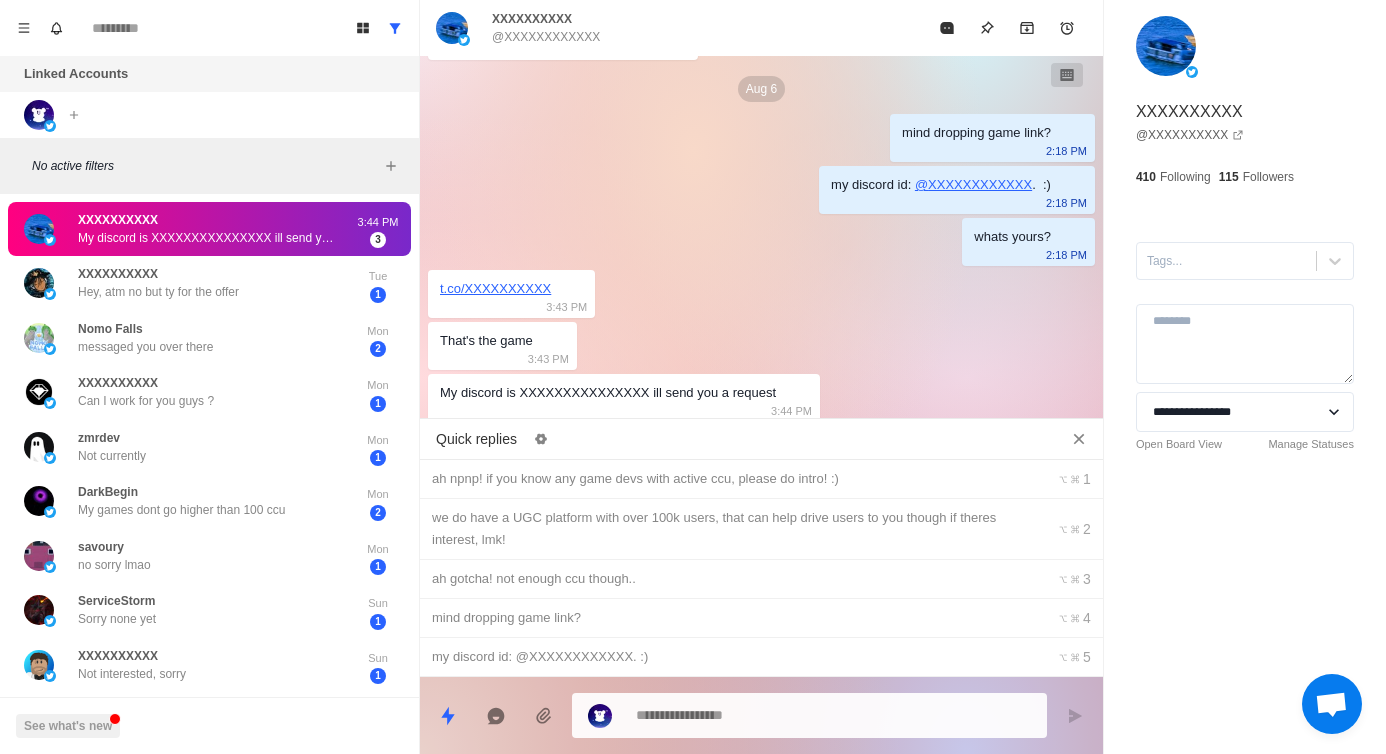 type on "*" 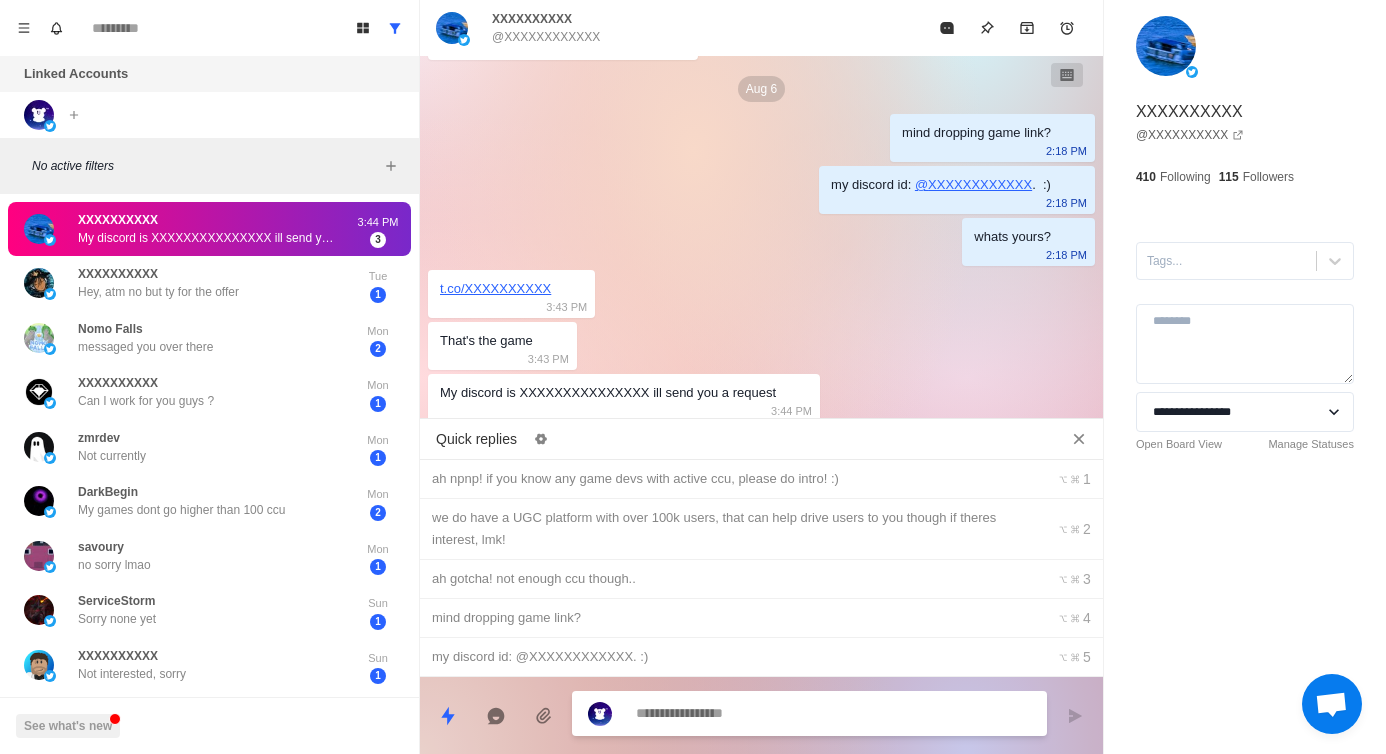 click at bounding box center [833, 713] 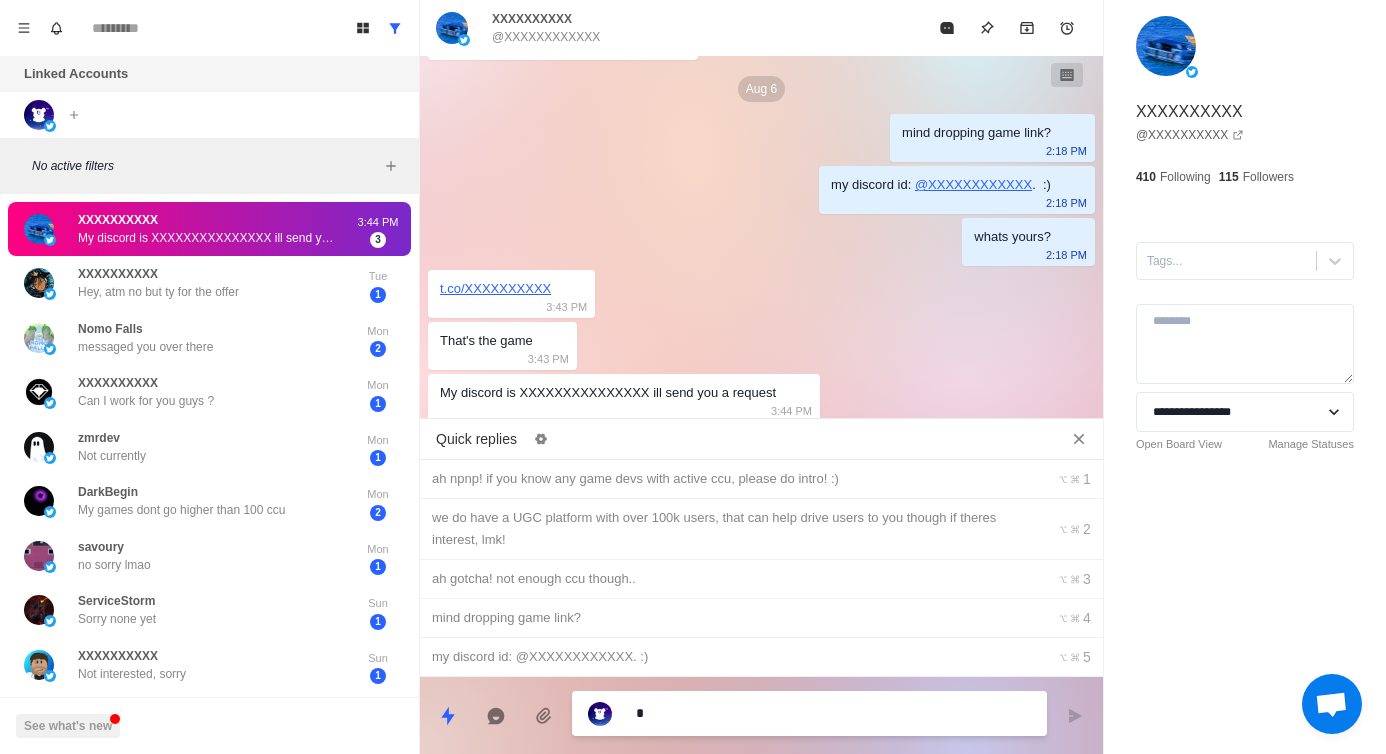 type on "**" 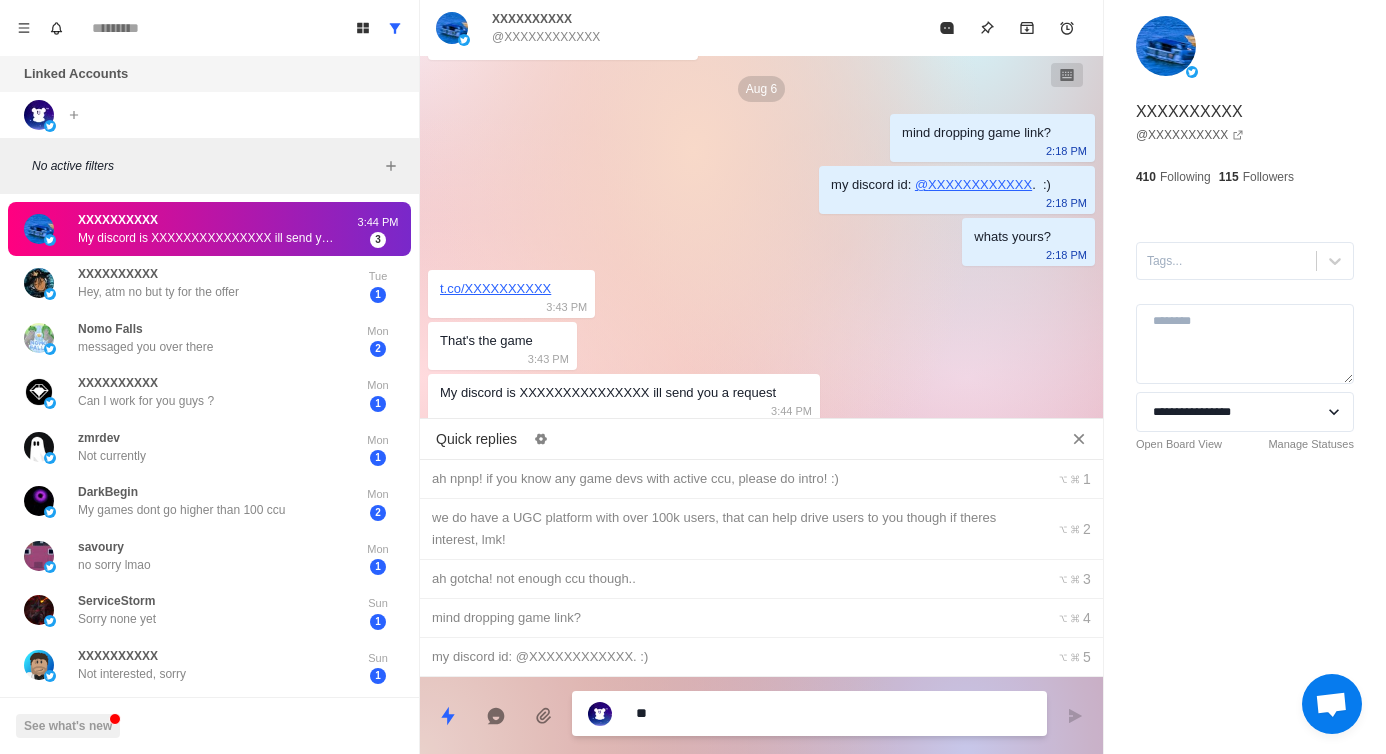 type on "***" 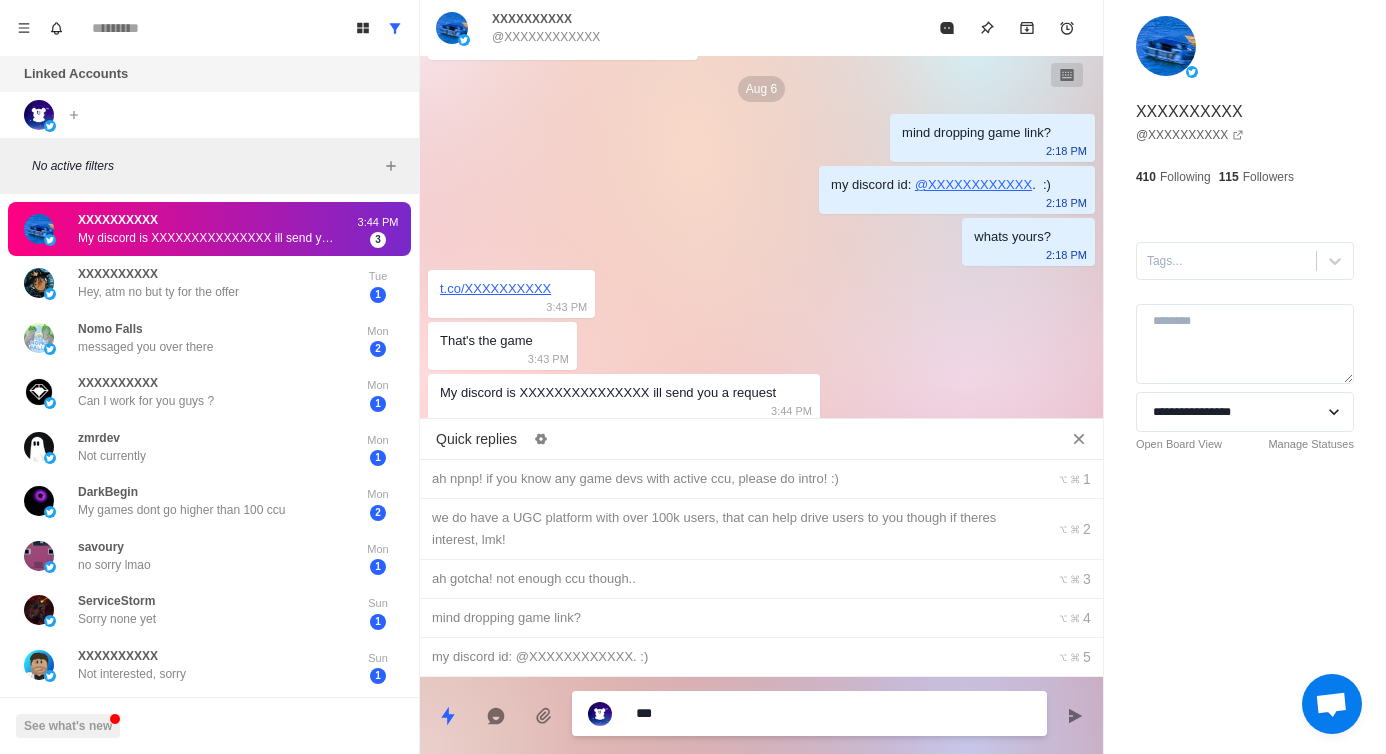type on "****" 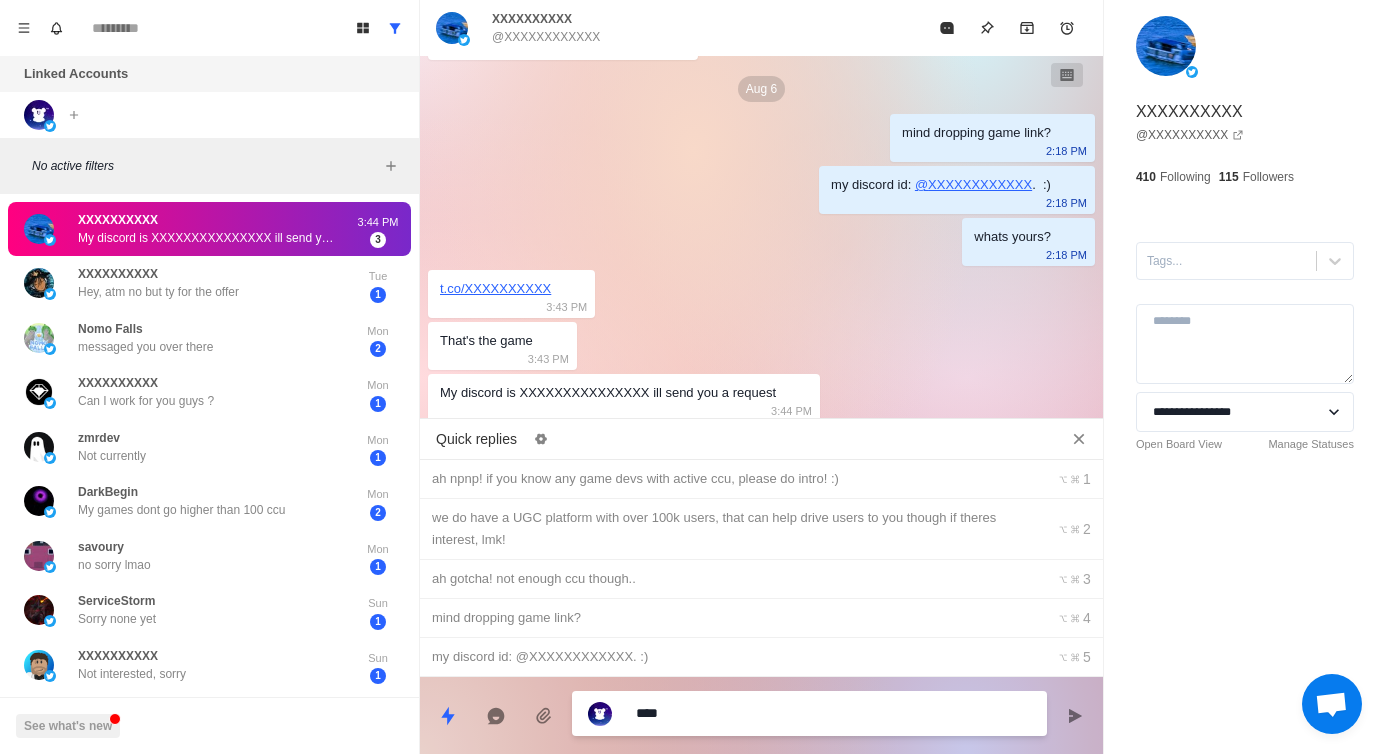 type on "*****" 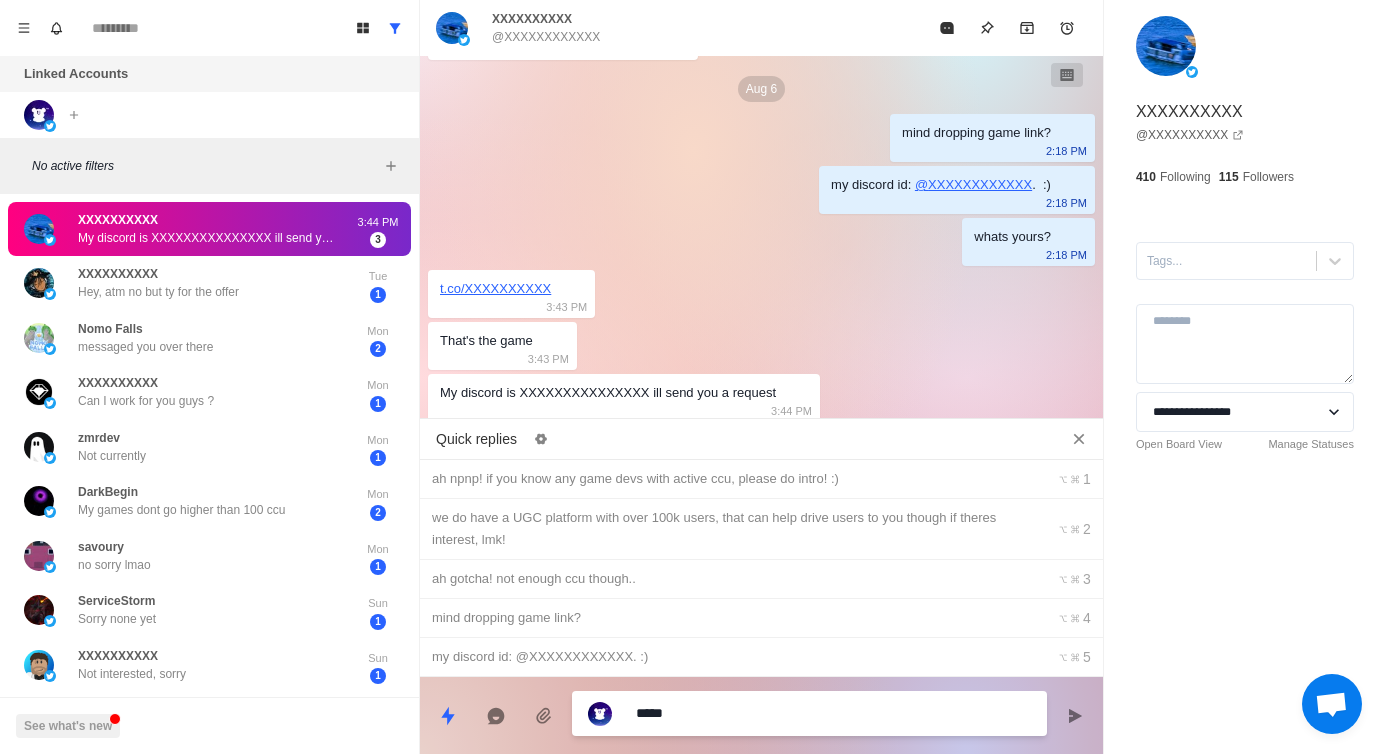 type on "******" 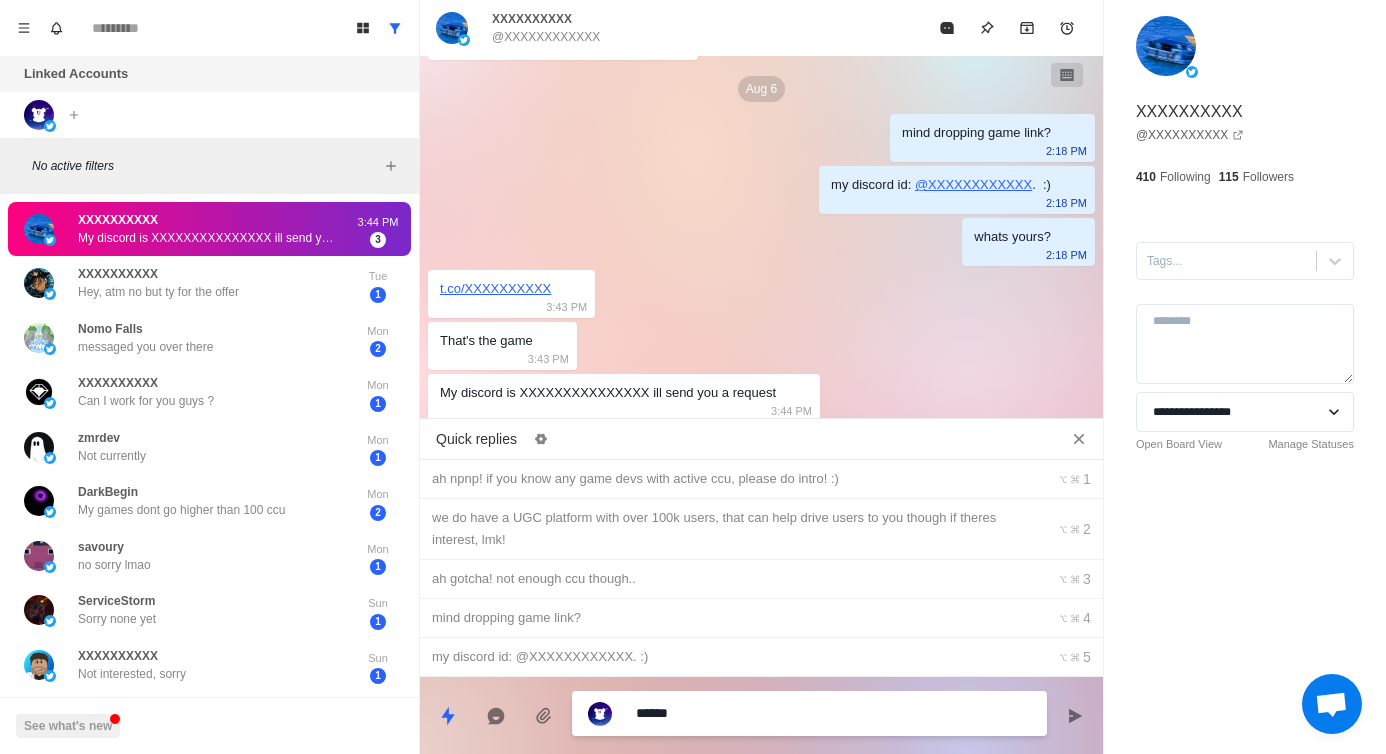 type on "*******" 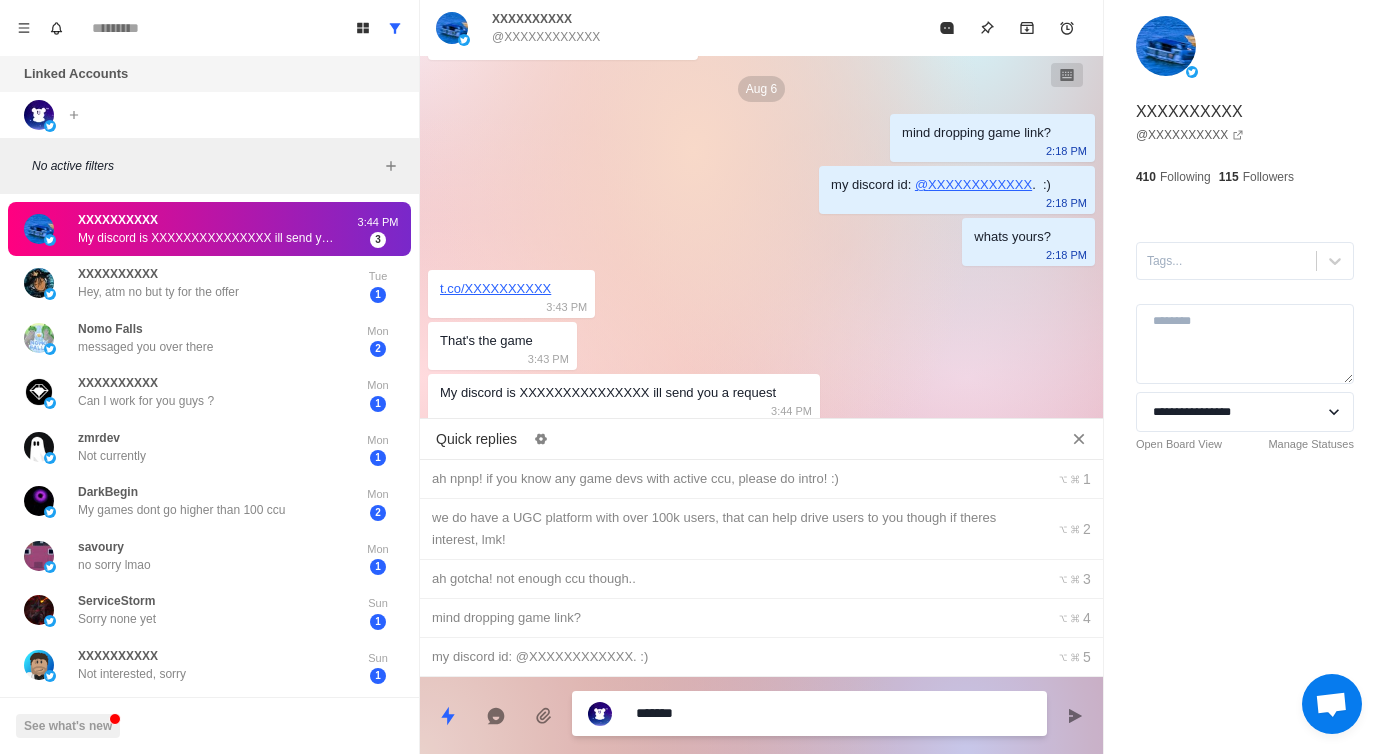 type on "*" 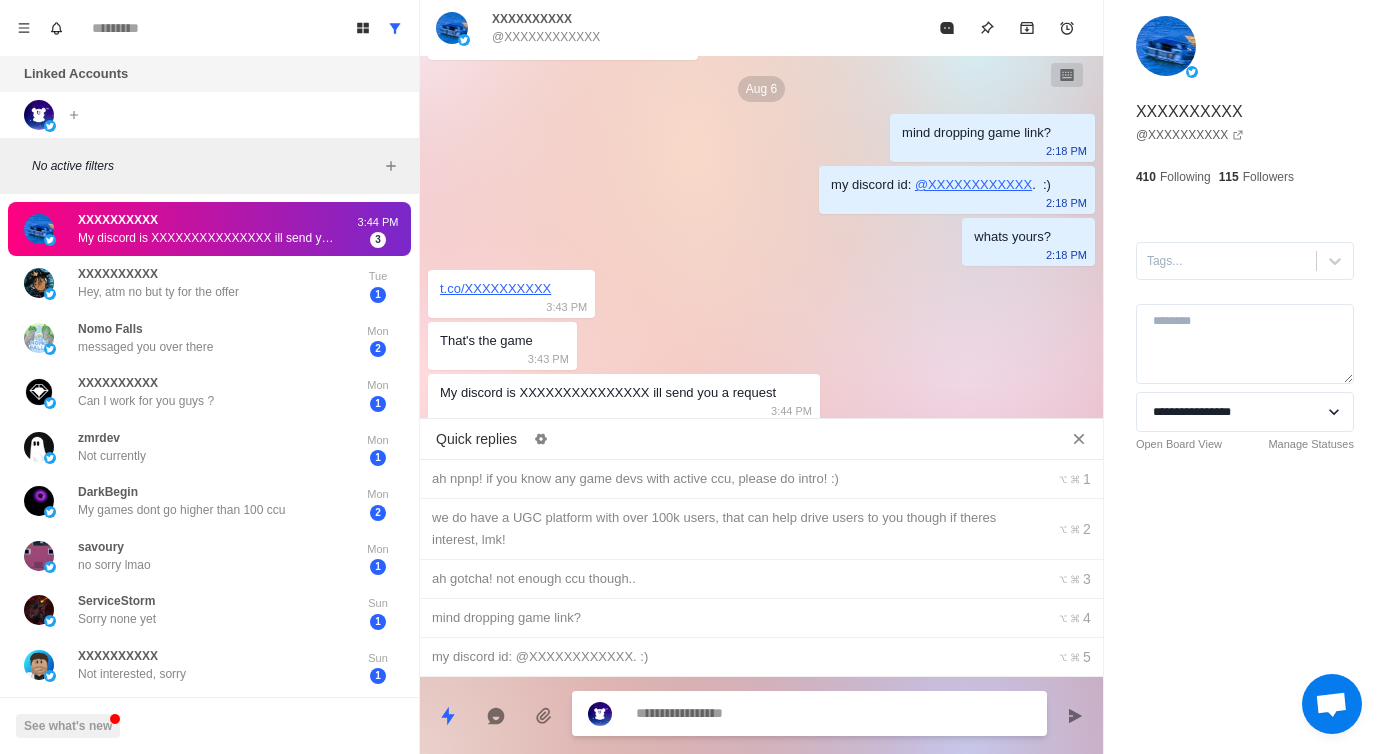 scroll, scrollTop: 214, scrollLeft: 0, axis: vertical 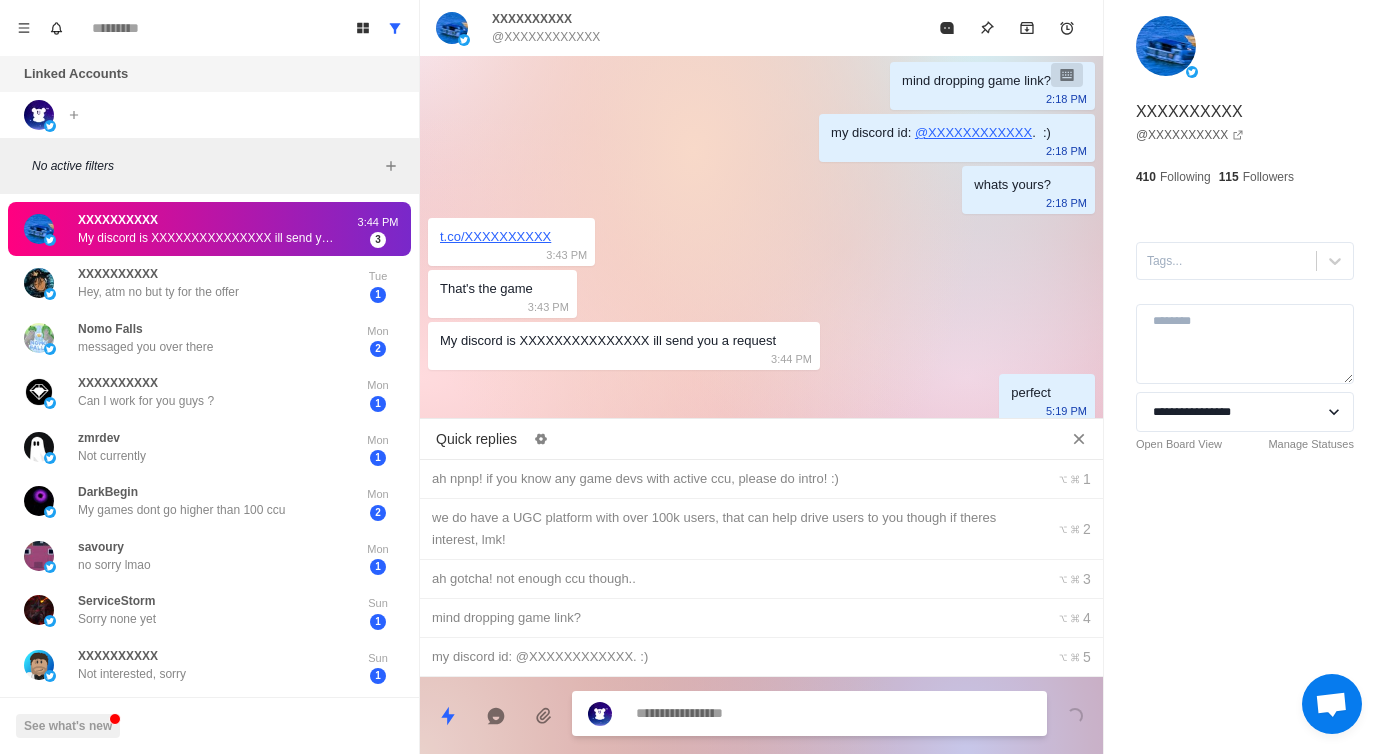 type on "*" 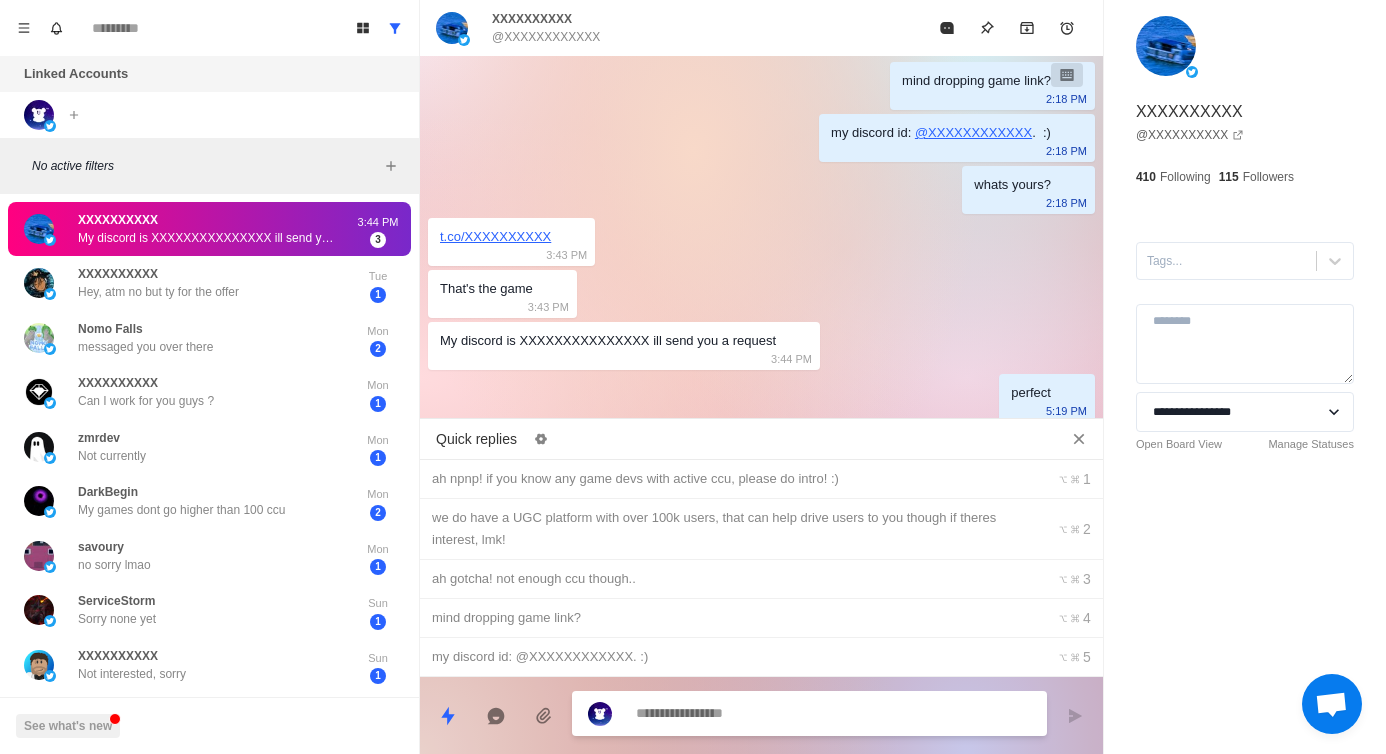 type on "*" 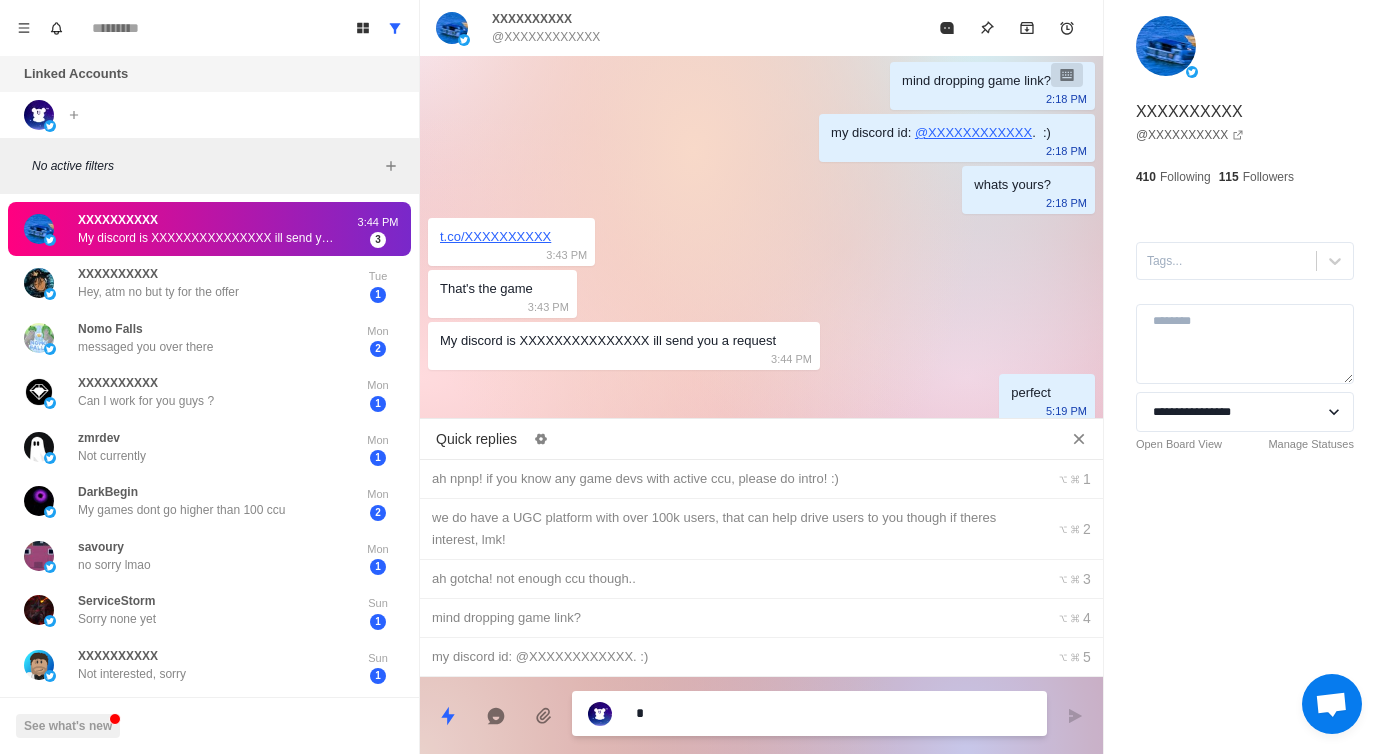 type on "*" 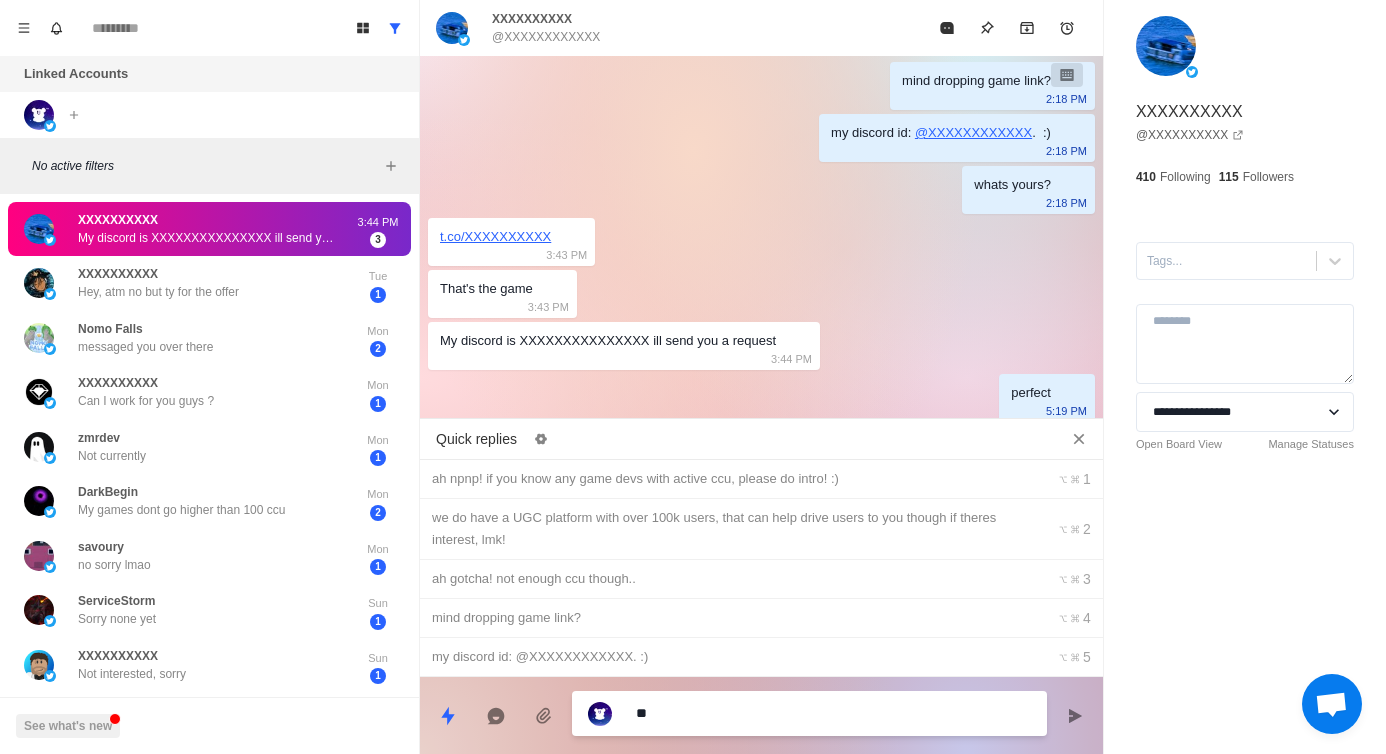 type on "***" 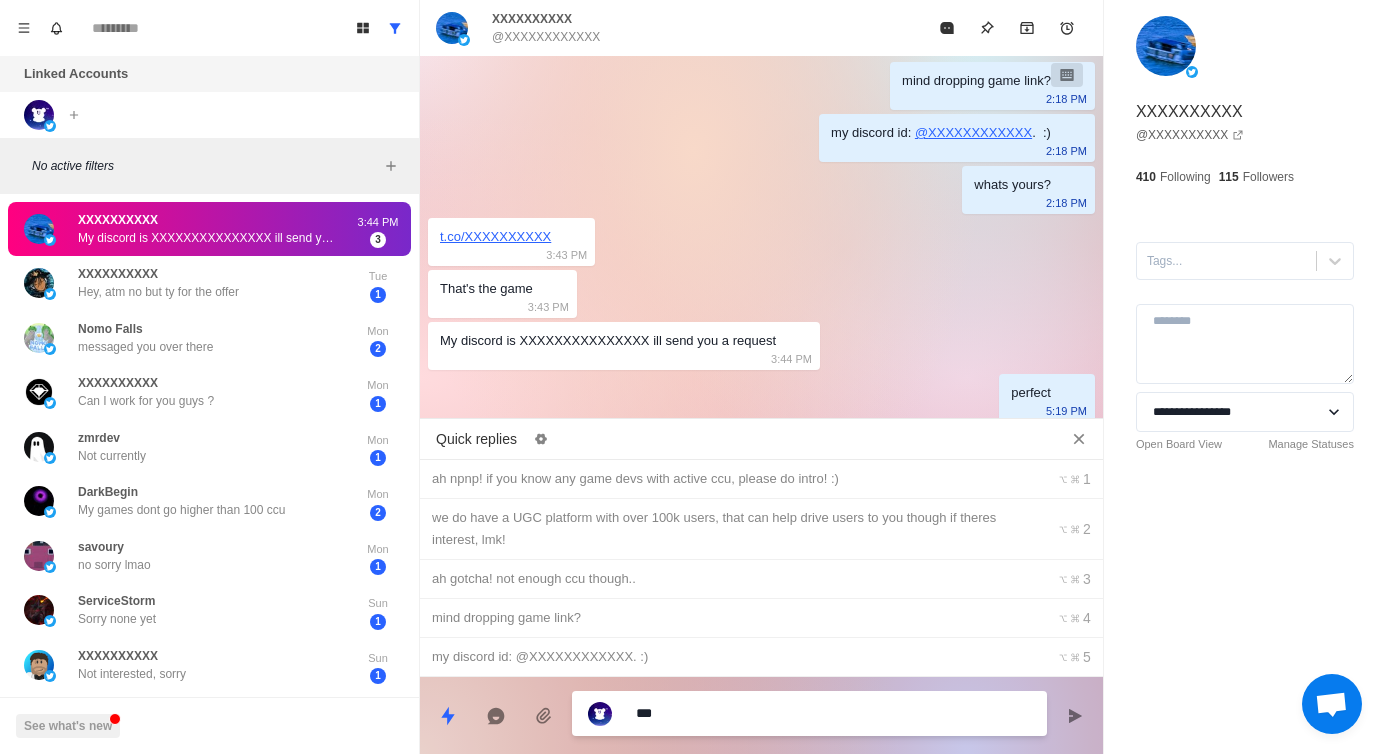 type on "****" 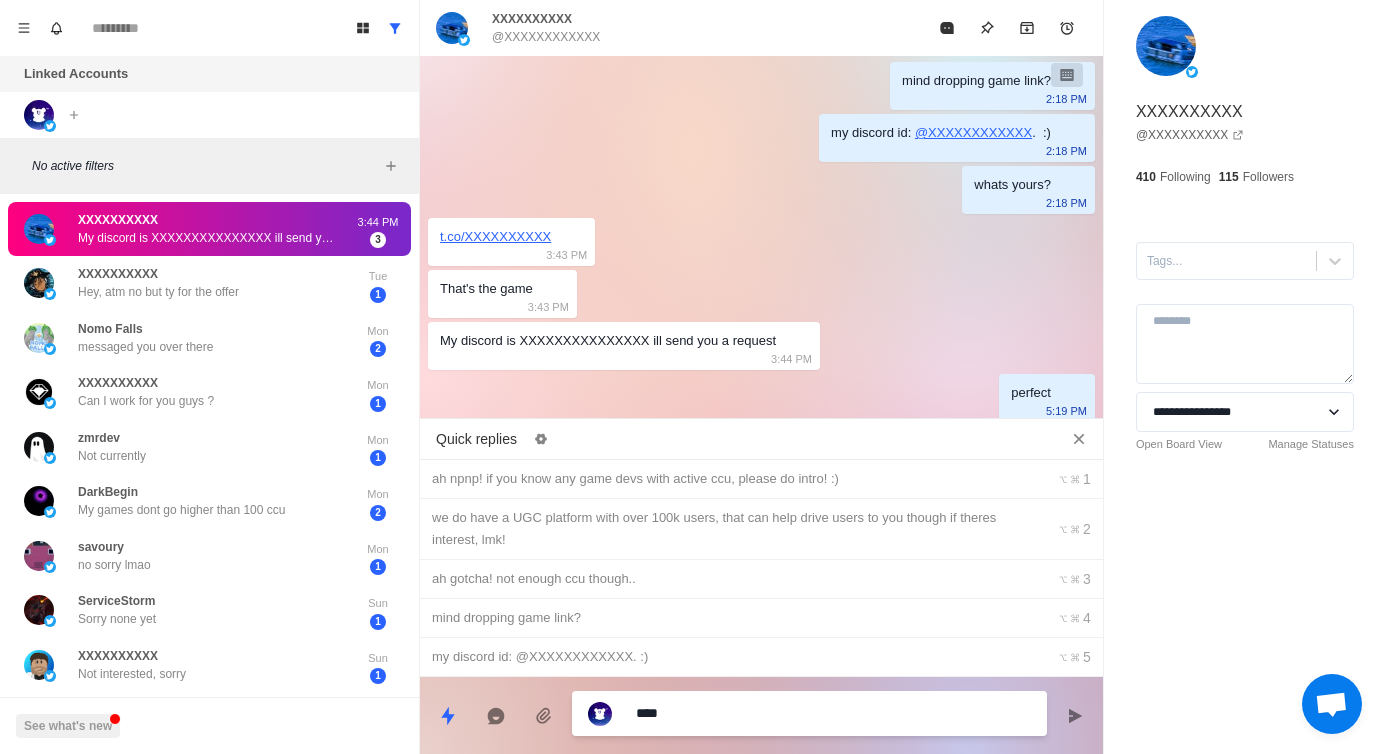 type on "****" 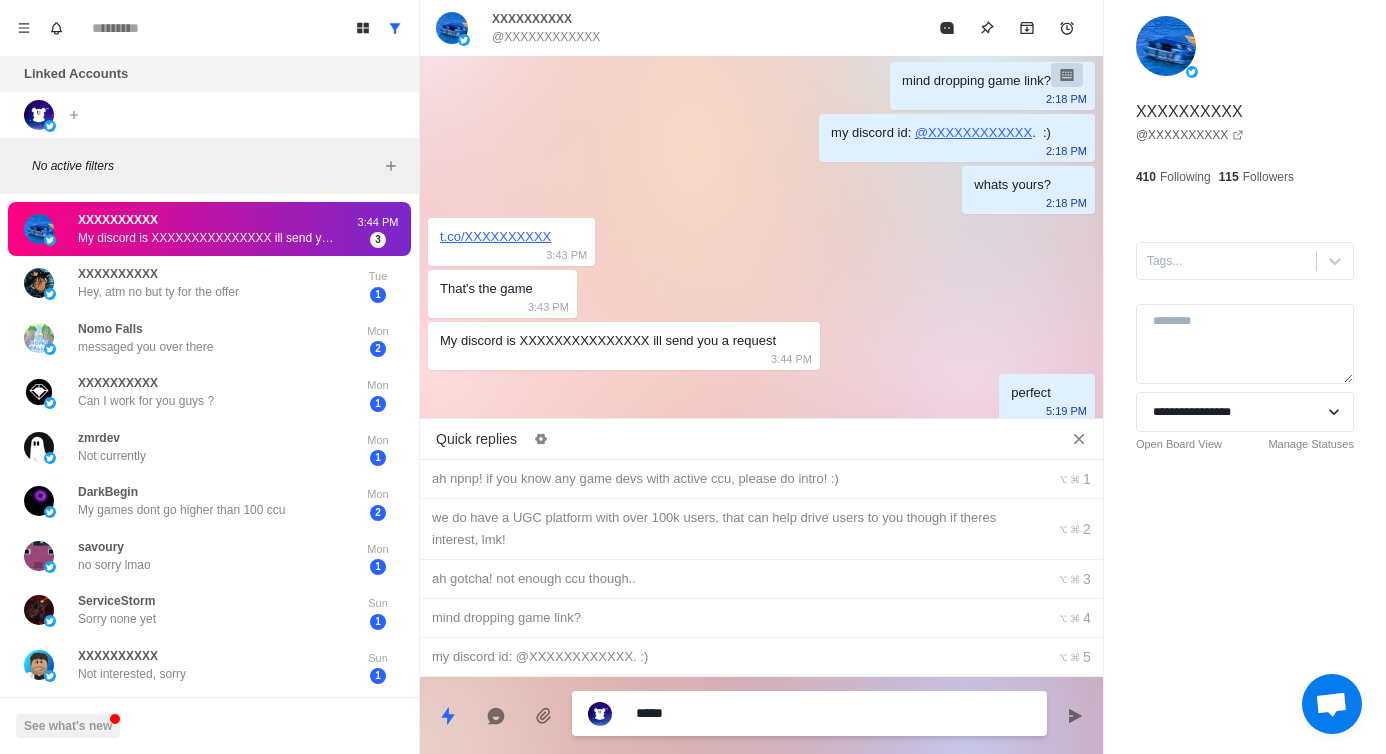 type on "******" 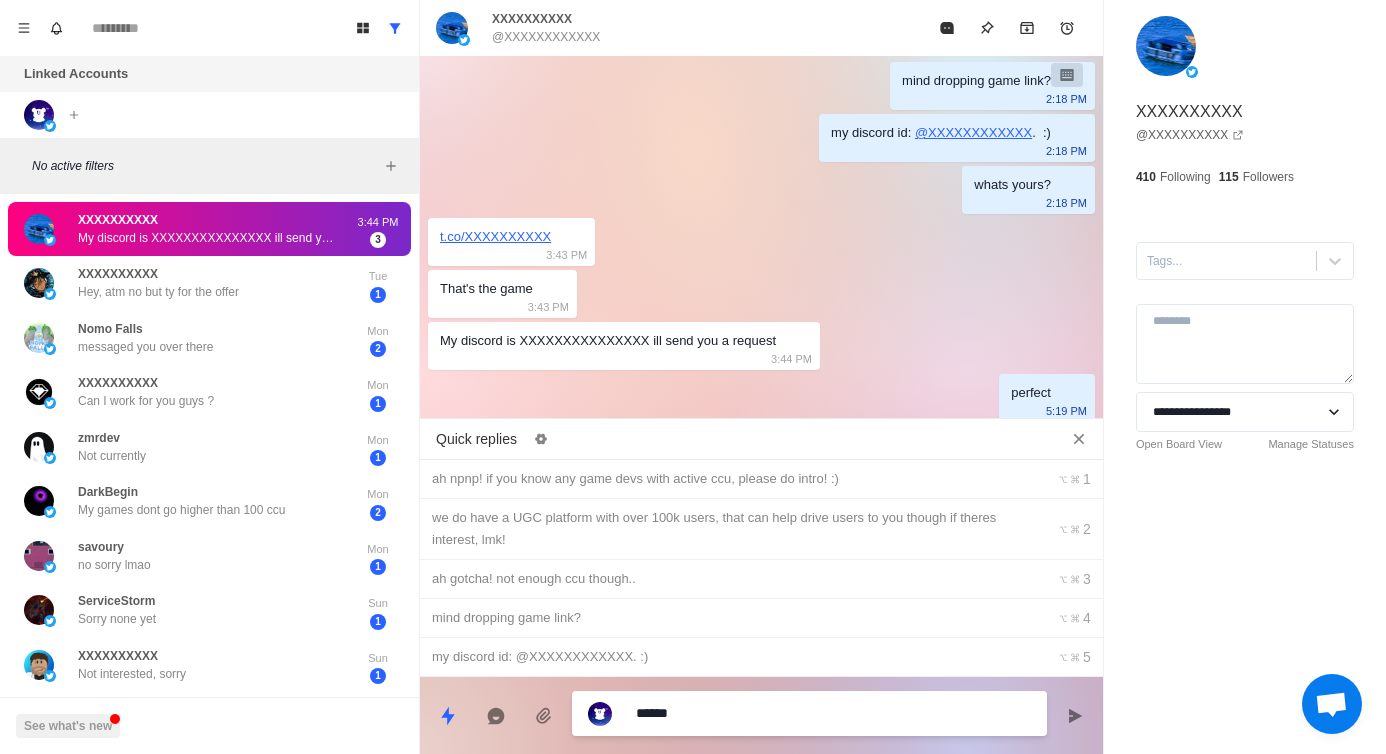 type on "*******" 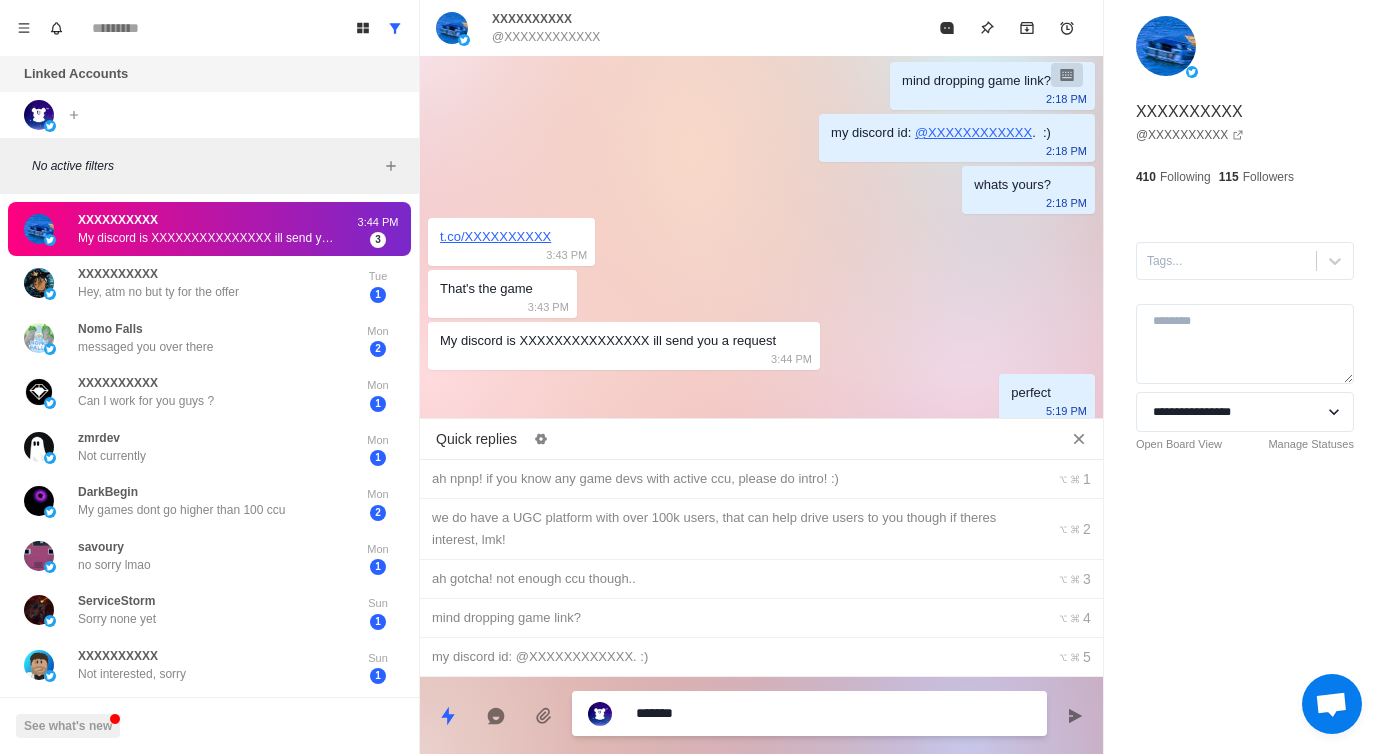 type on "*" 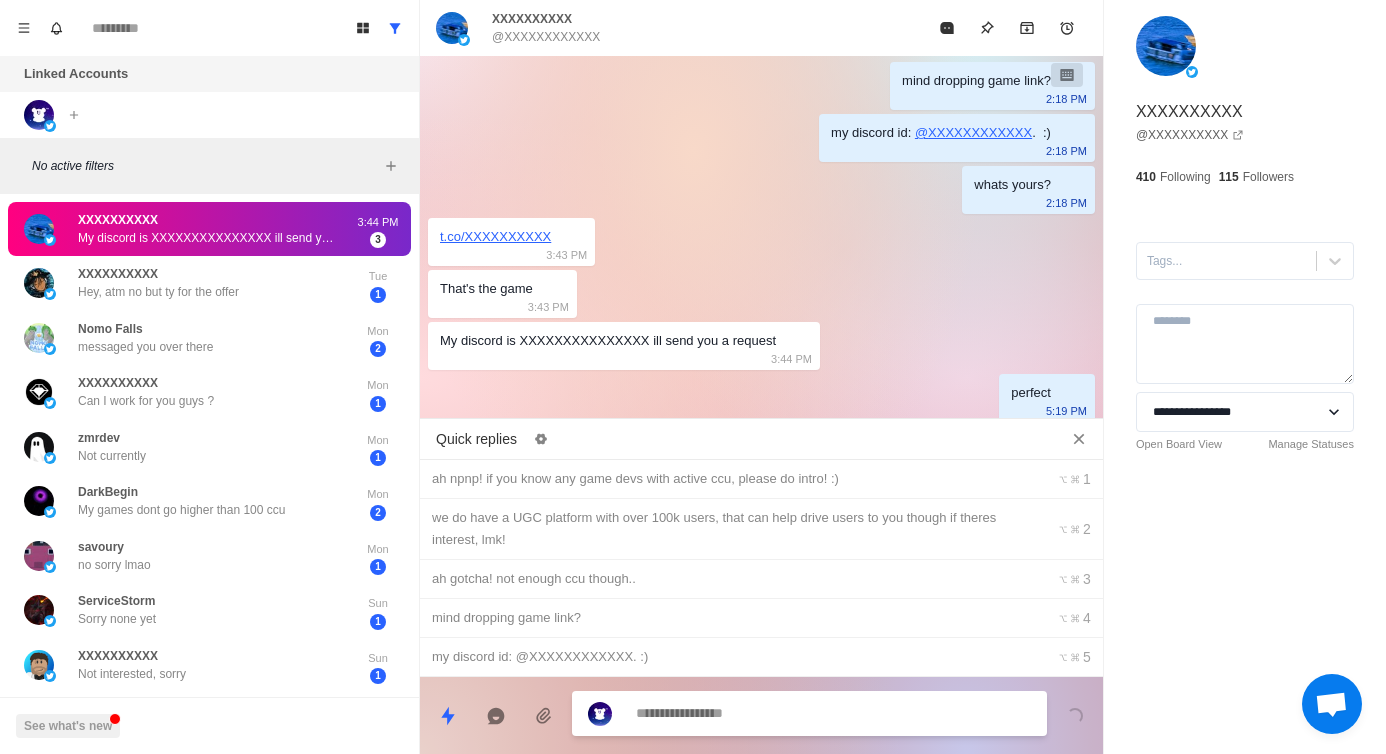 scroll, scrollTop: 266, scrollLeft: 0, axis: vertical 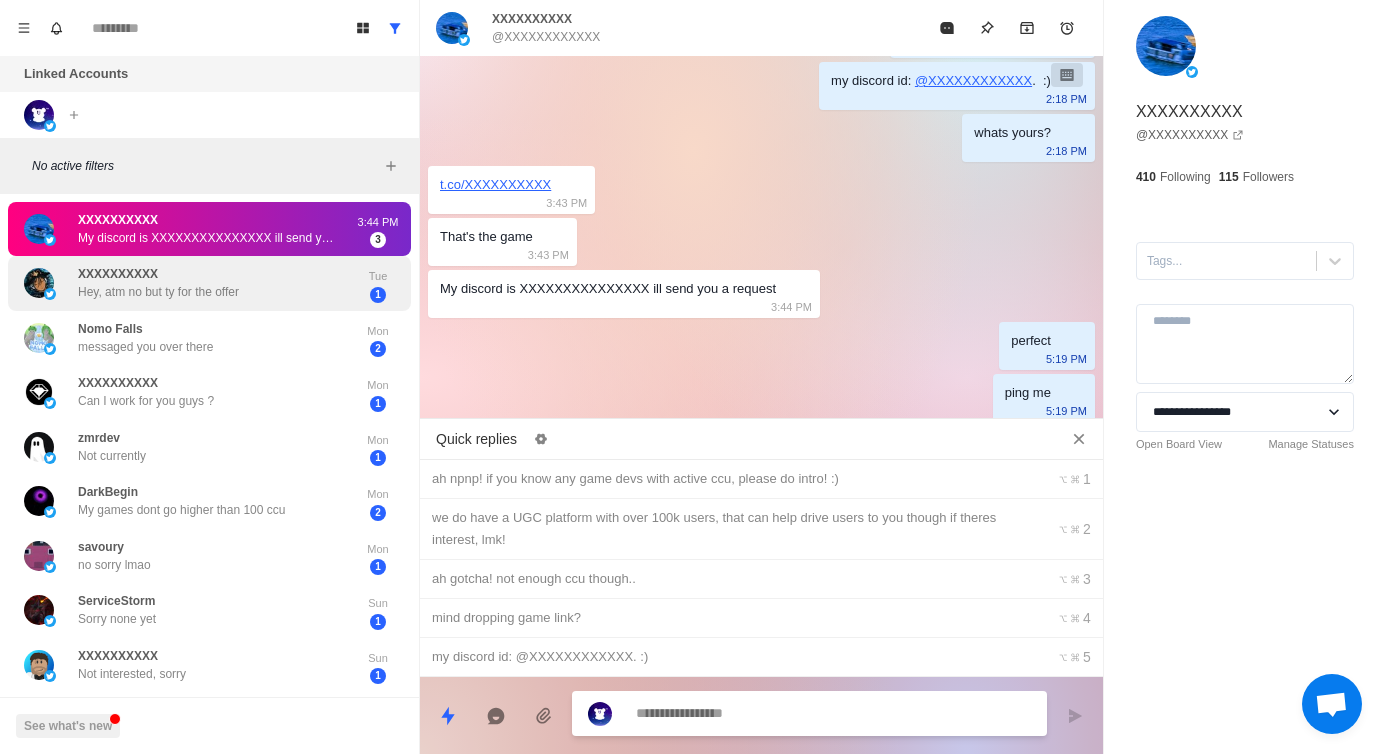 click on "XXXXXXXXXX Hey, atm no but ty for the offer" at bounding box center [158, 283] 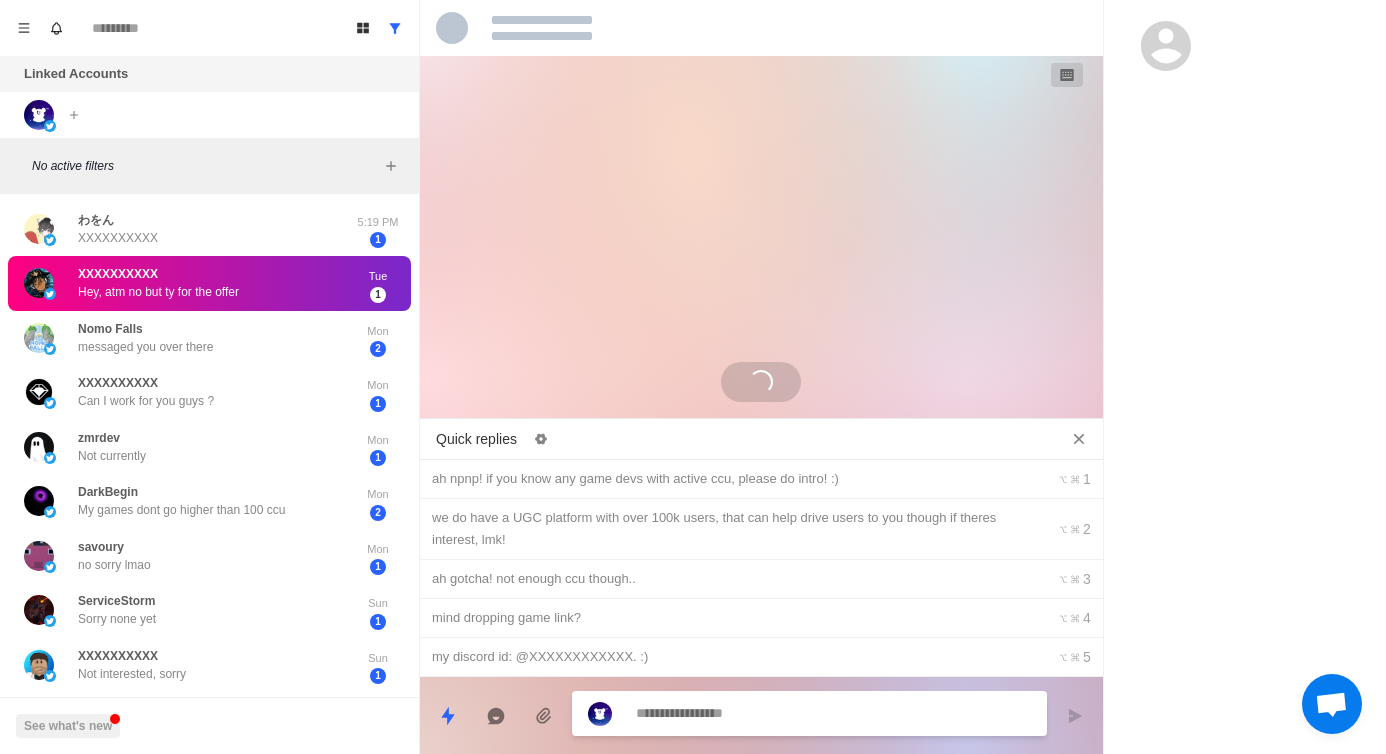 scroll, scrollTop: 0, scrollLeft: 0, axis: both 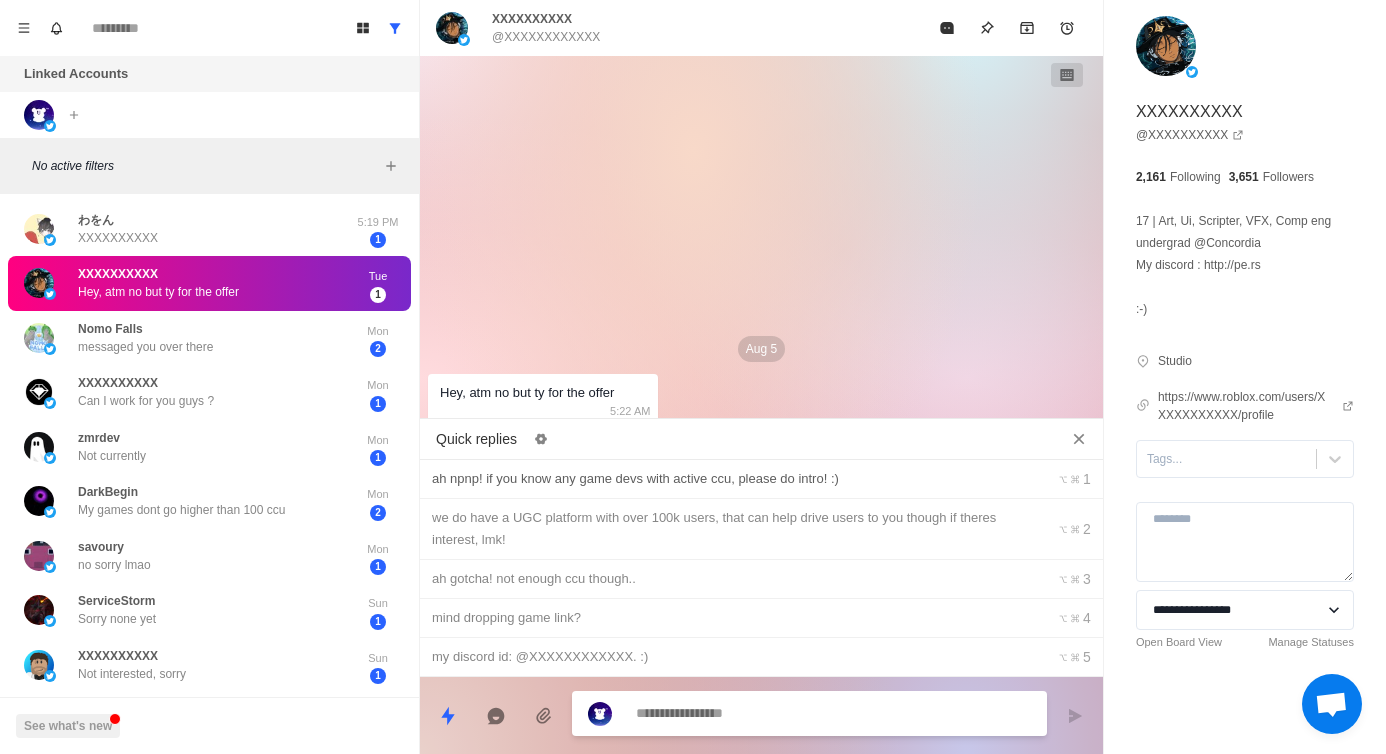 type on "*" 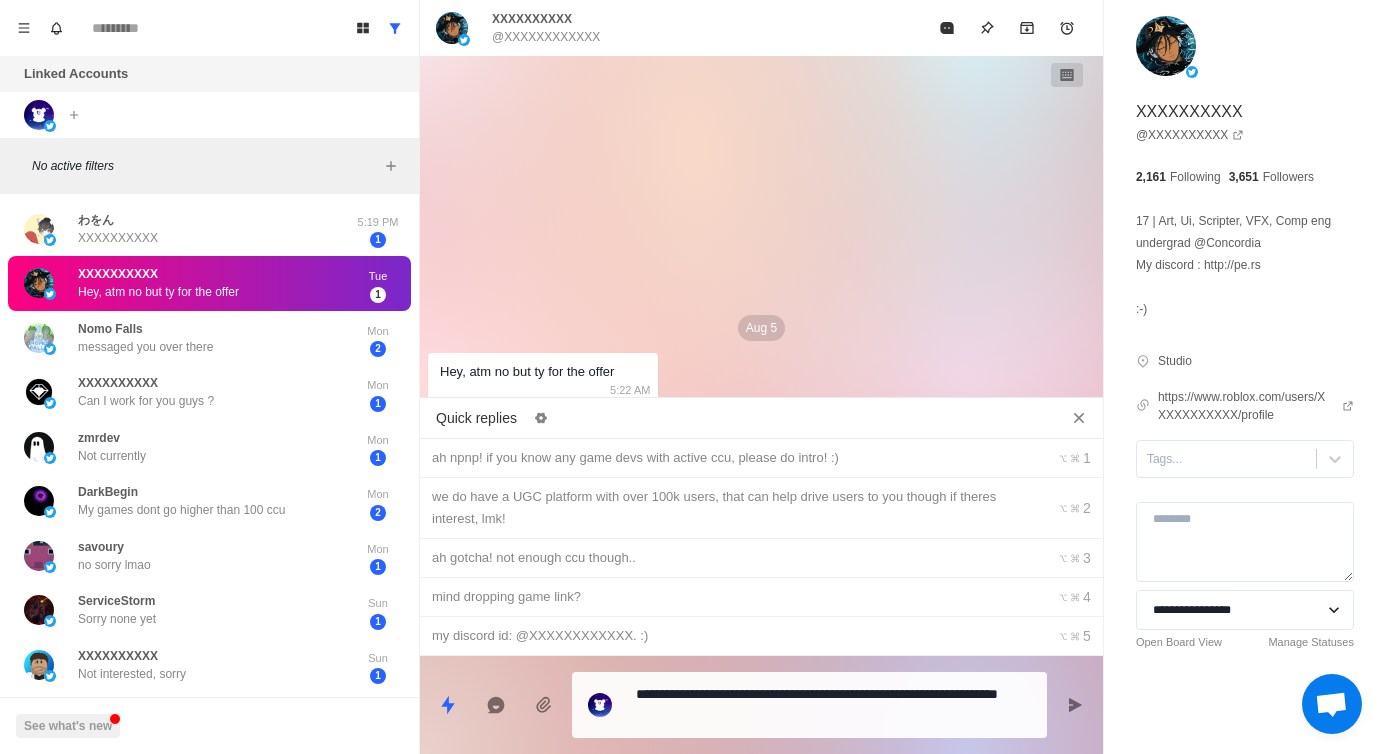 click on "**********" at bounding box center [833, 705] 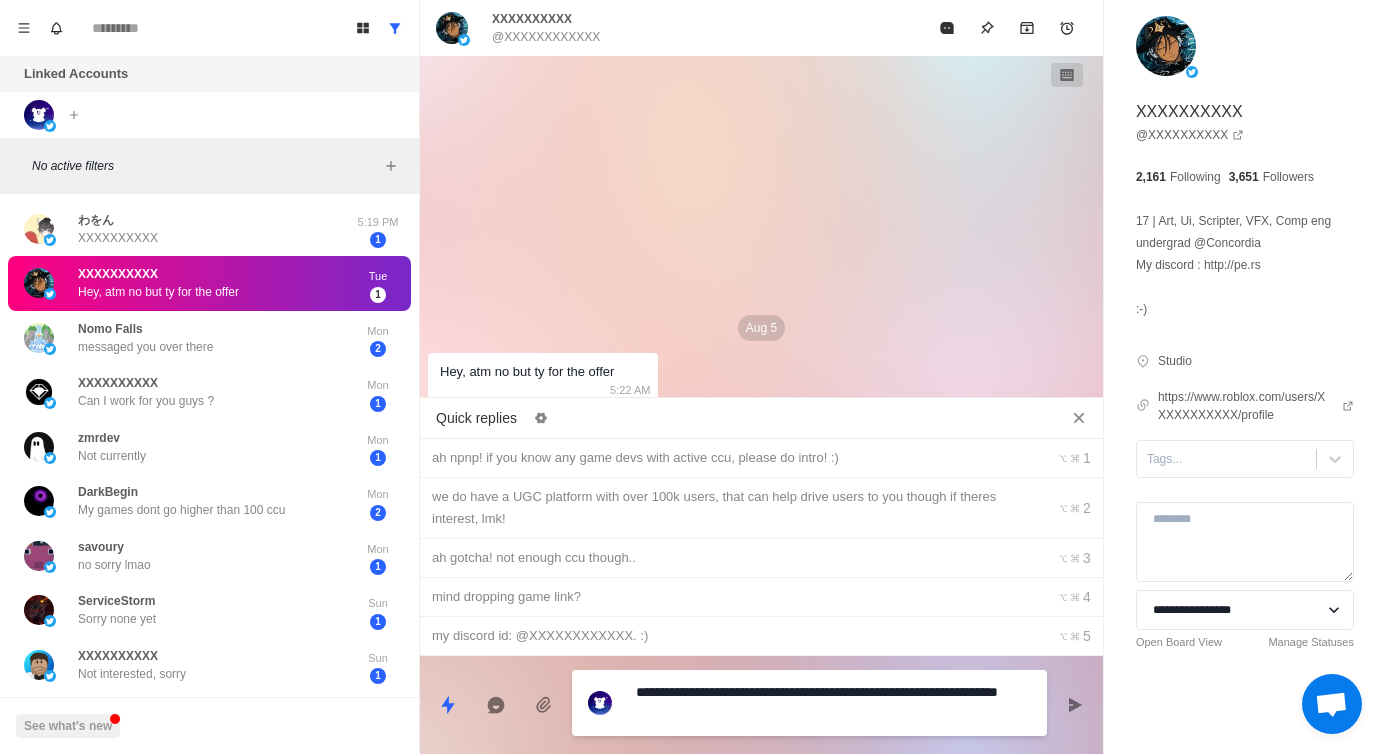 type on "*" 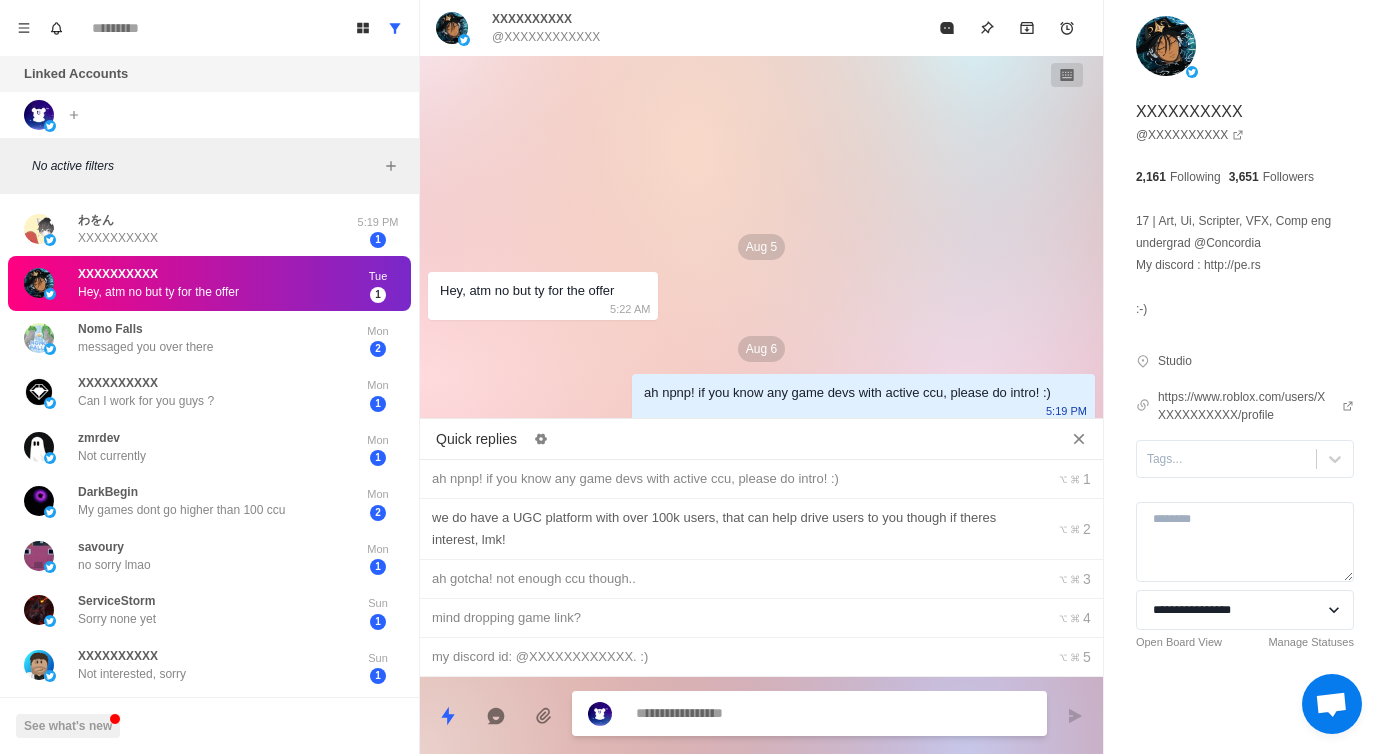 type on "*" 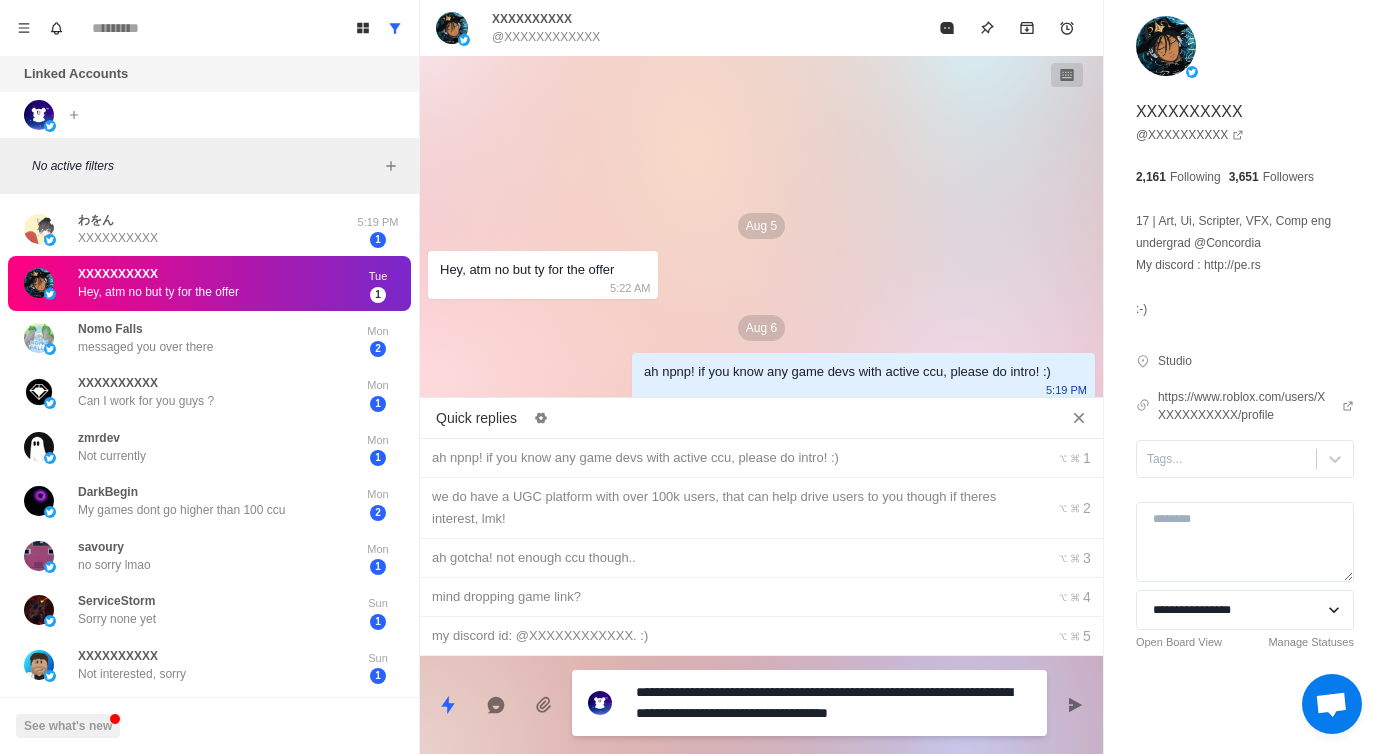 click on "**********" at bounding box center [833, 703] 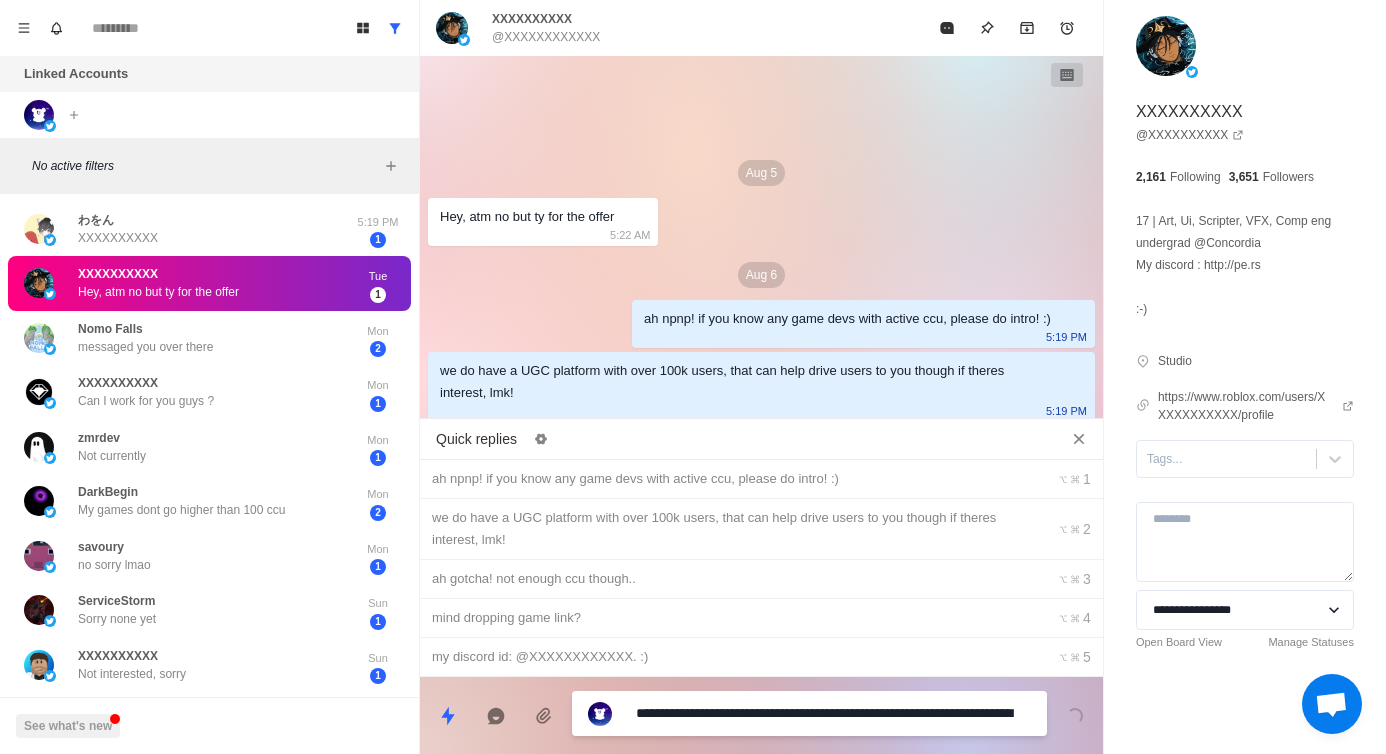 type 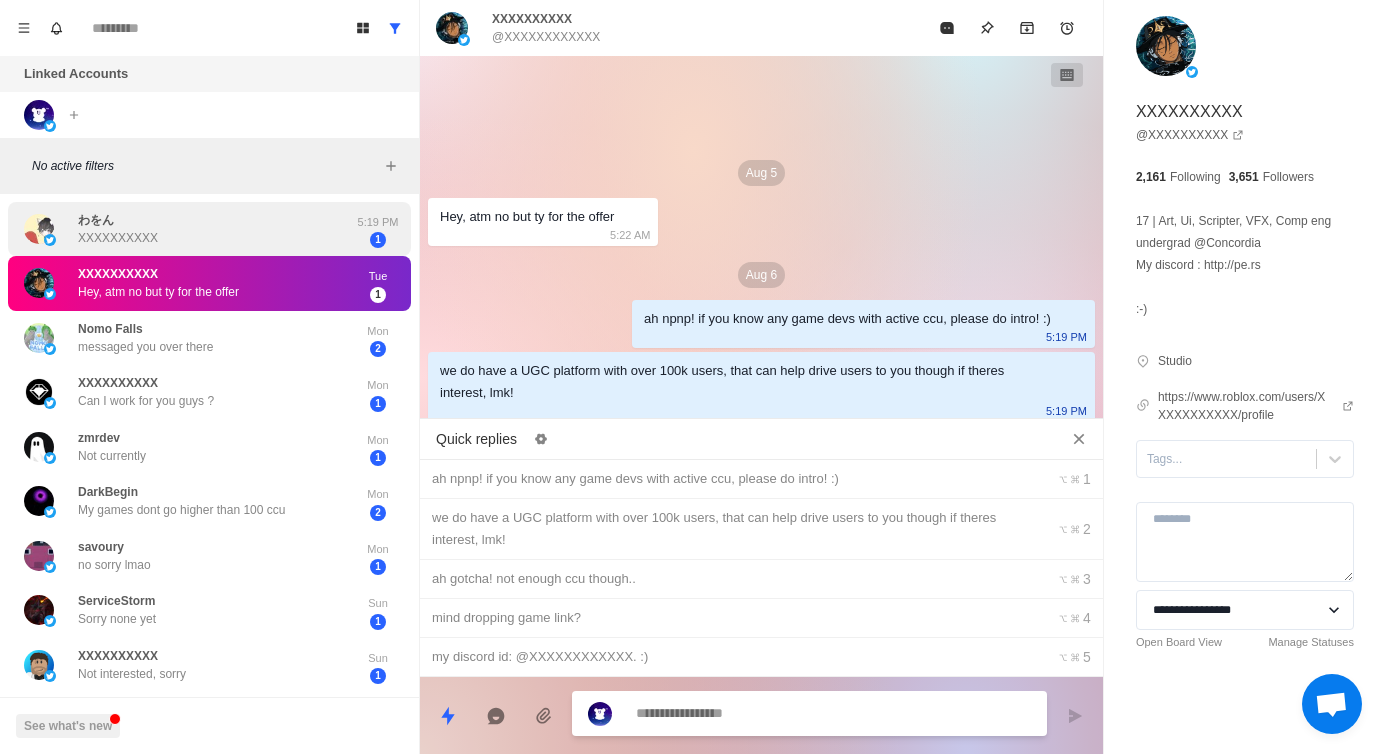 click on "わをん XXXXXXXXXX" at bounding box center (188, 229) 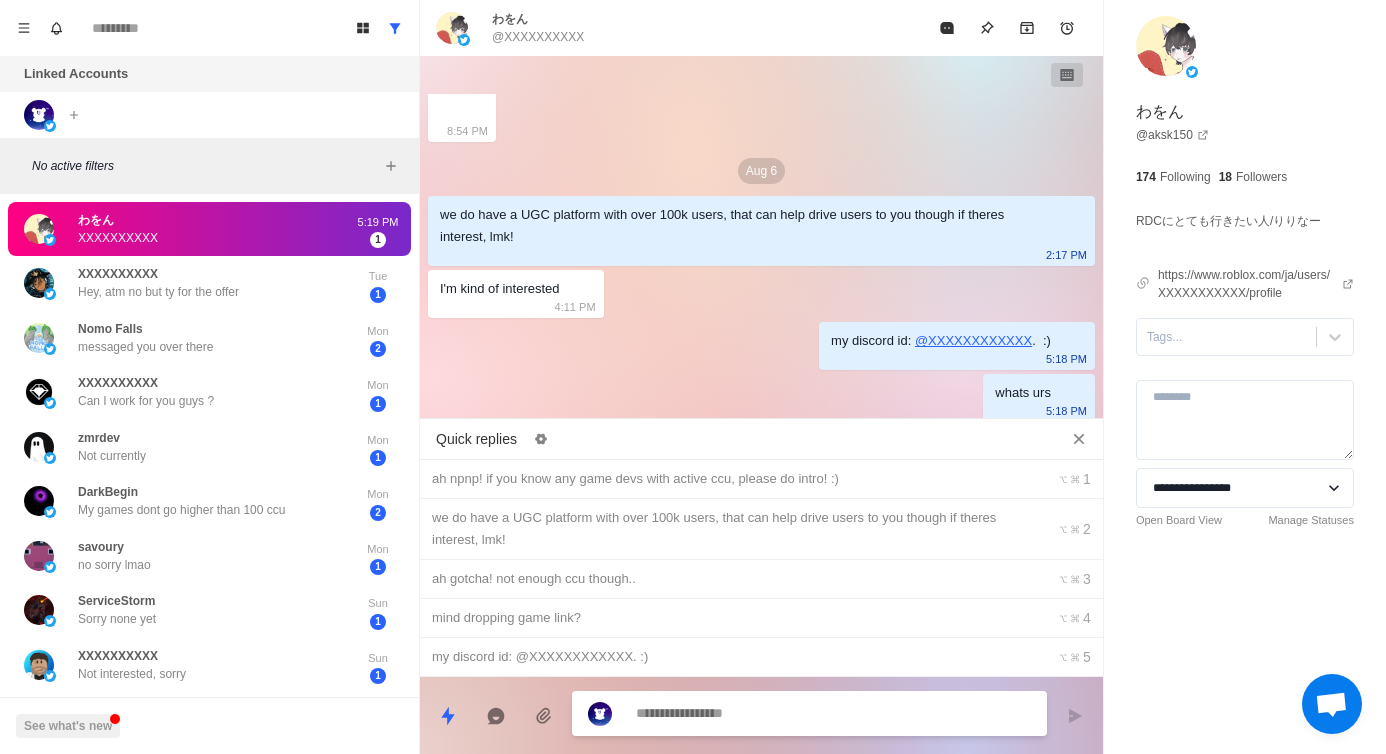 scroll, scrollTop: 608, scrollLeft: 0, axis: vertical 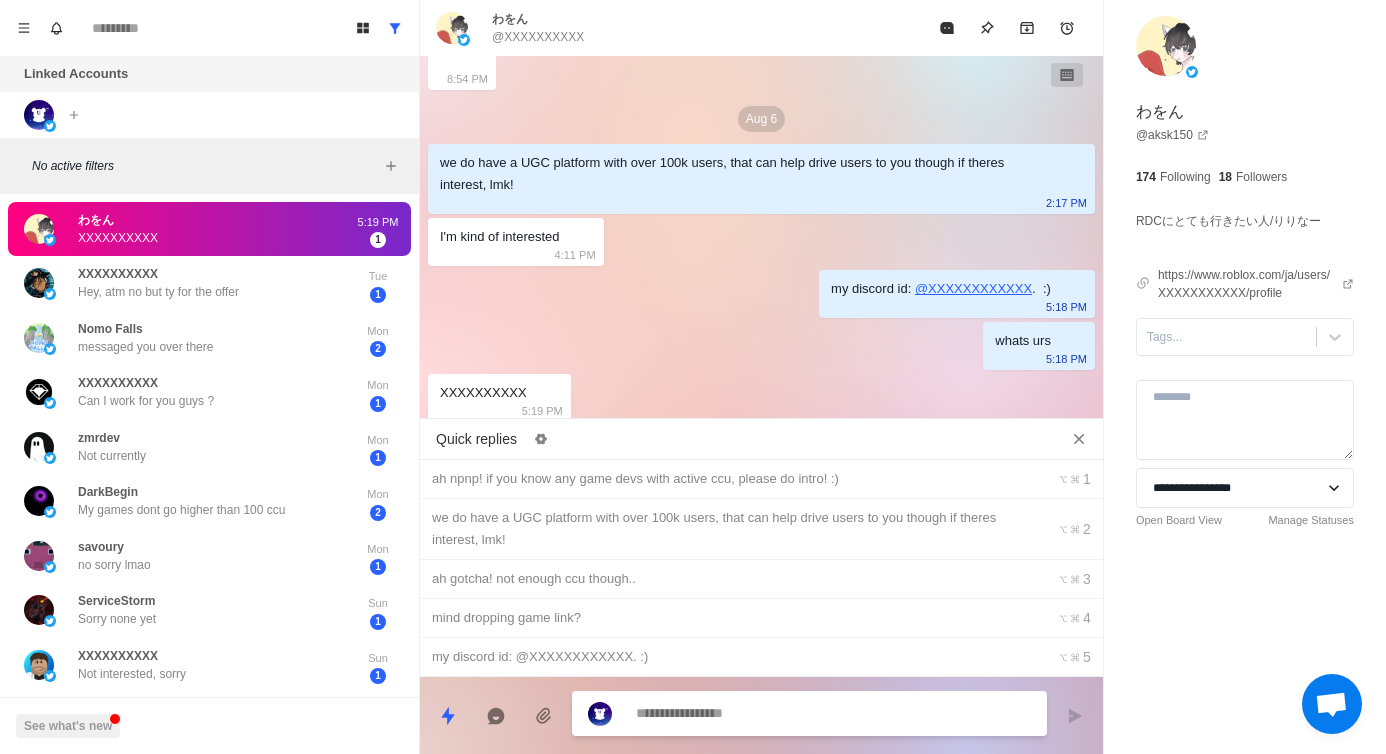 type on "*" 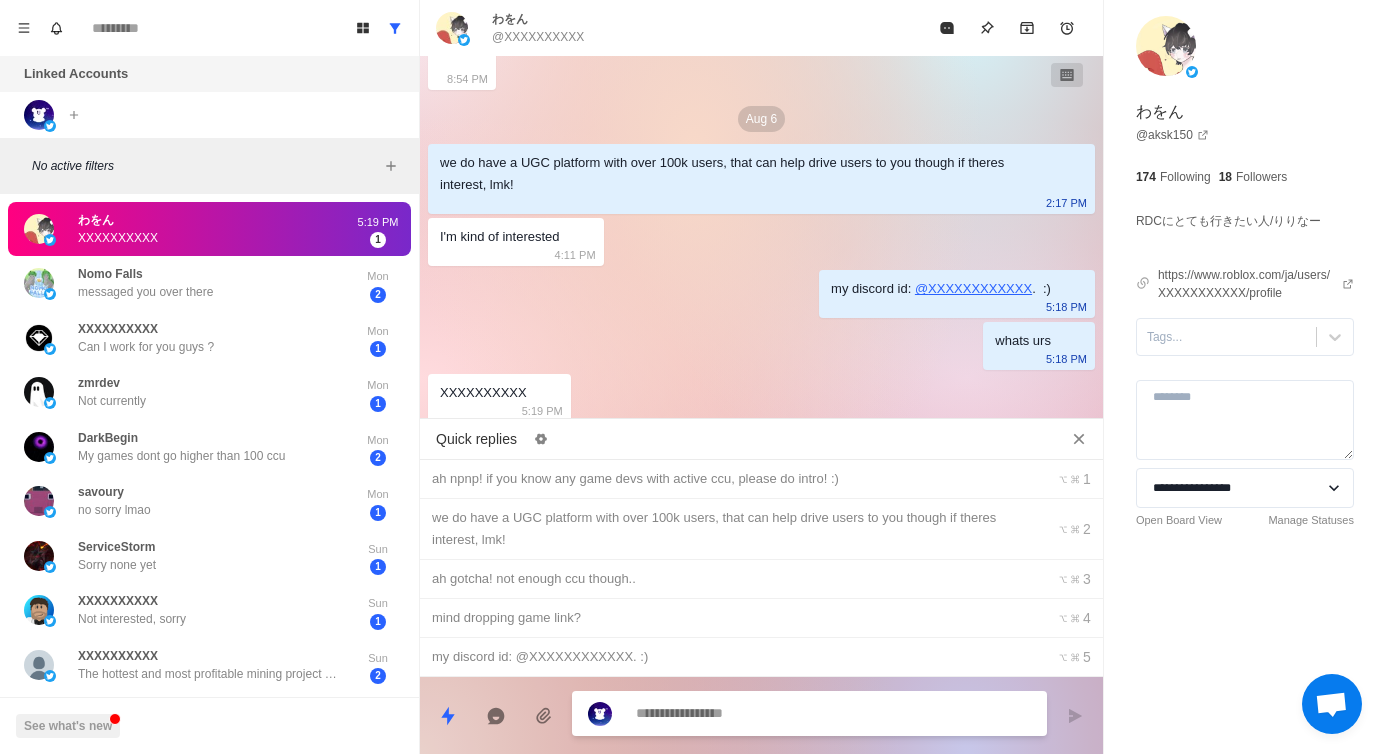 click at bounding box center (833, 713) 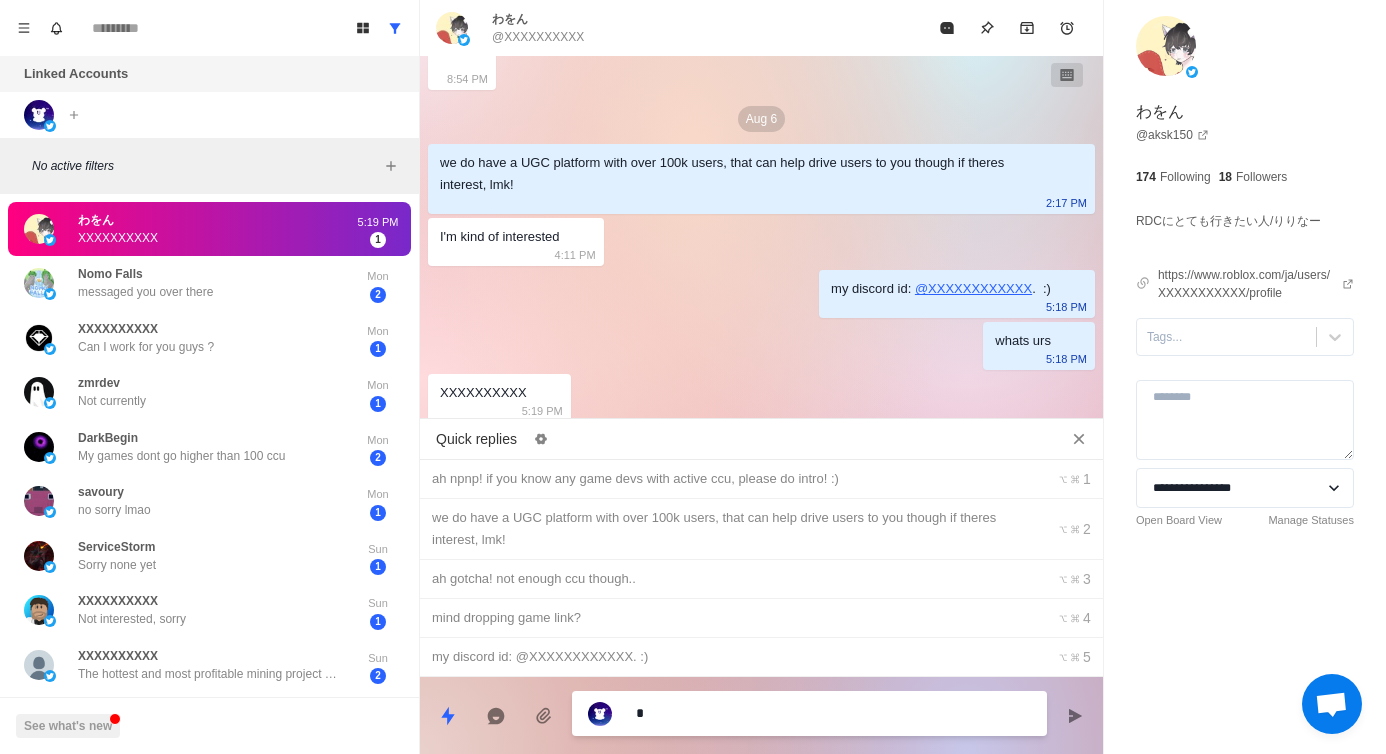 type on "**" 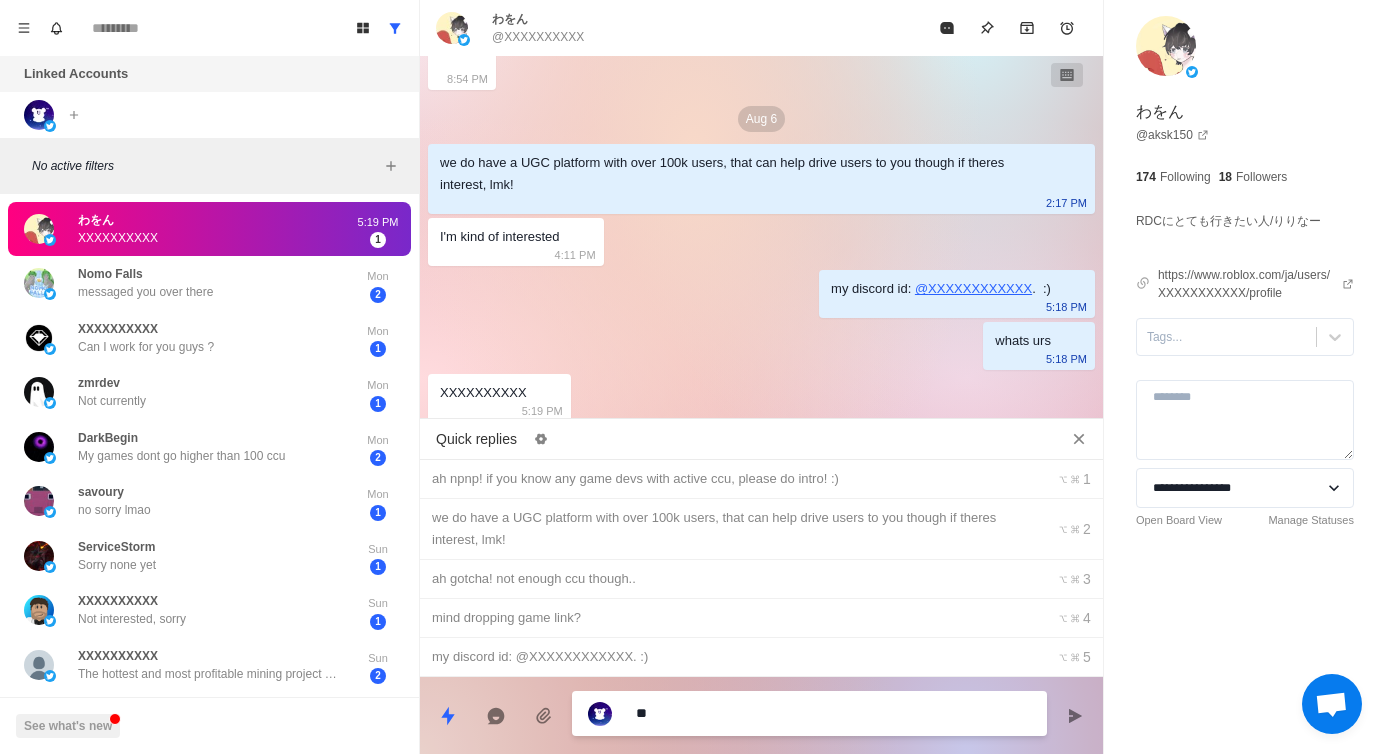 type on "***" 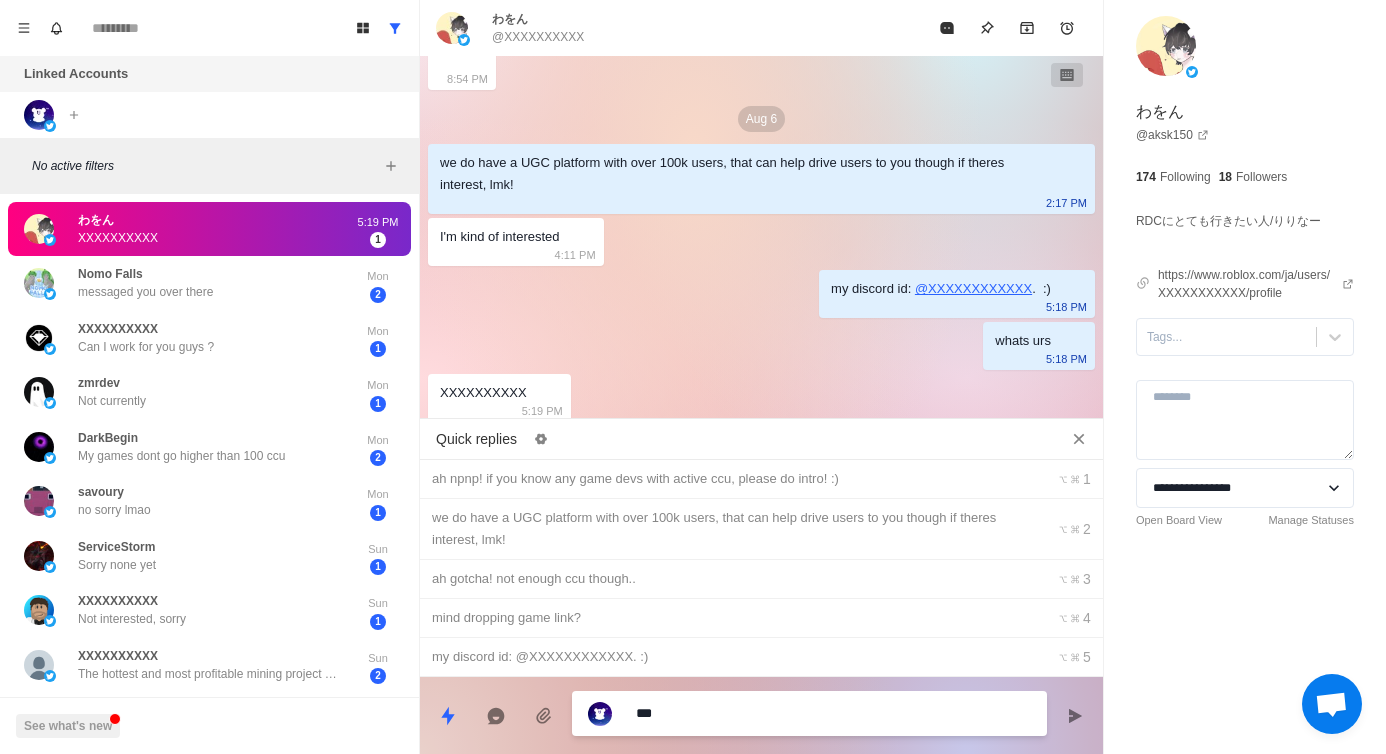 type on "***" 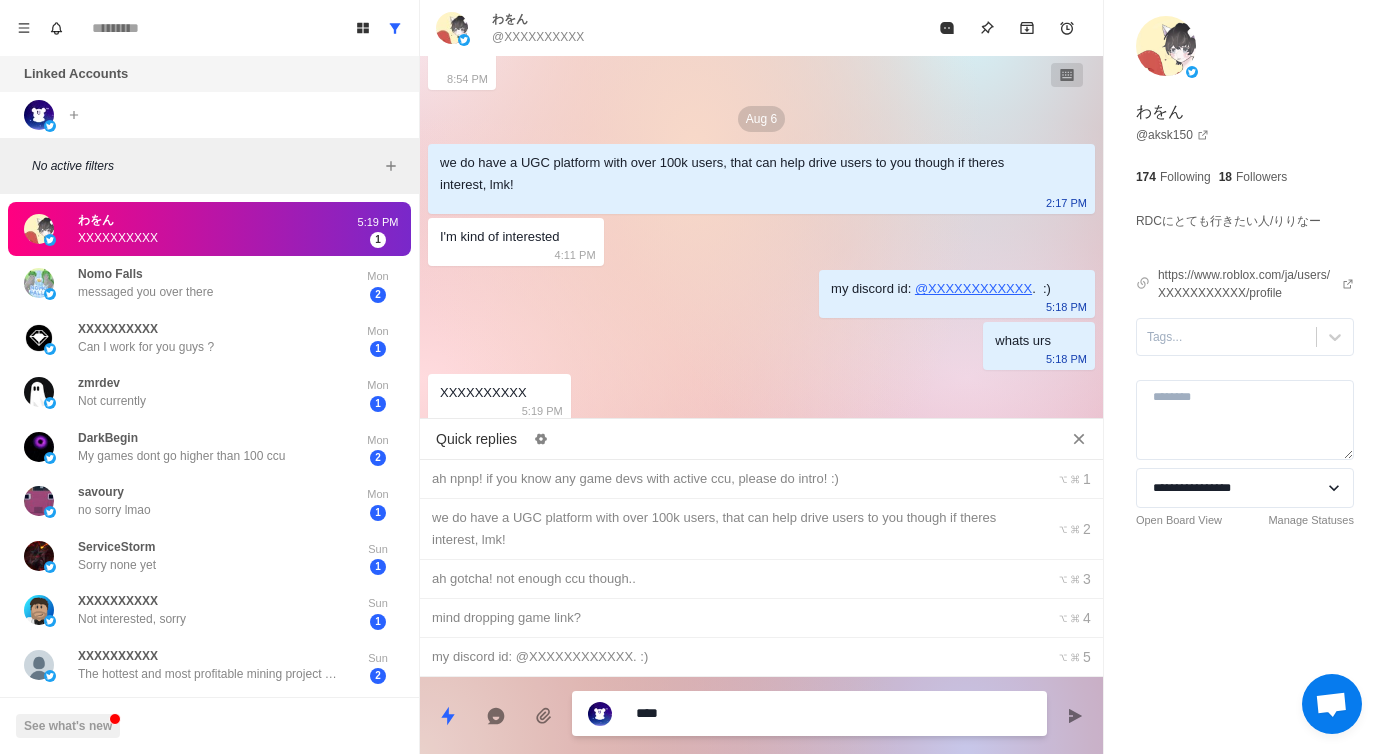 type on "*****" 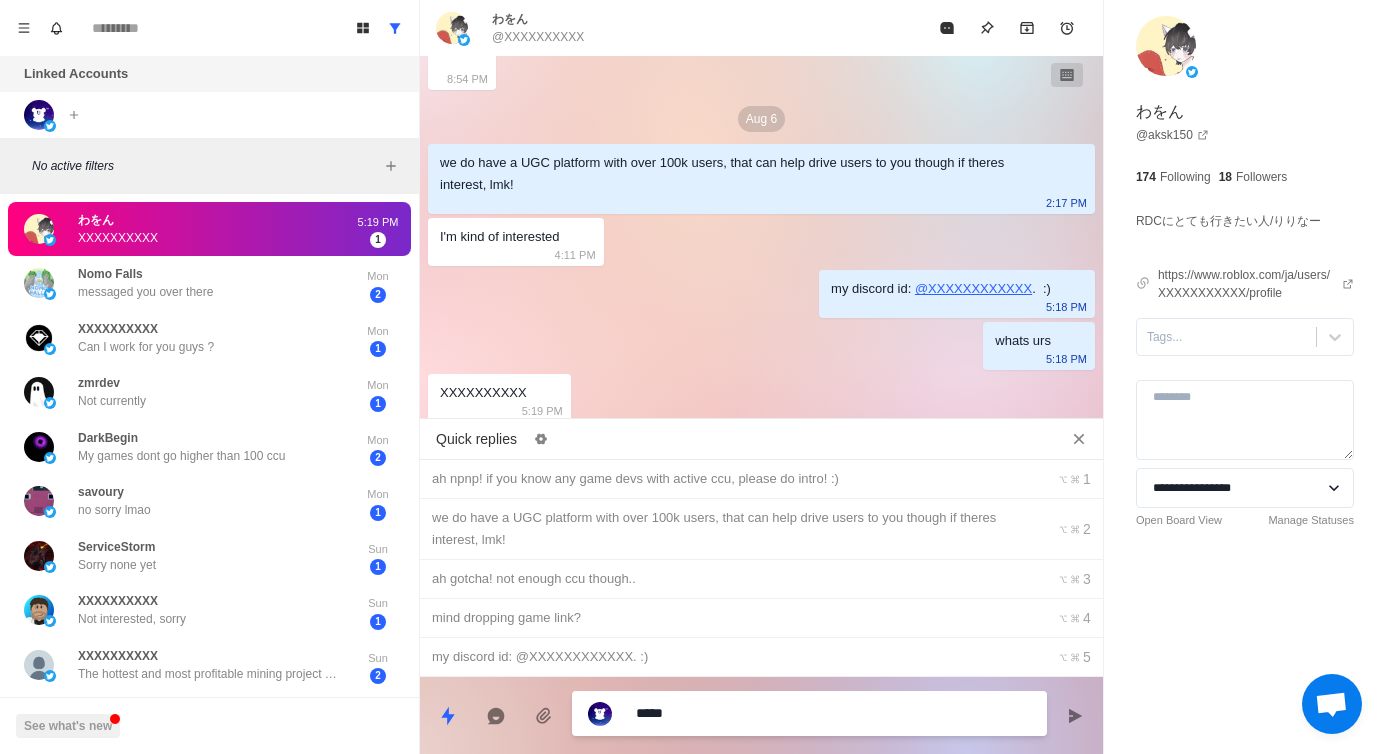 type on "******" 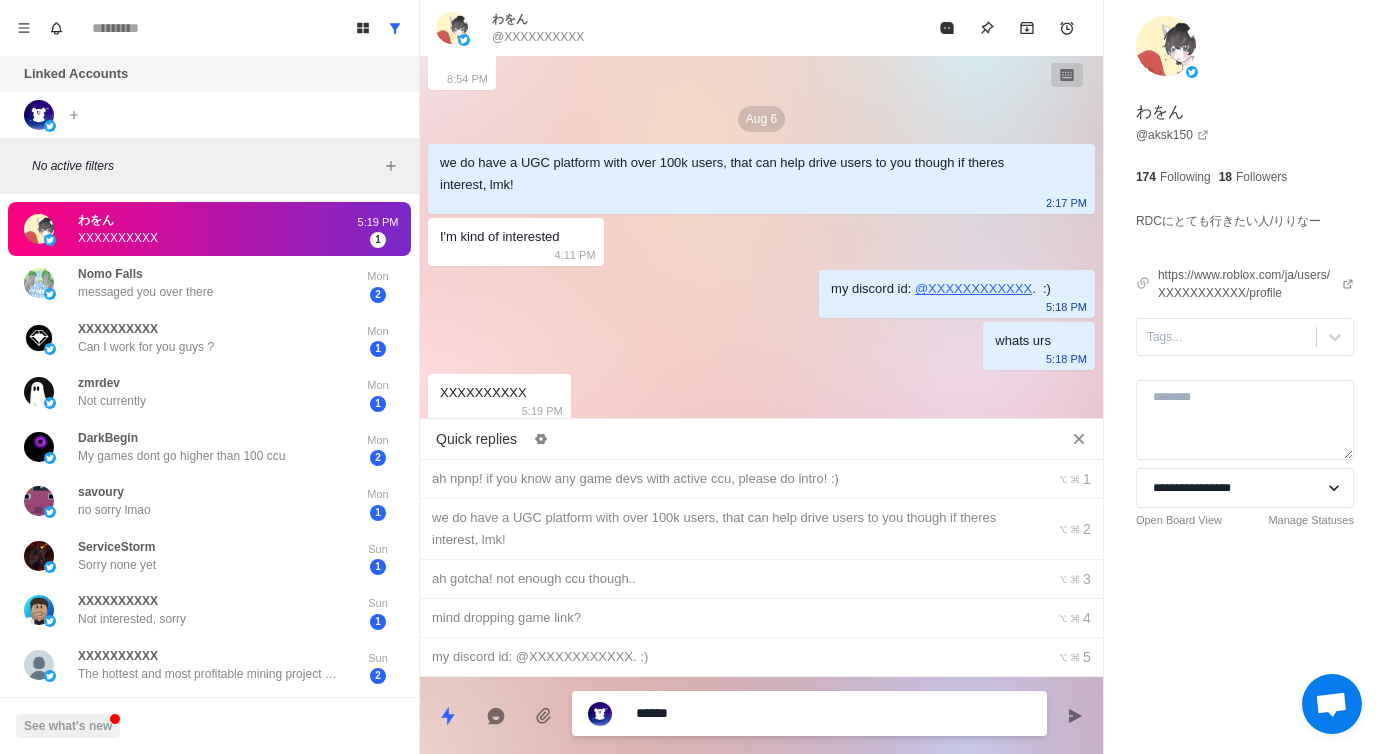 type on "******" 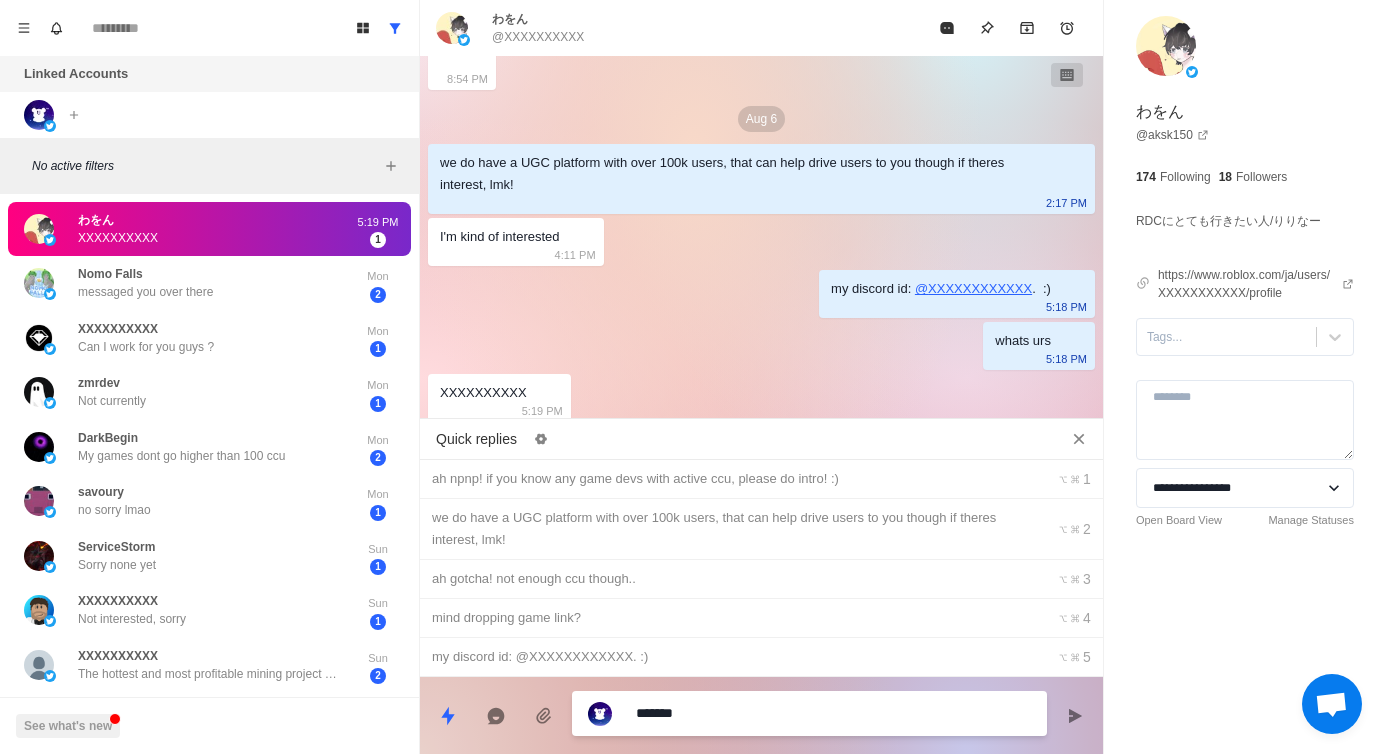 type on "********" 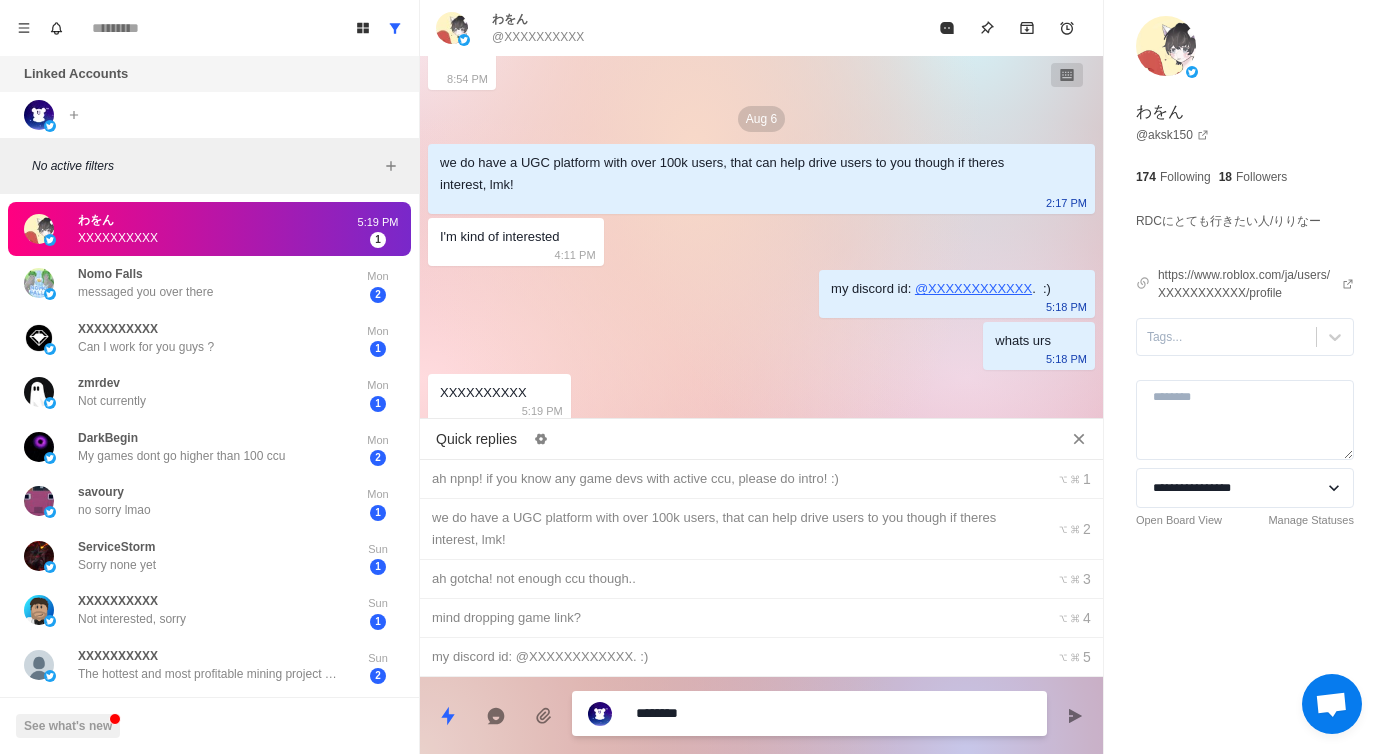 type on "*********" 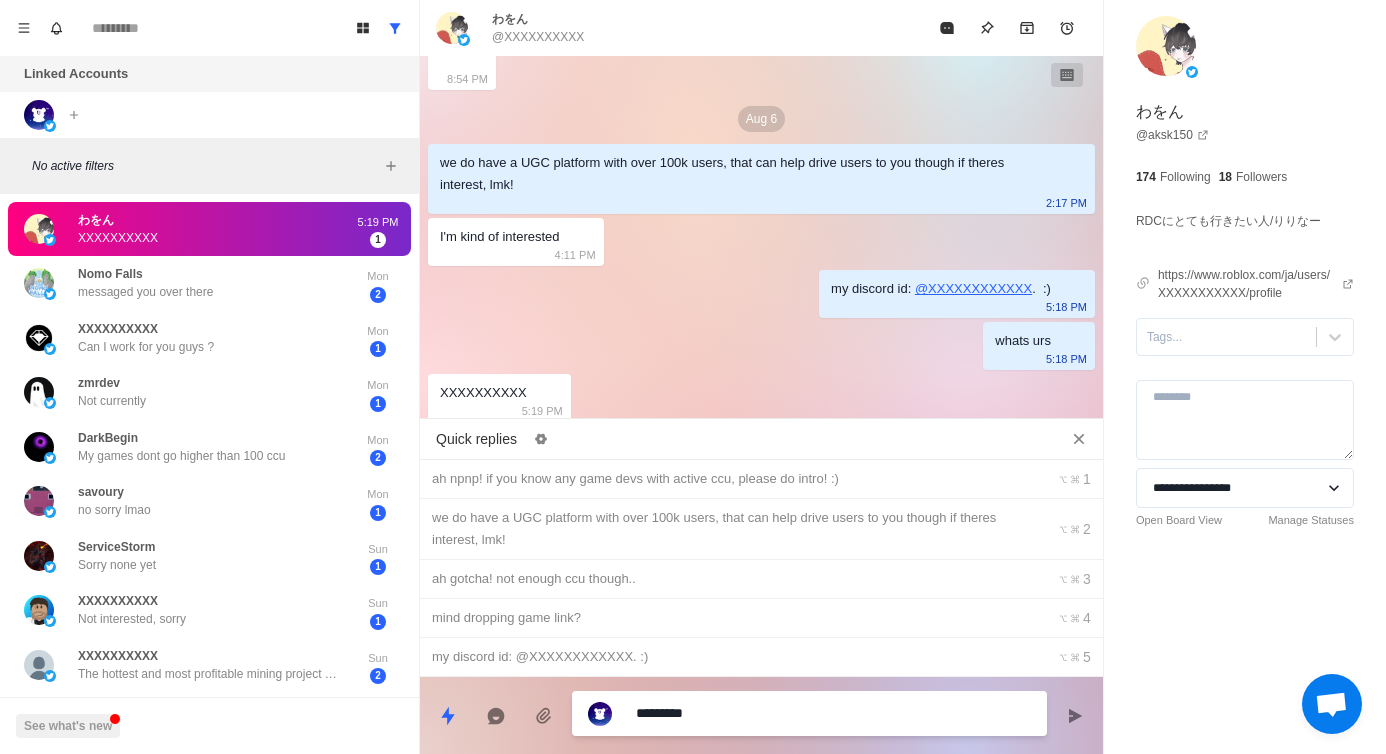 type on "*" 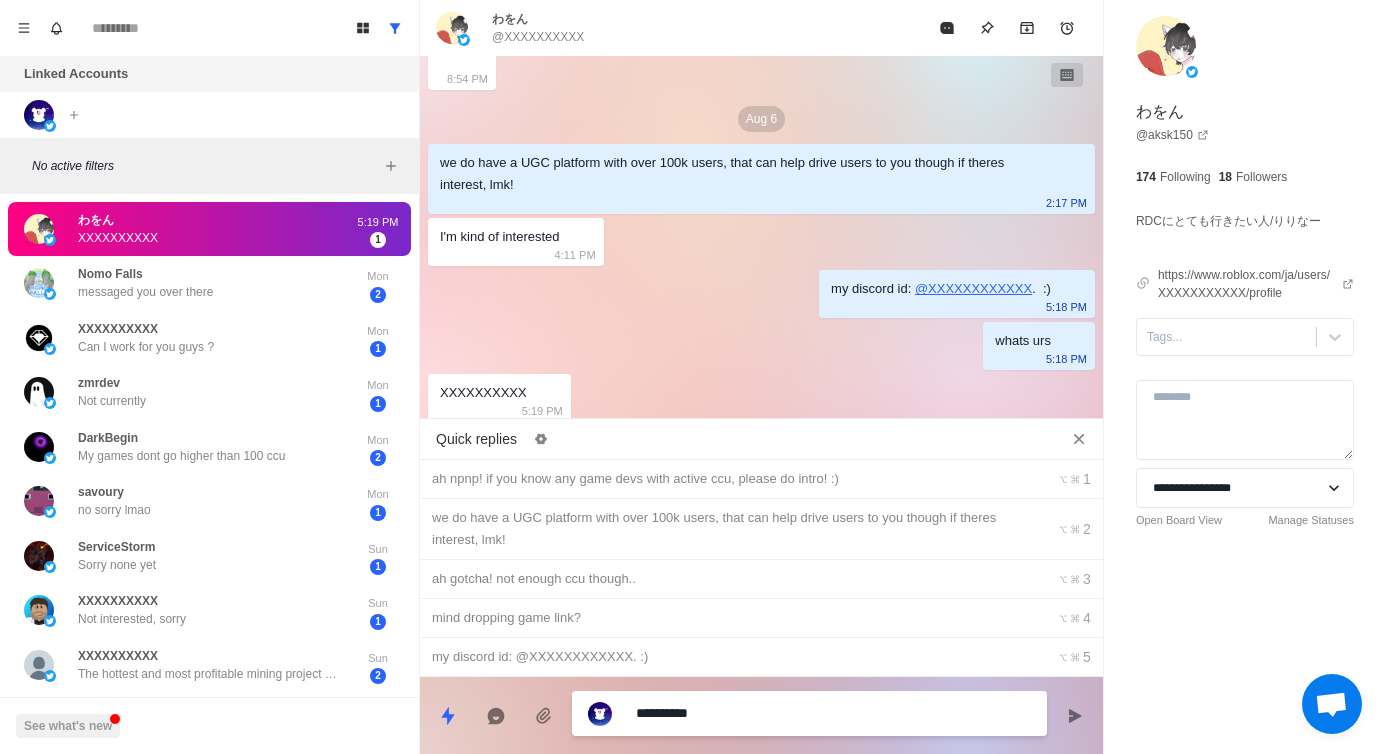 type on "**********" 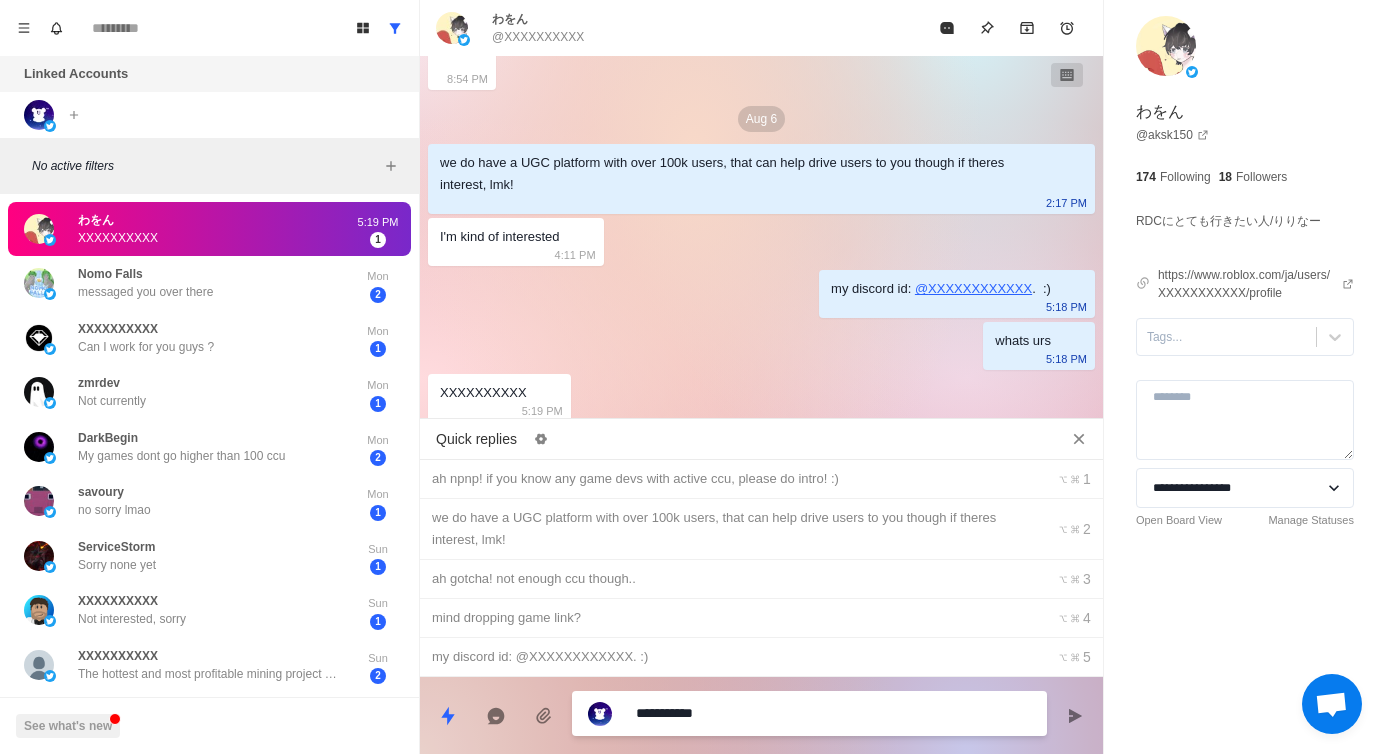 type on "**********" 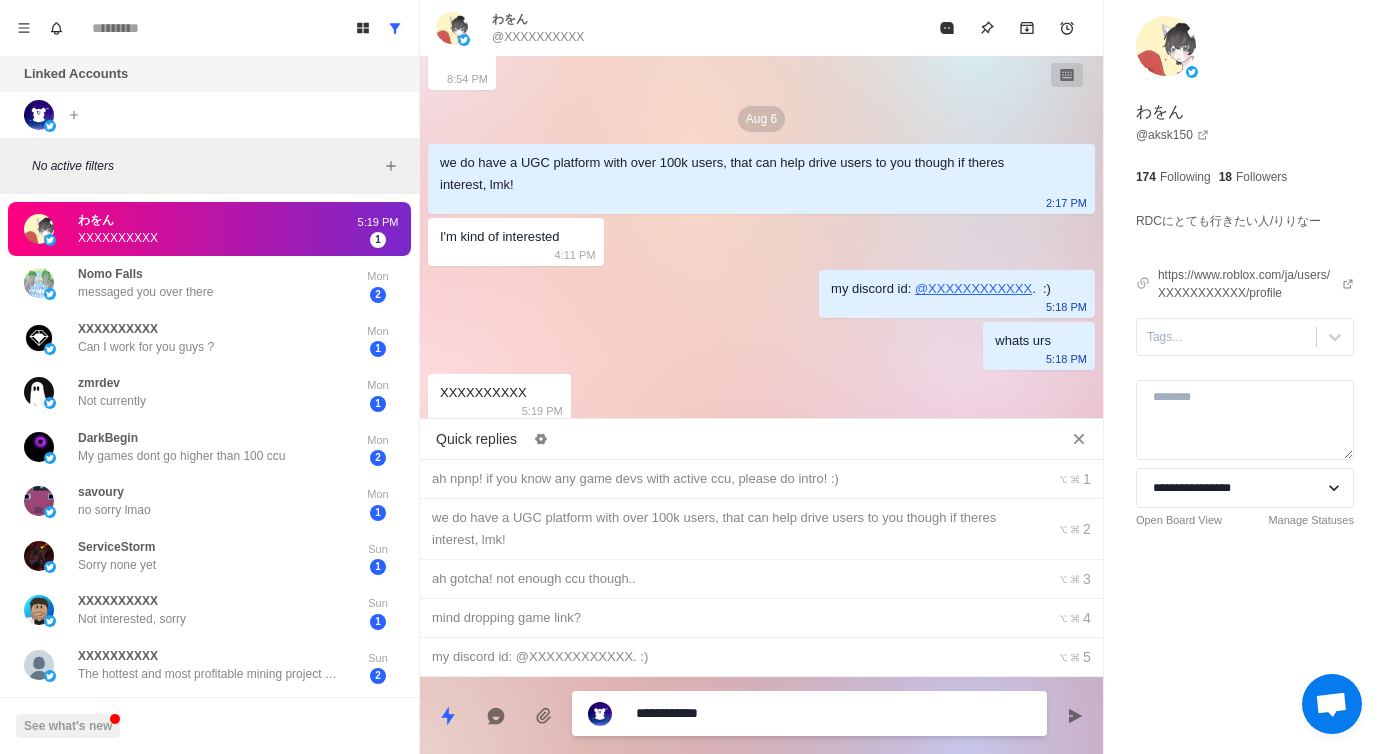 type on "**********" 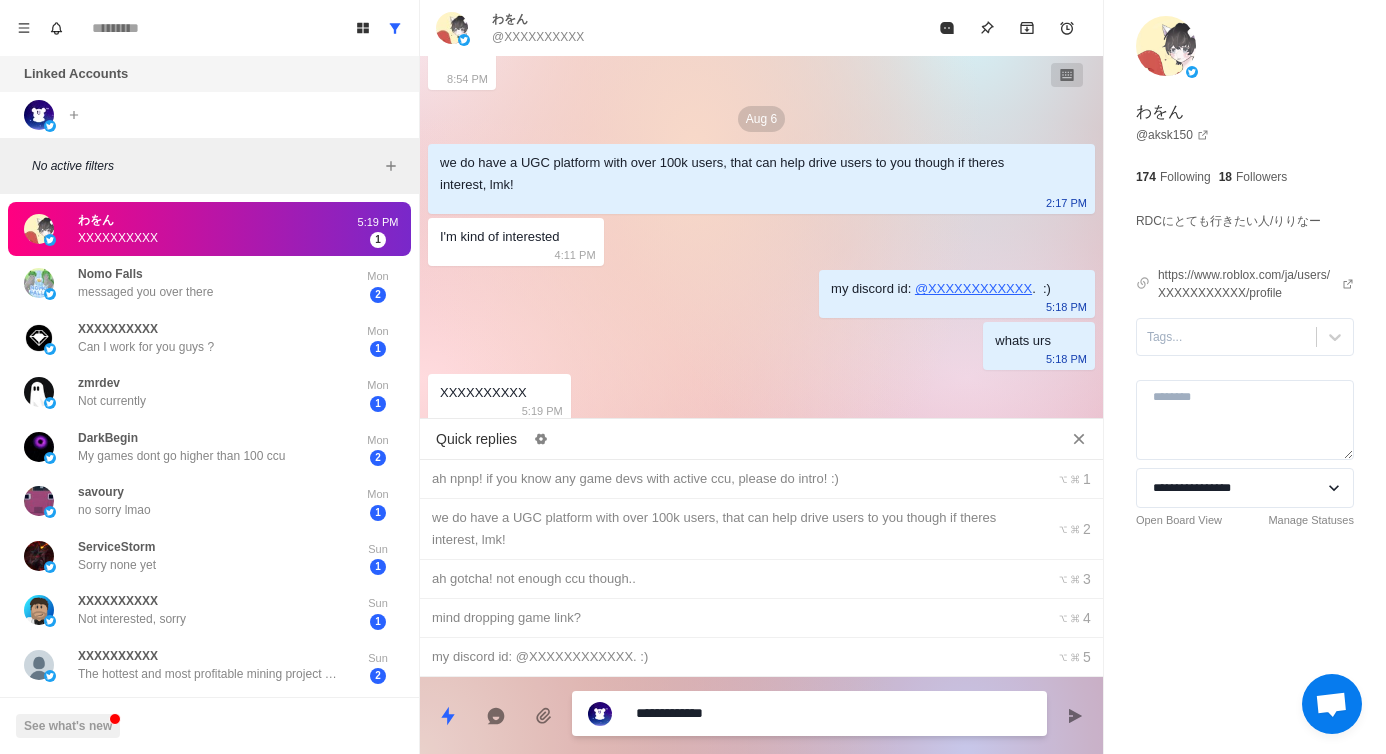 type on "**********" 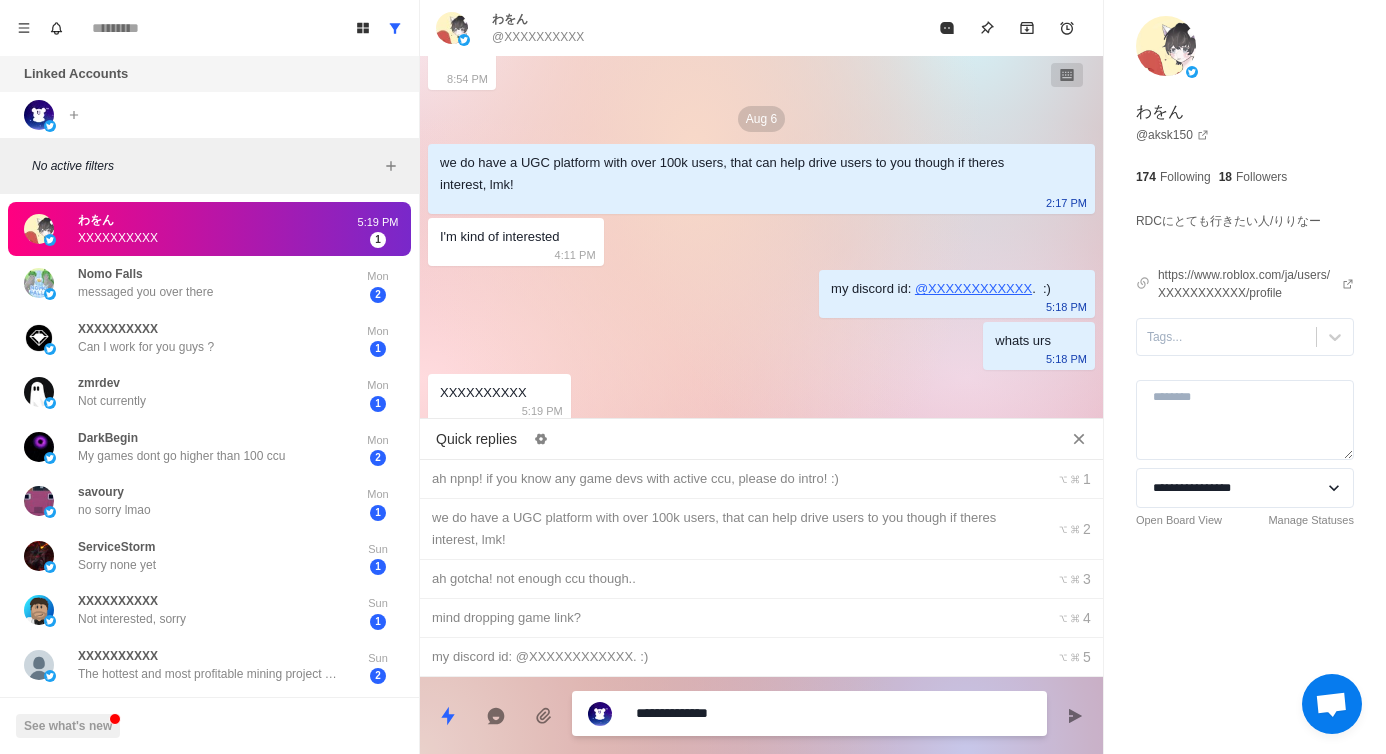 type on "**********" 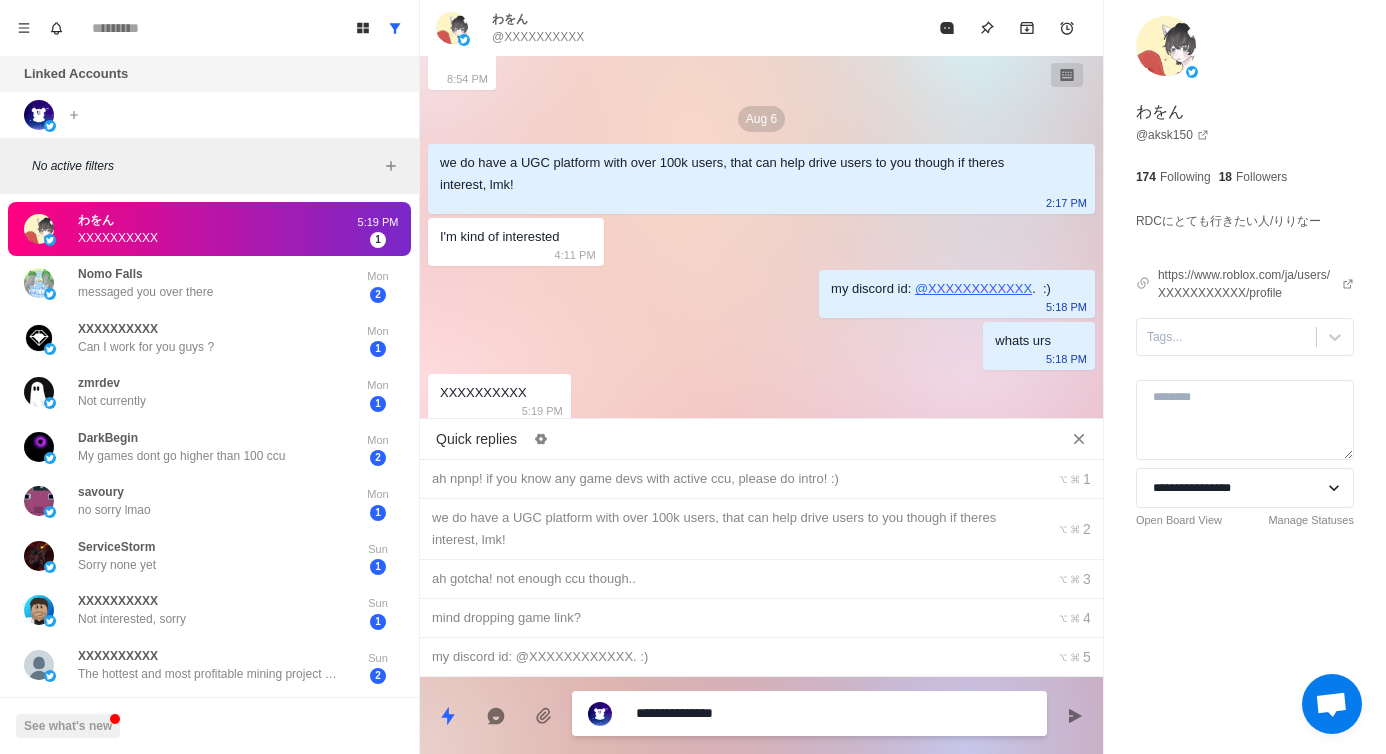 type on "**********" 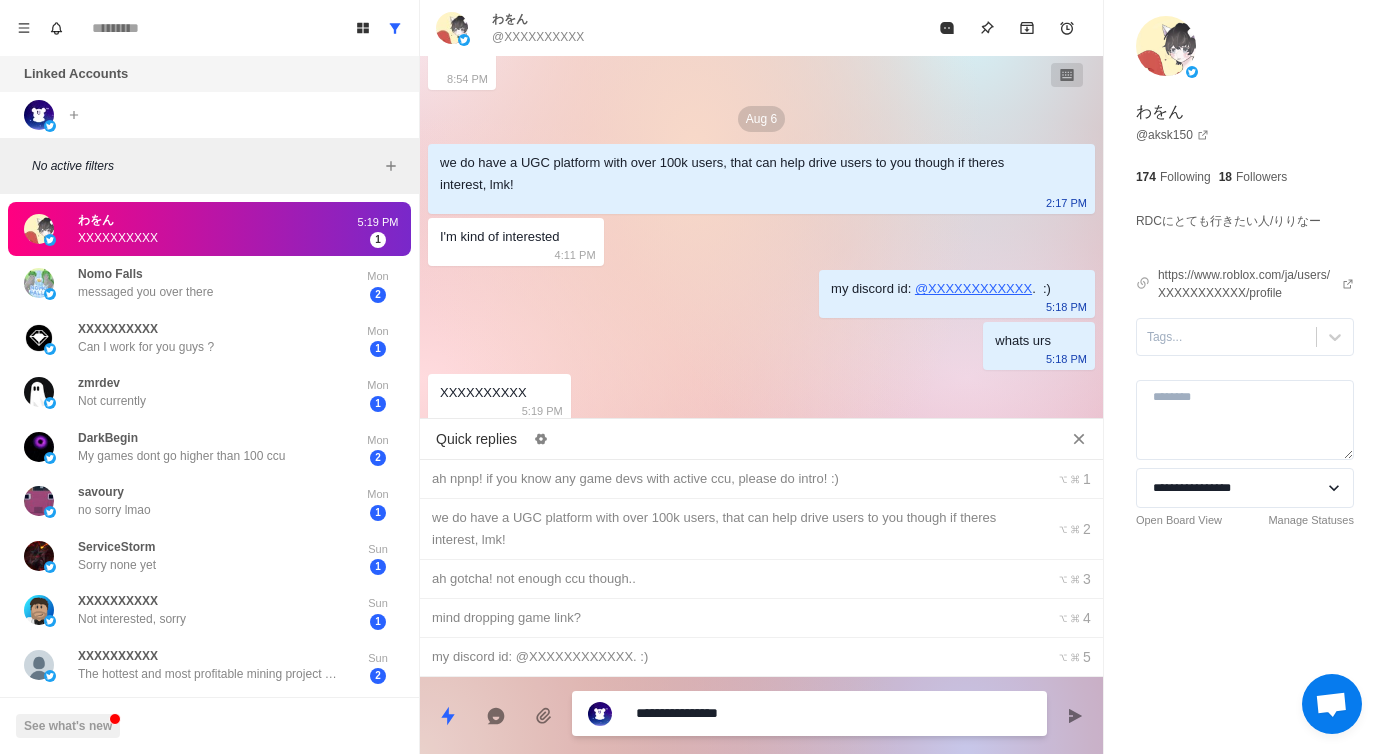 type on "**********" 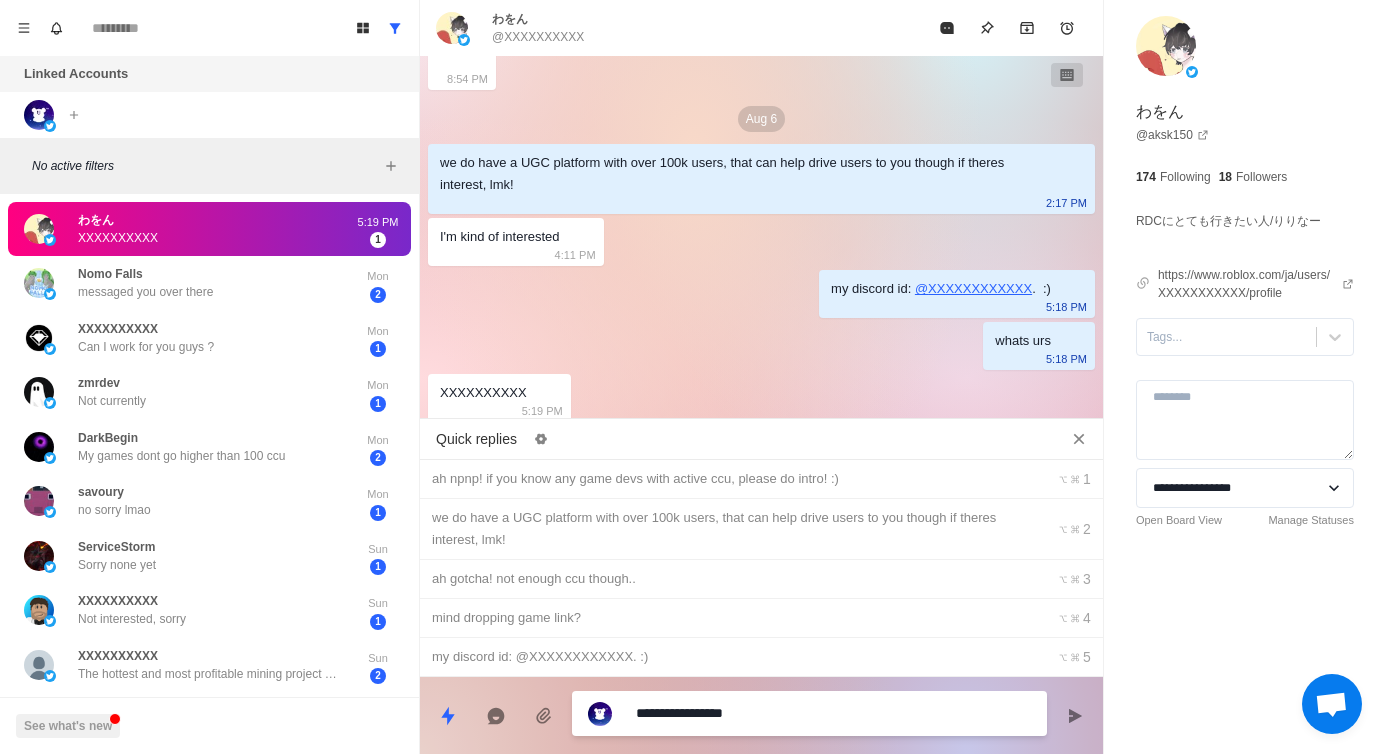 type on "**********" 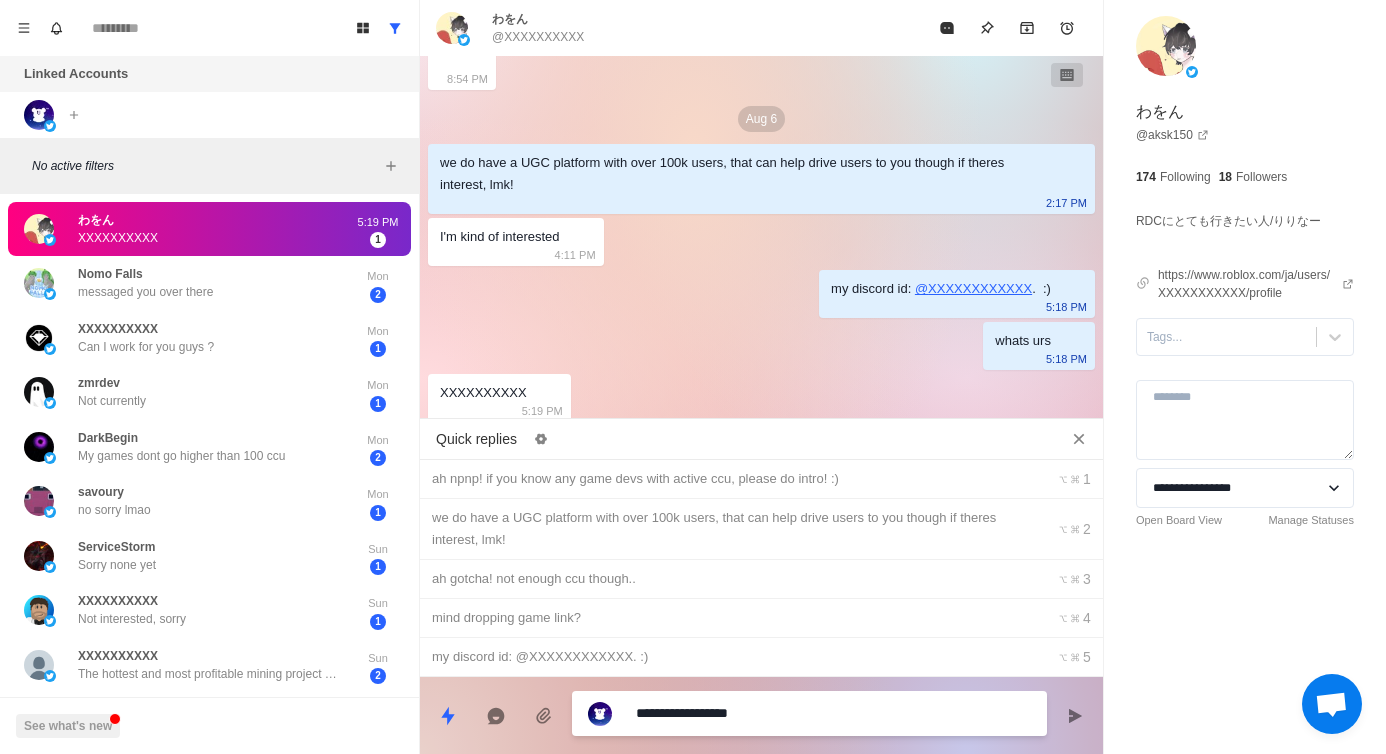type on "**********" 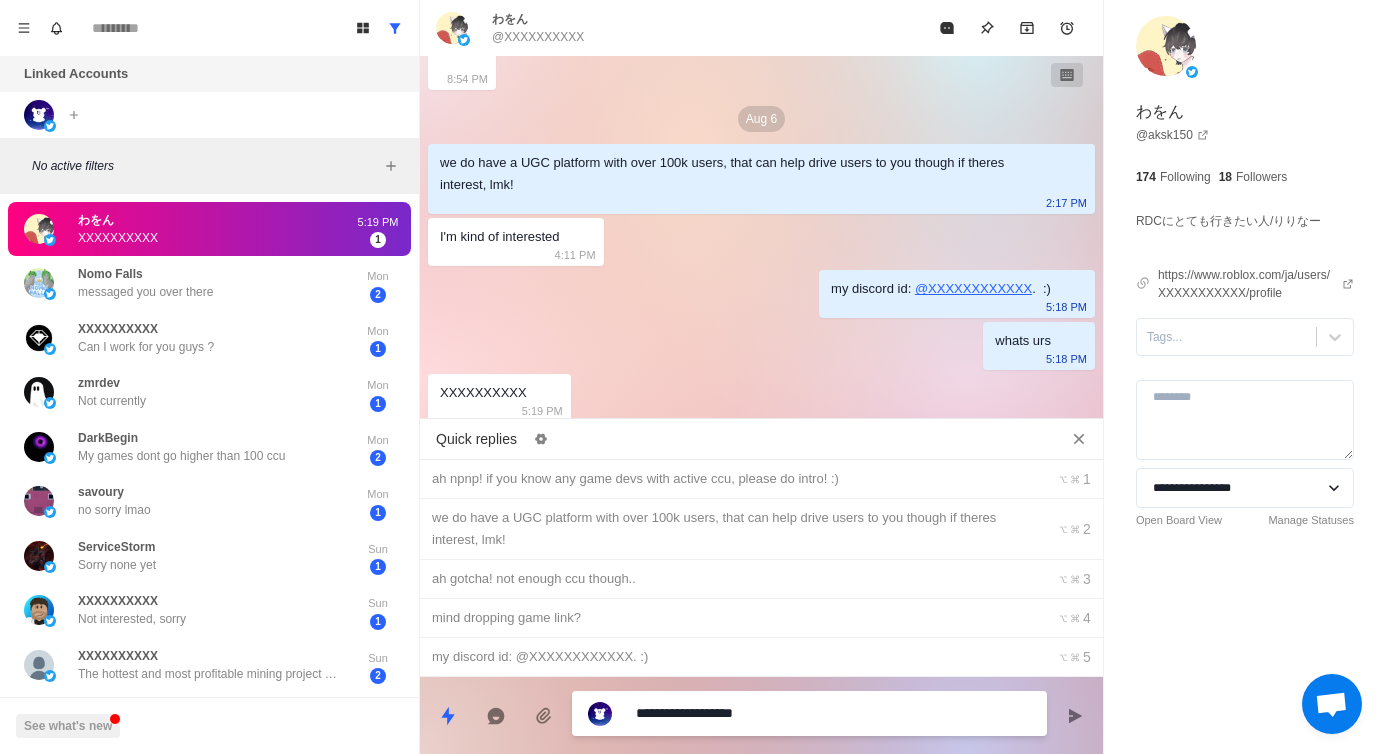 type on "**********" 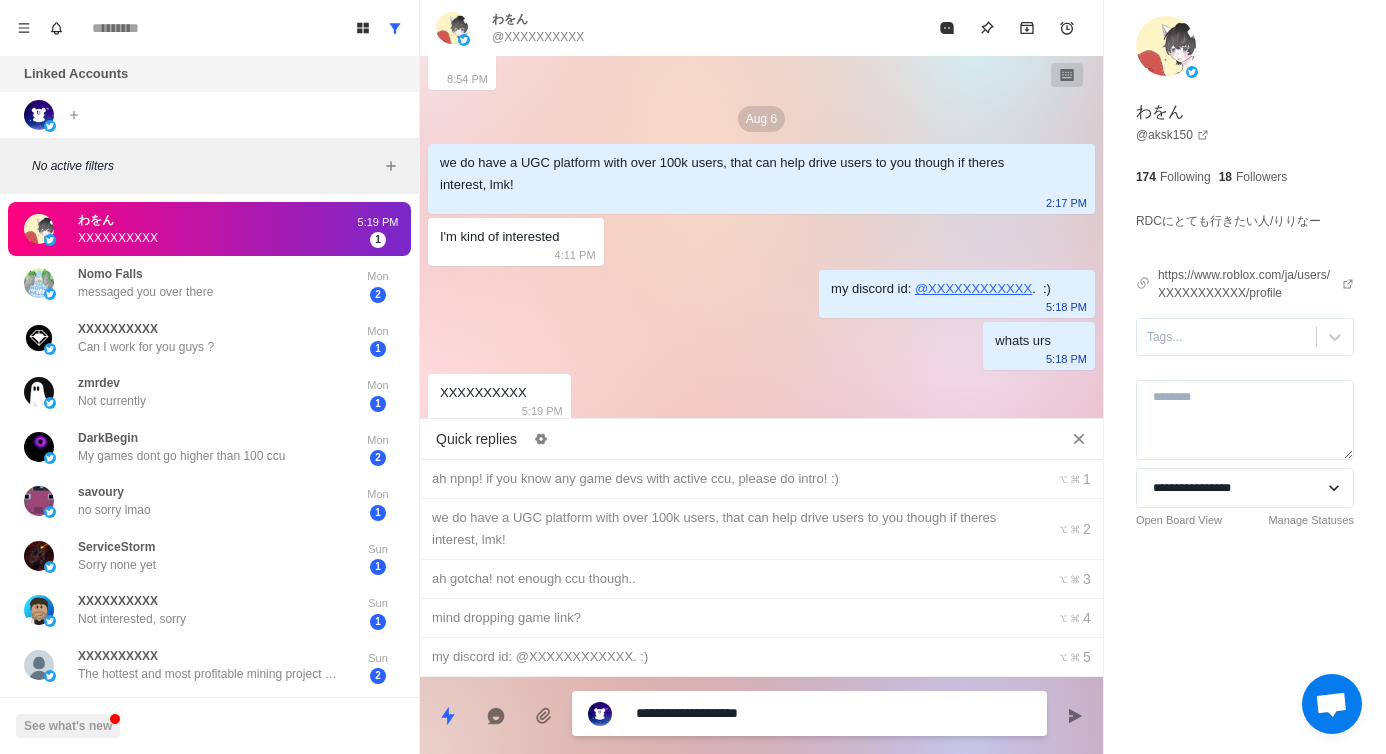 type on "**********" 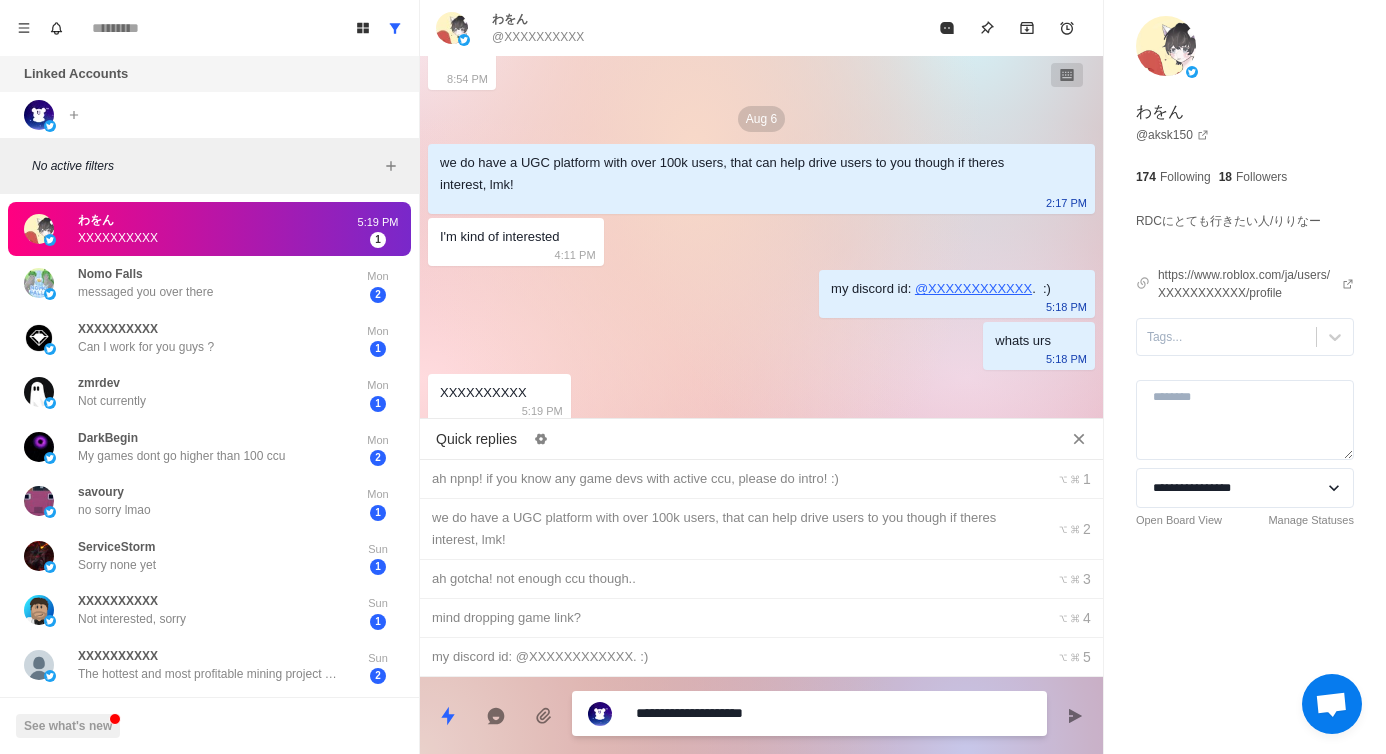 type on "**********" 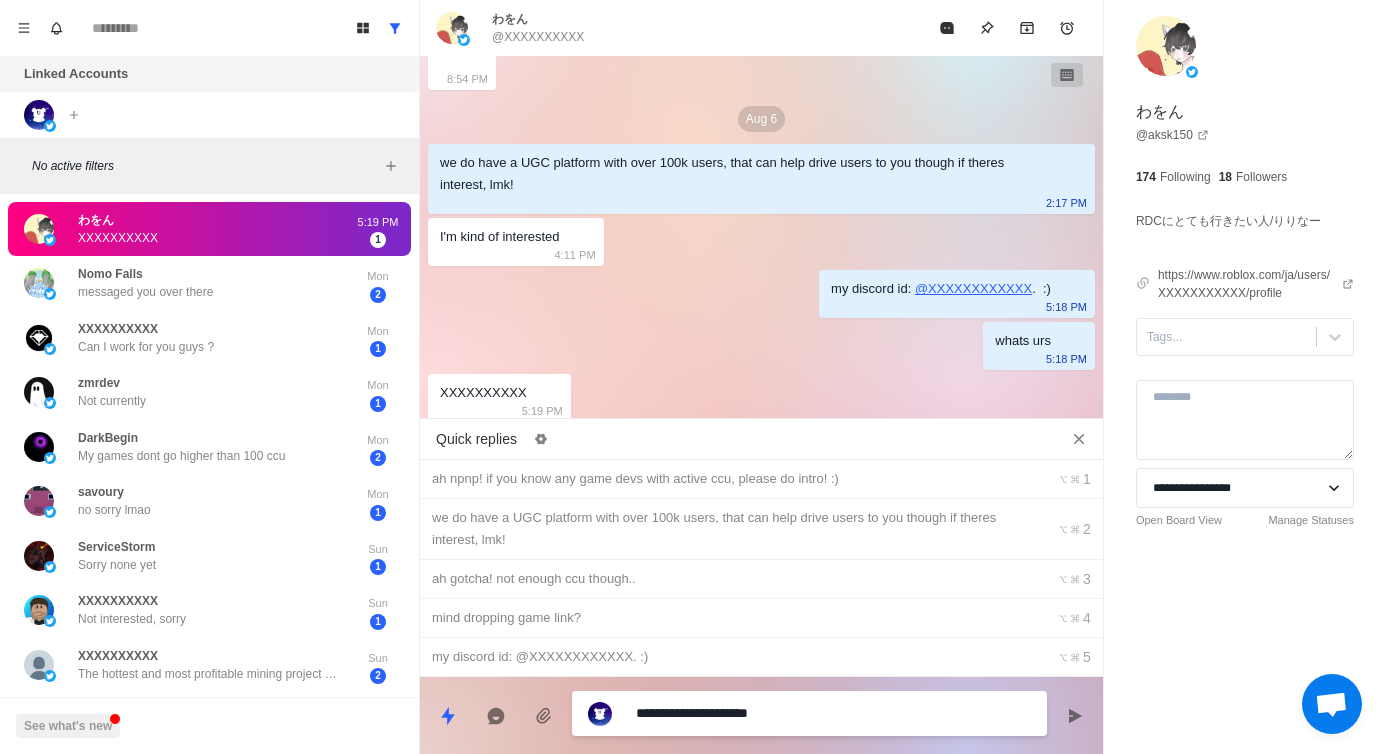 type on "**********" 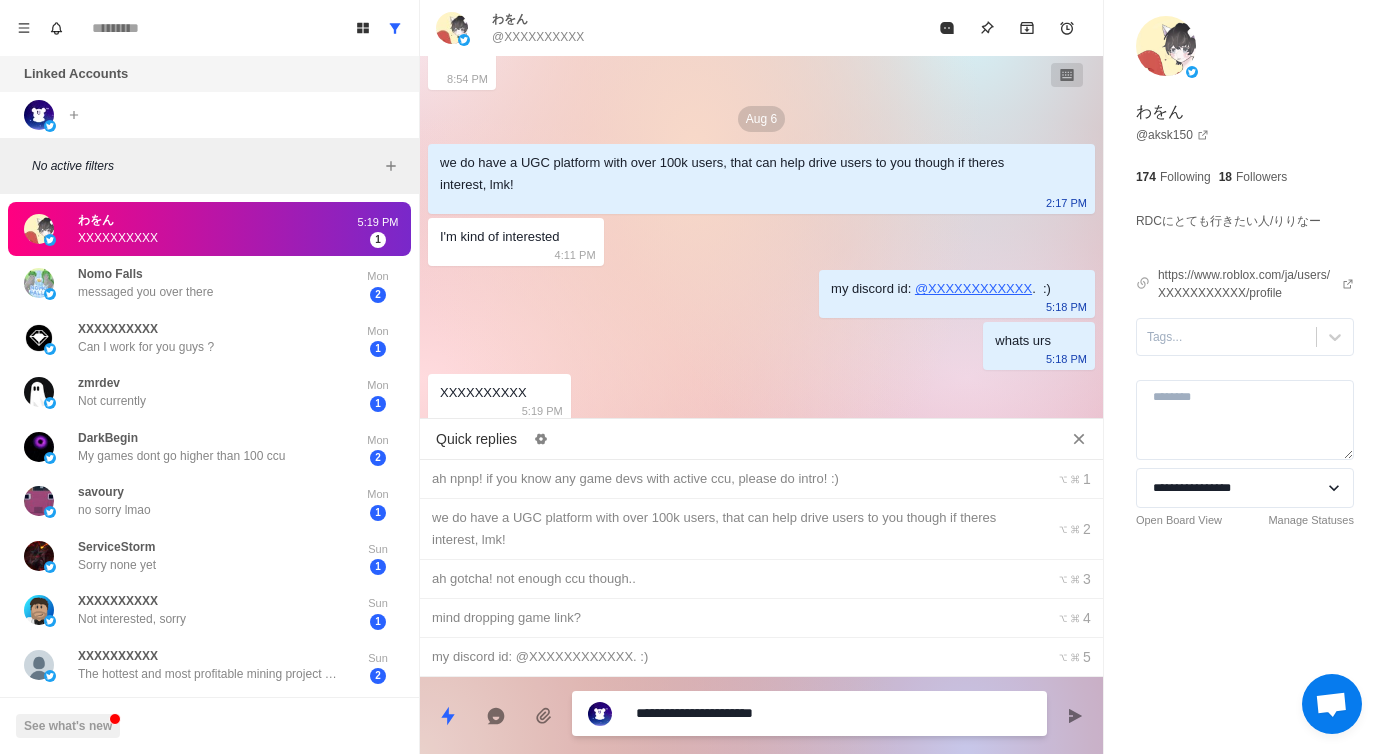 type on "**********" 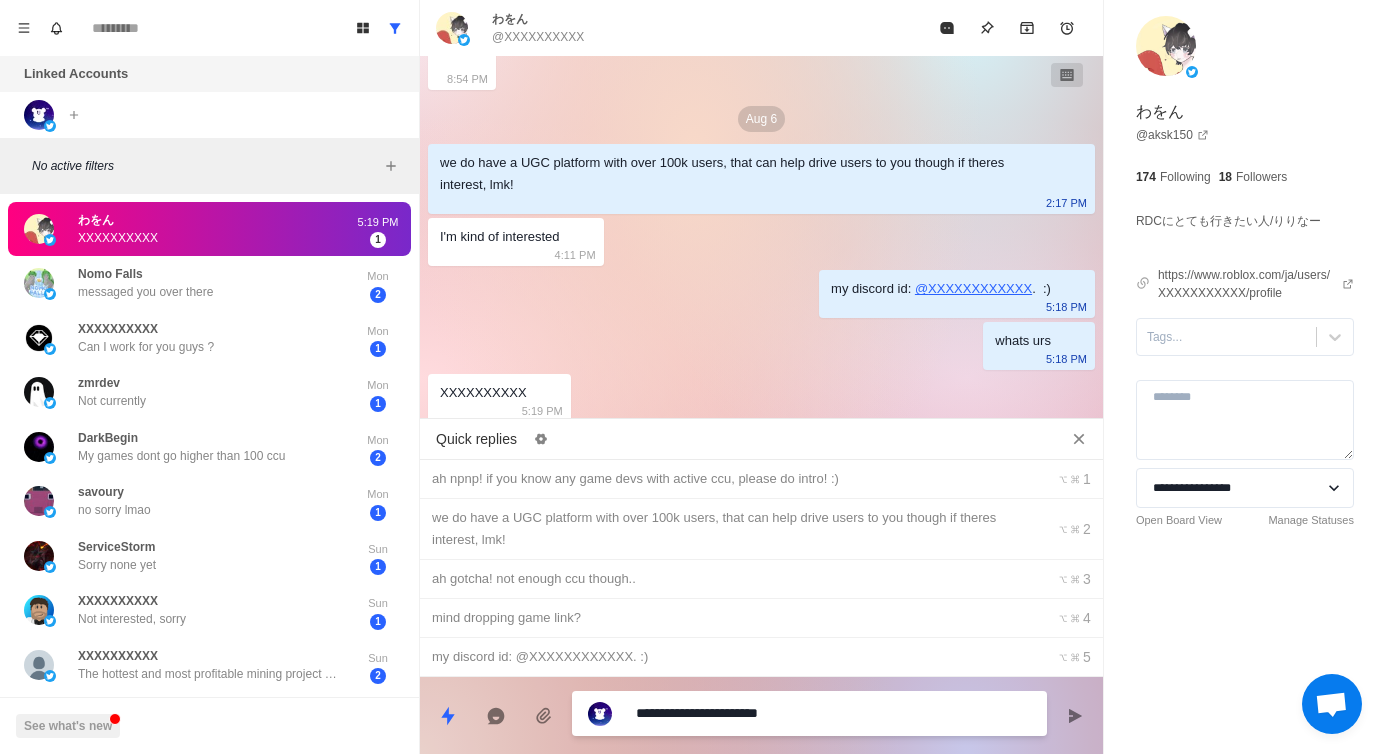 type on "**********" 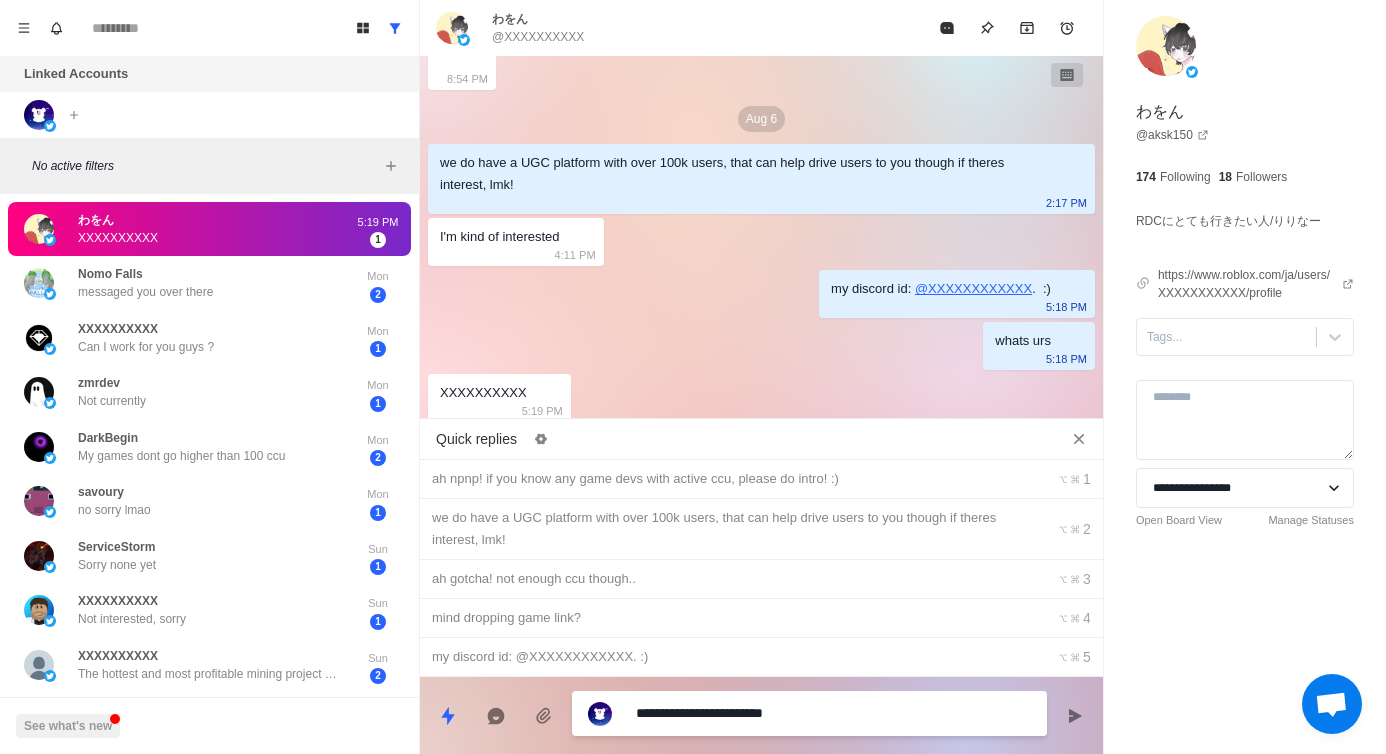 type on "**********" 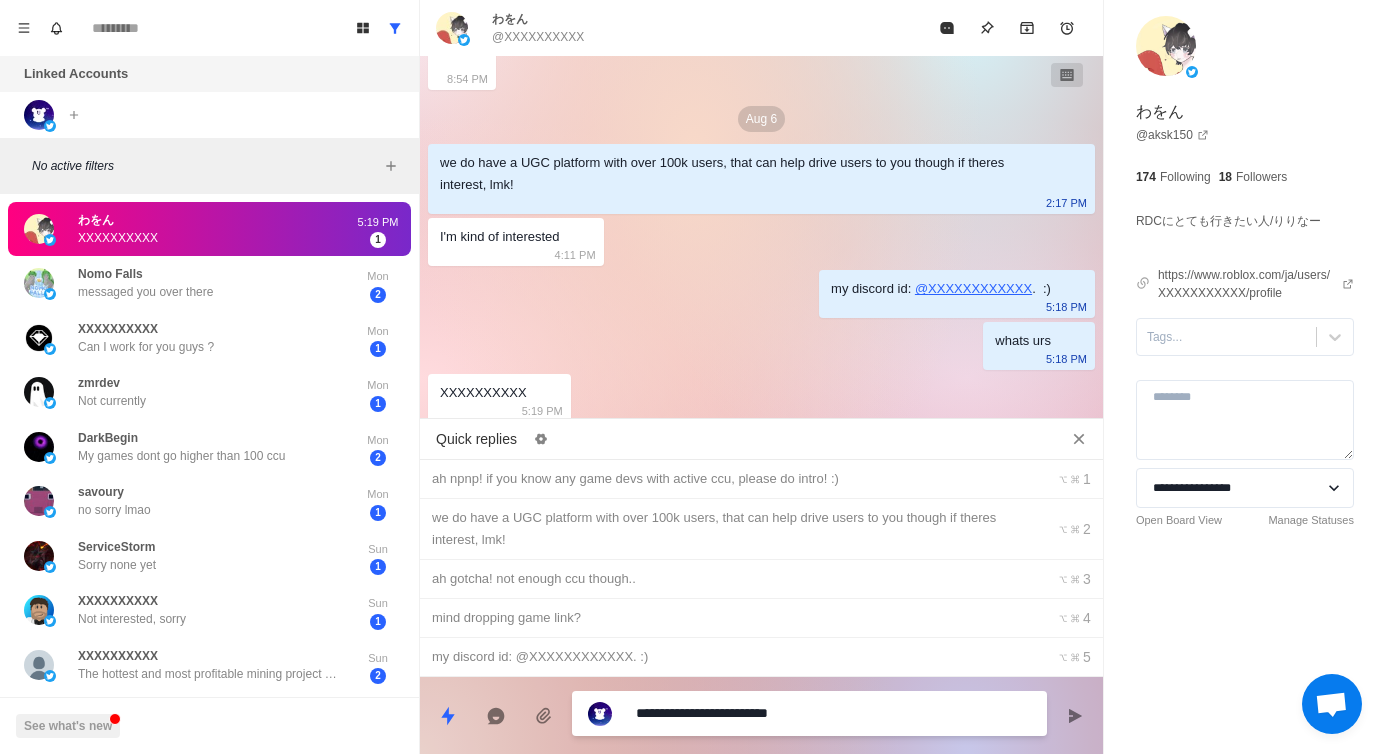 type on "**********" 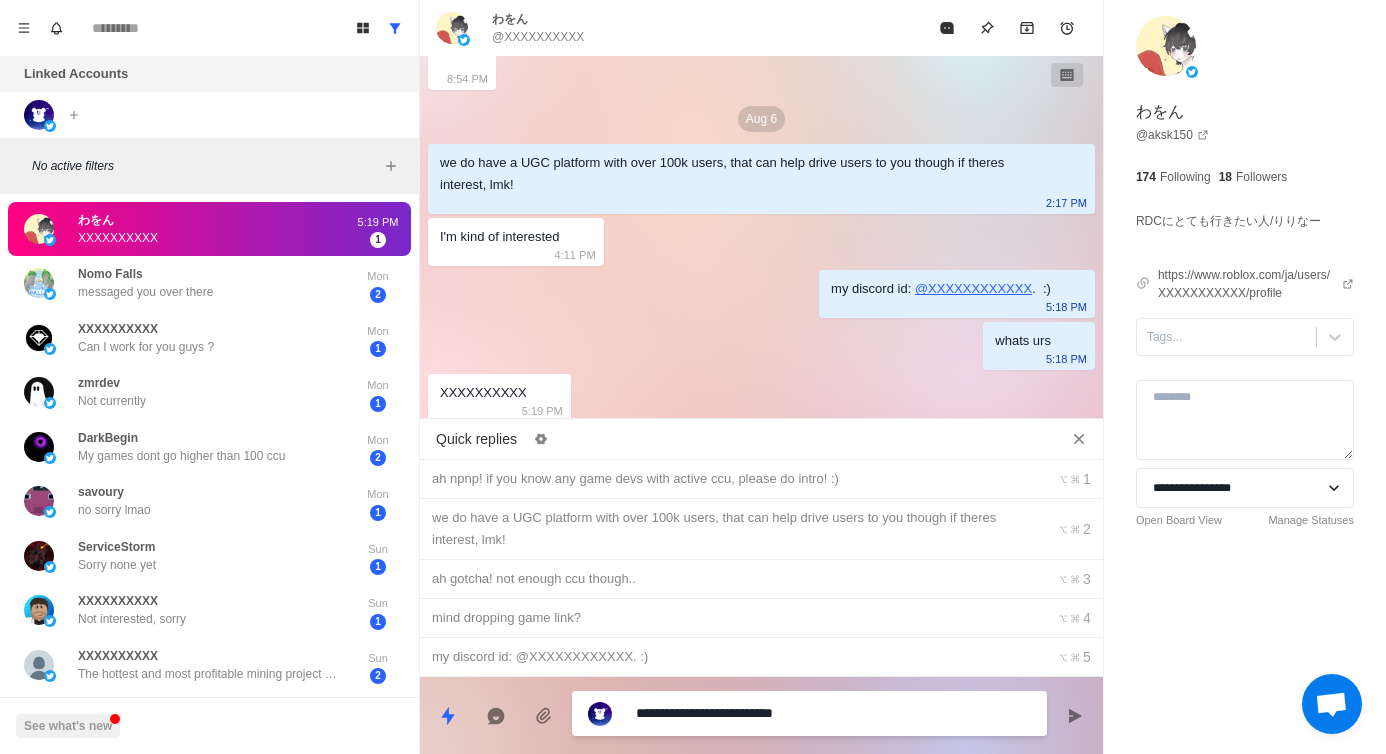 type on "**********" 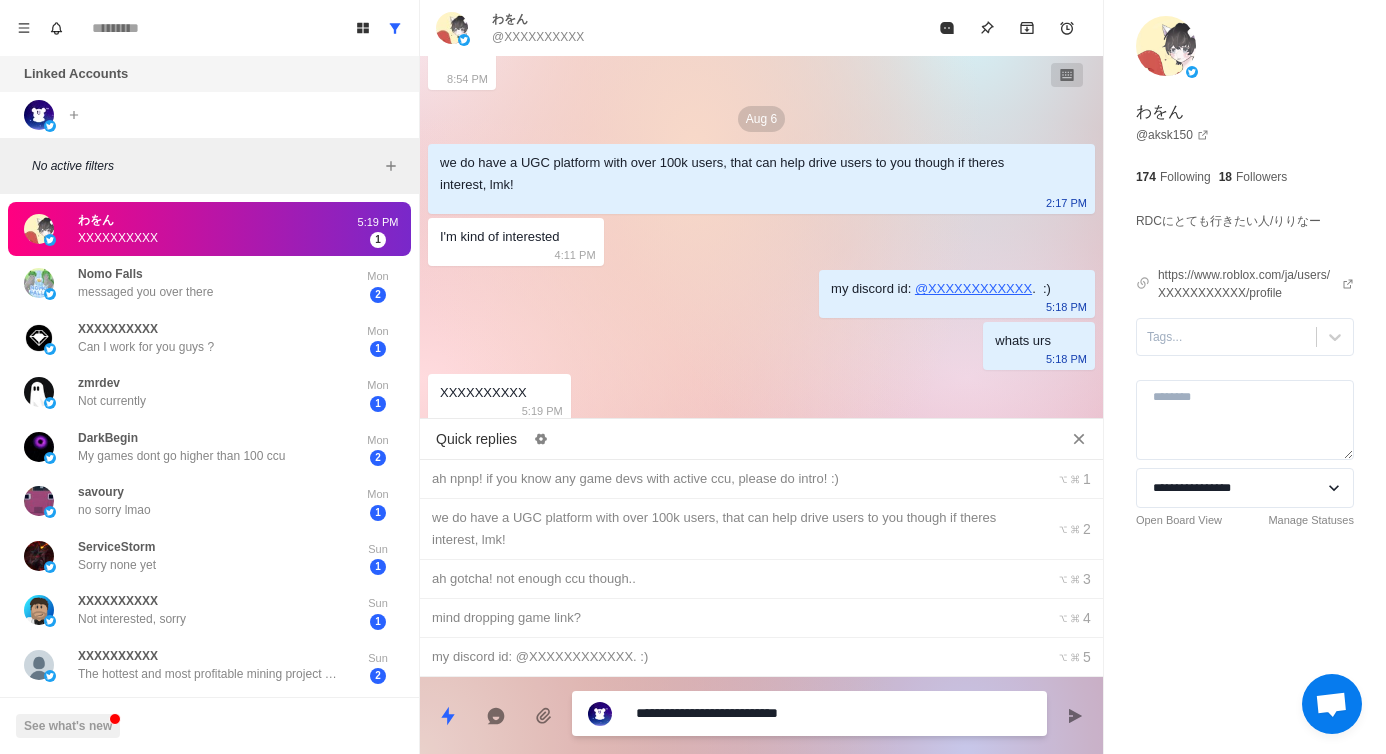 type on "**********" 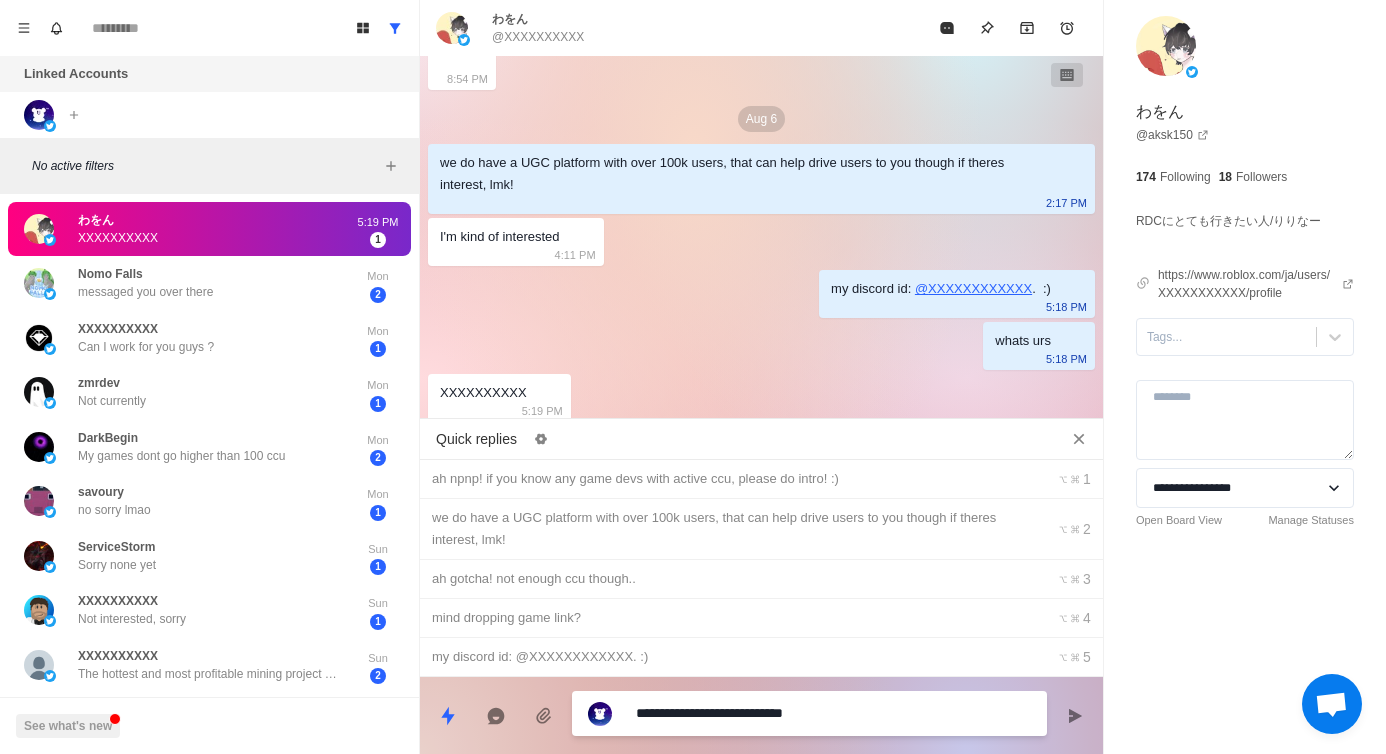 type 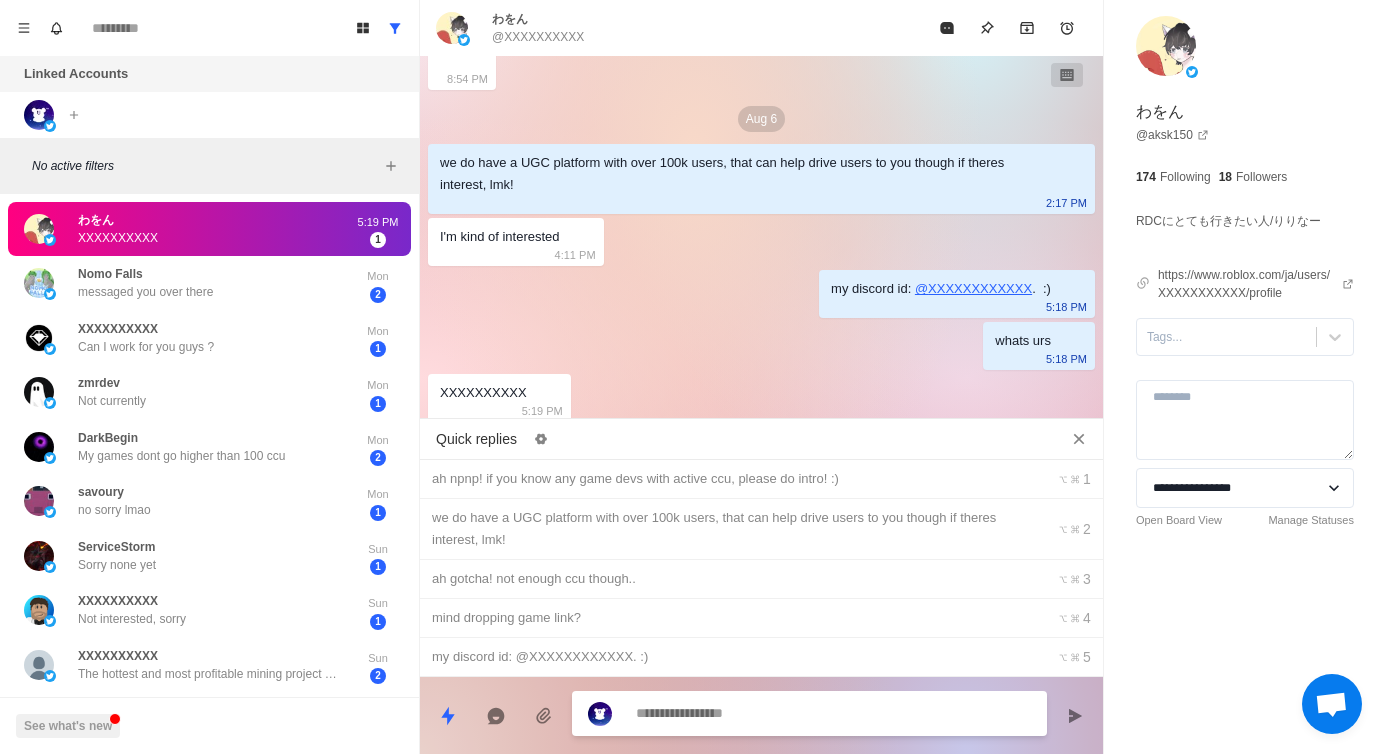 scroll, scrollTop: 660, scrollLeft: 0, axis: vertical 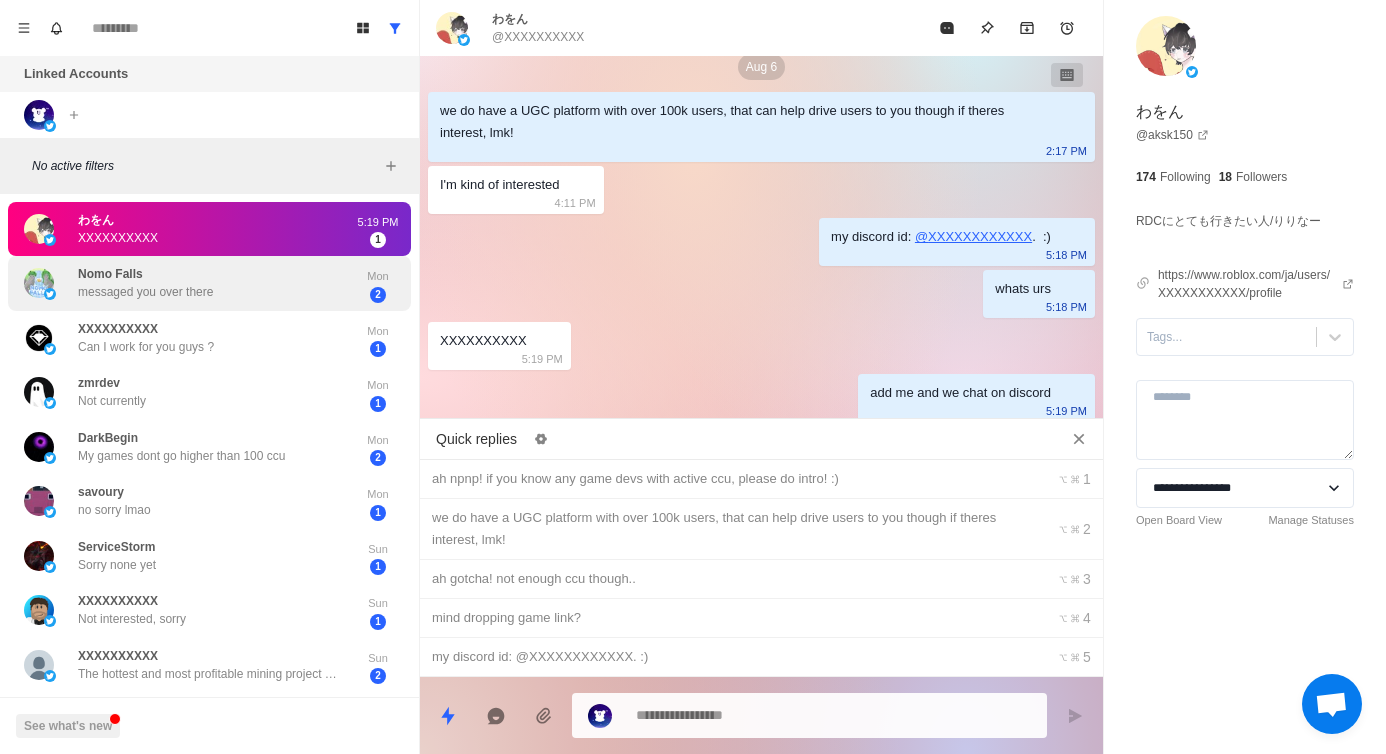 click on "messaged you over there" at bounding box center (145, 292) 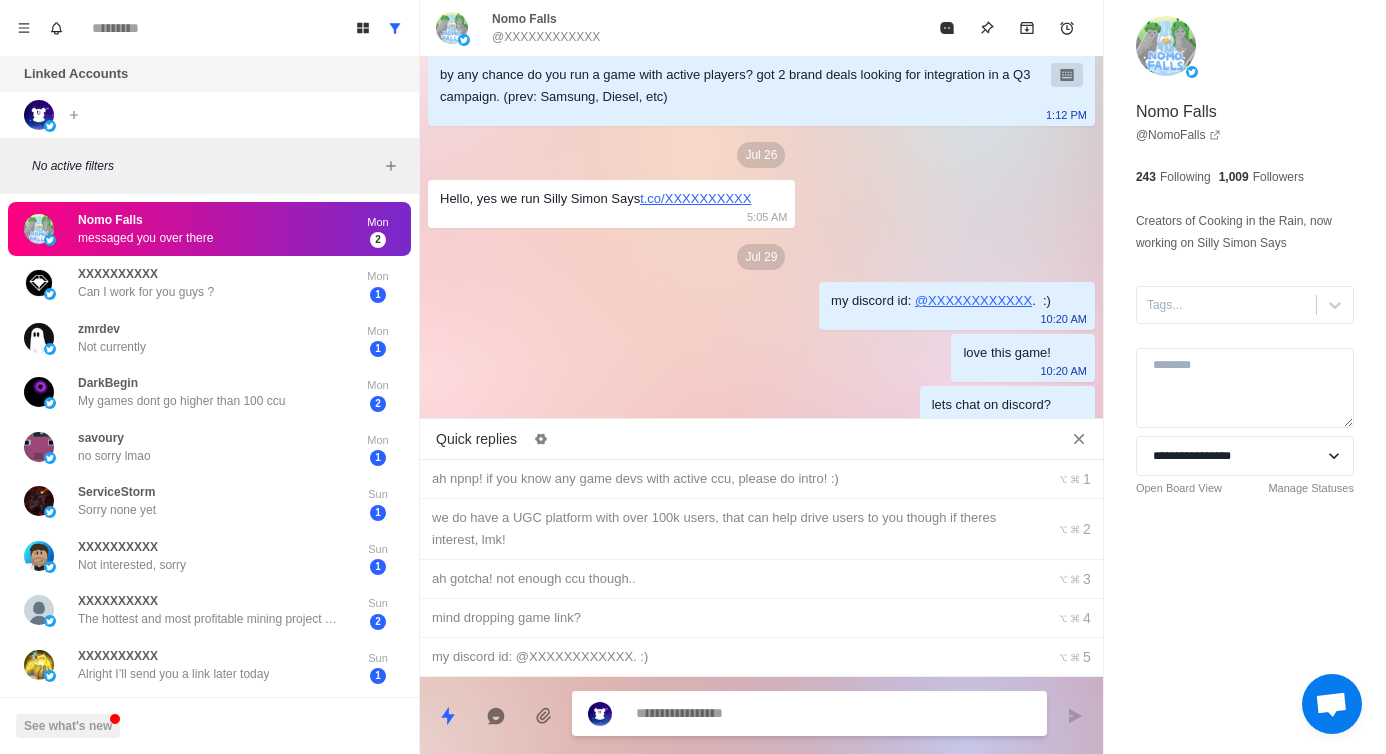 scroll, scrollTop: 108, scrollLeft: 0, axis: vertical 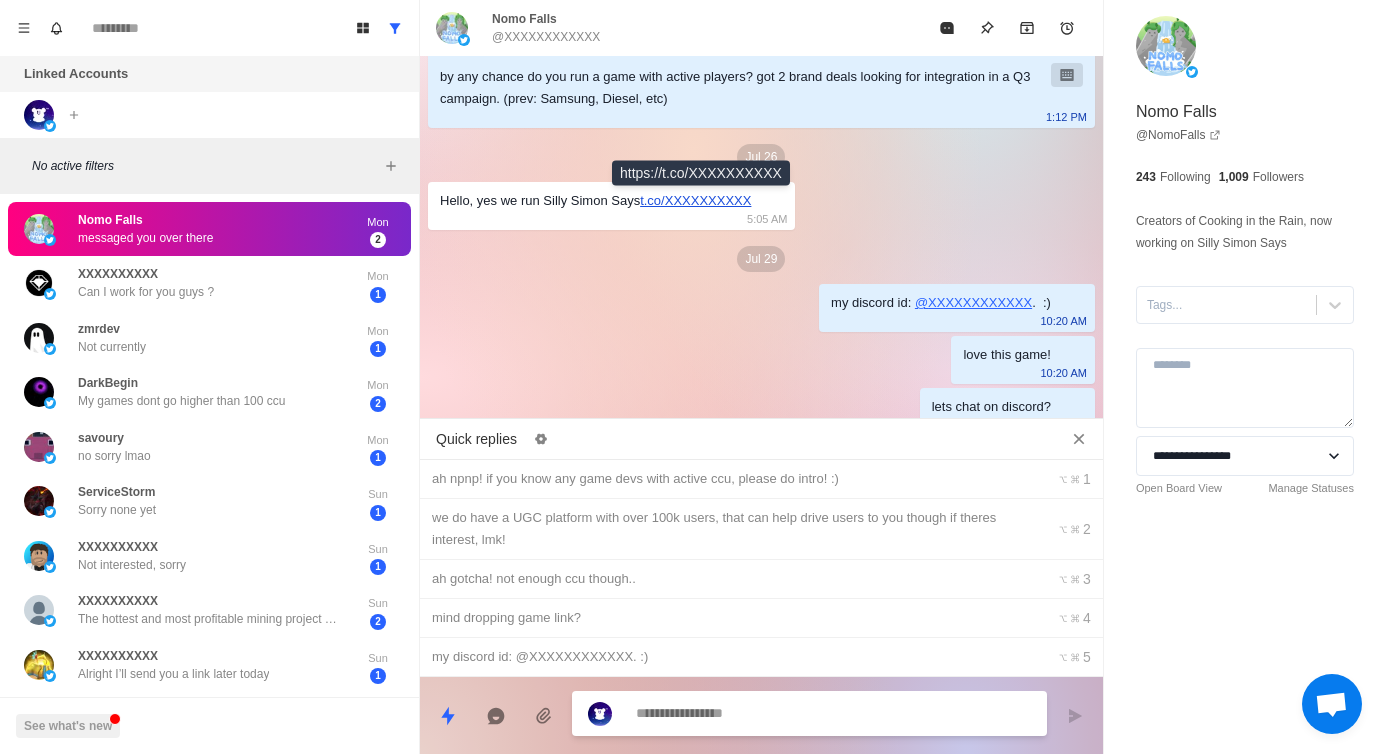 click on "t.co/XXXXXXXXXX" at bounding box center [695, 200] 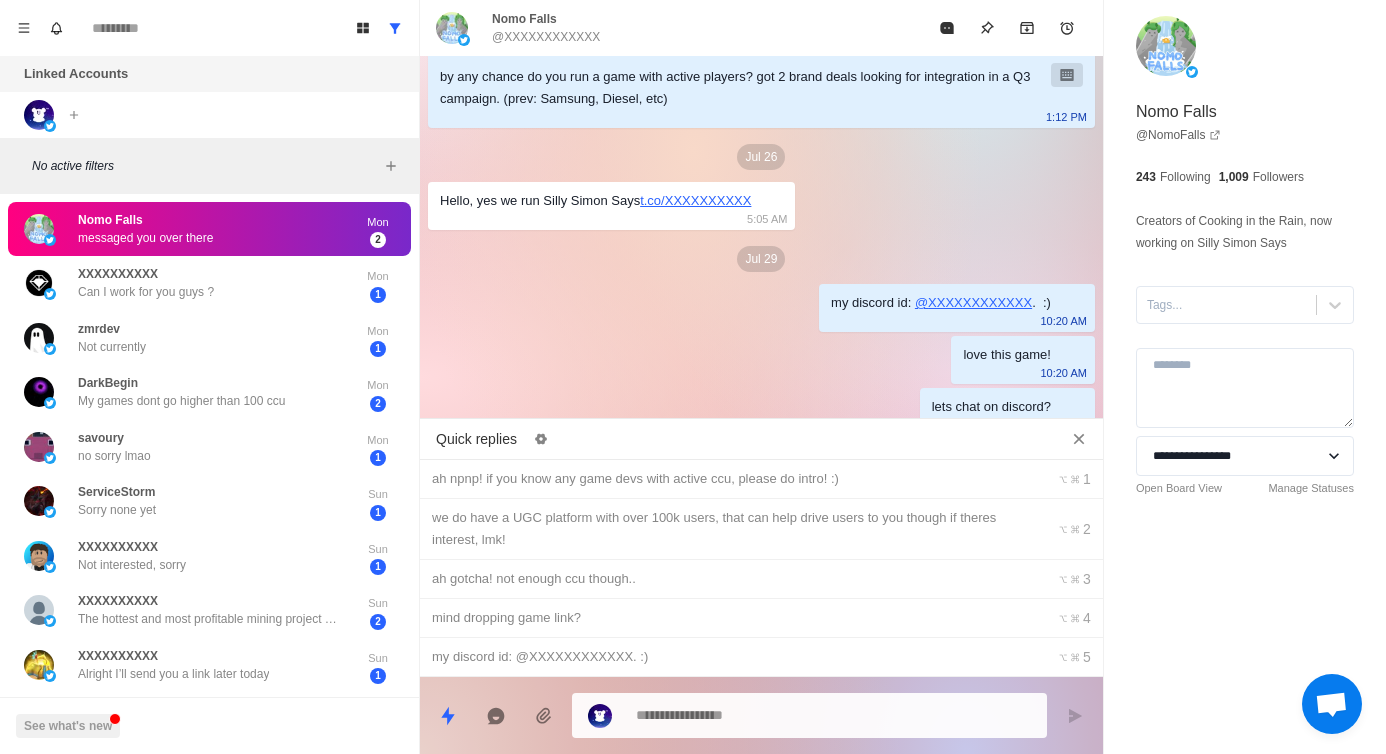 type on "*" 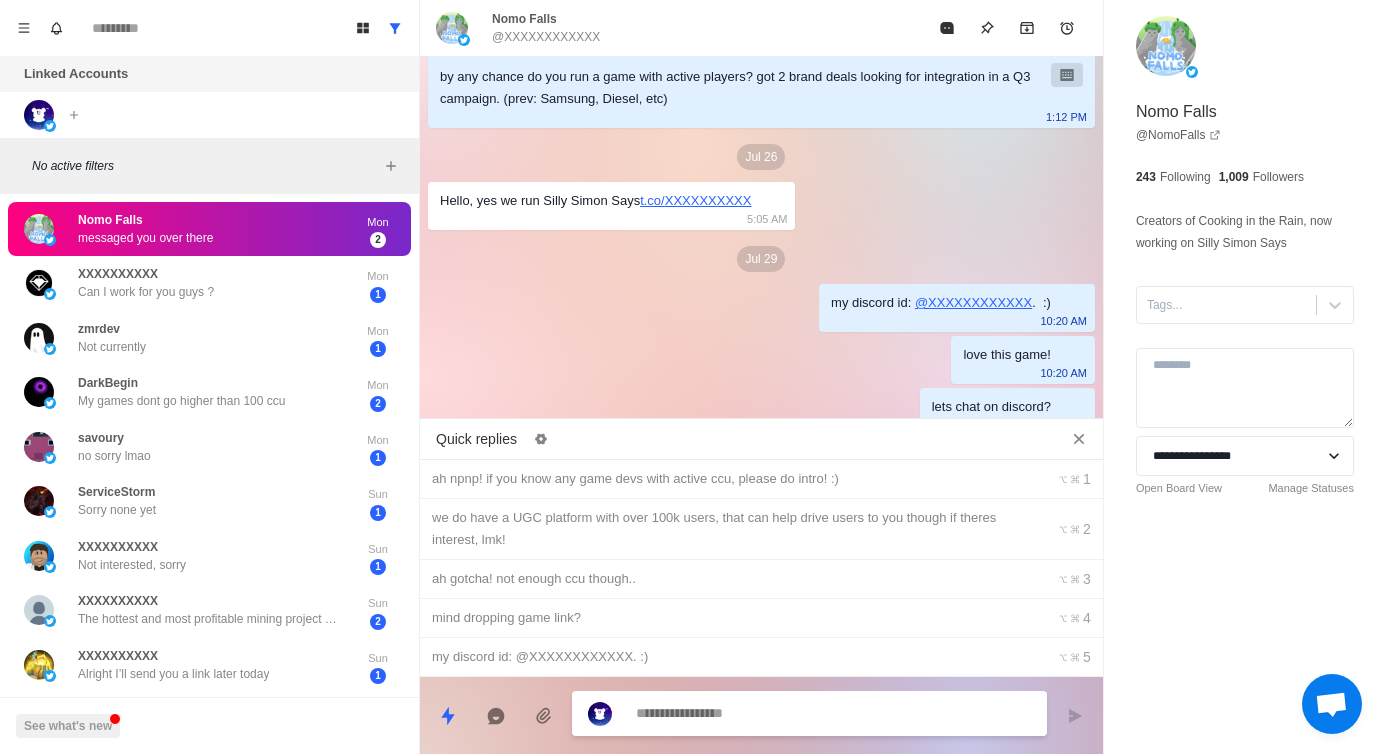 type on "*" 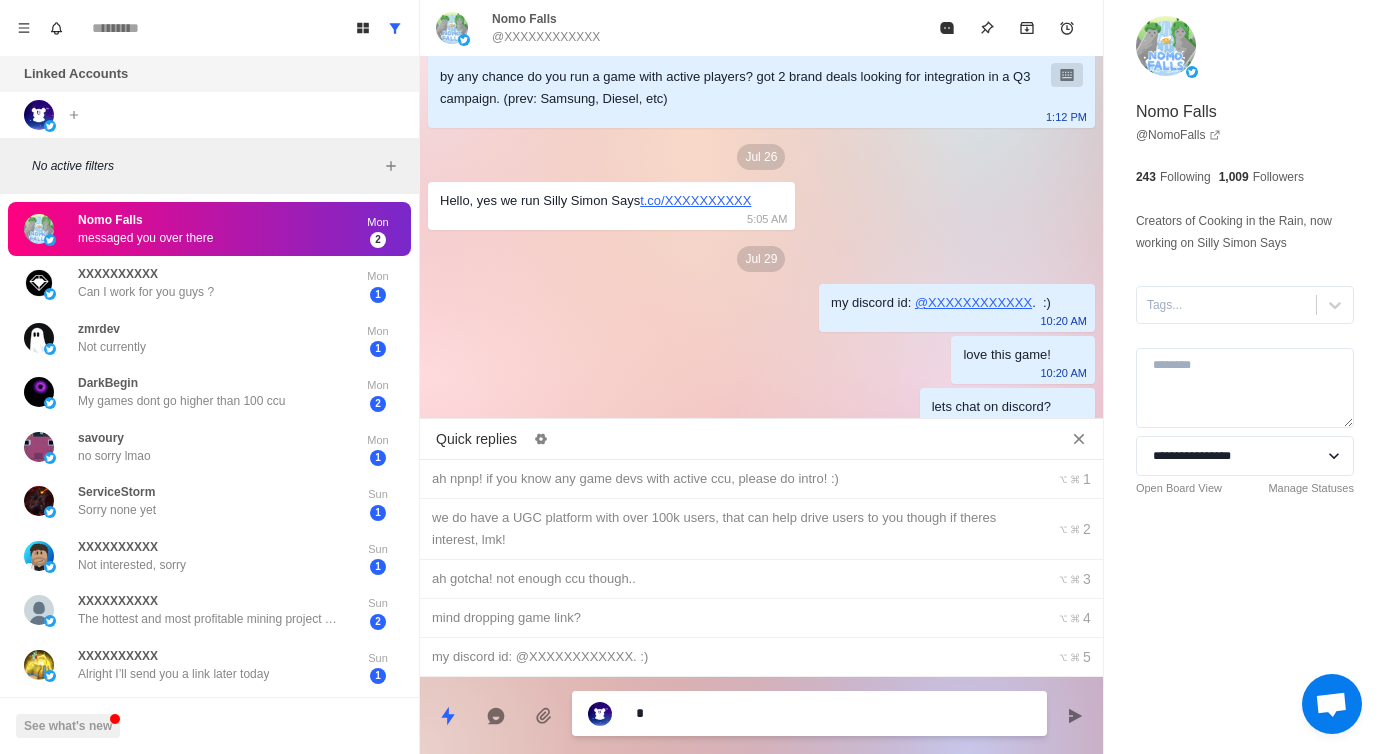type on "**" 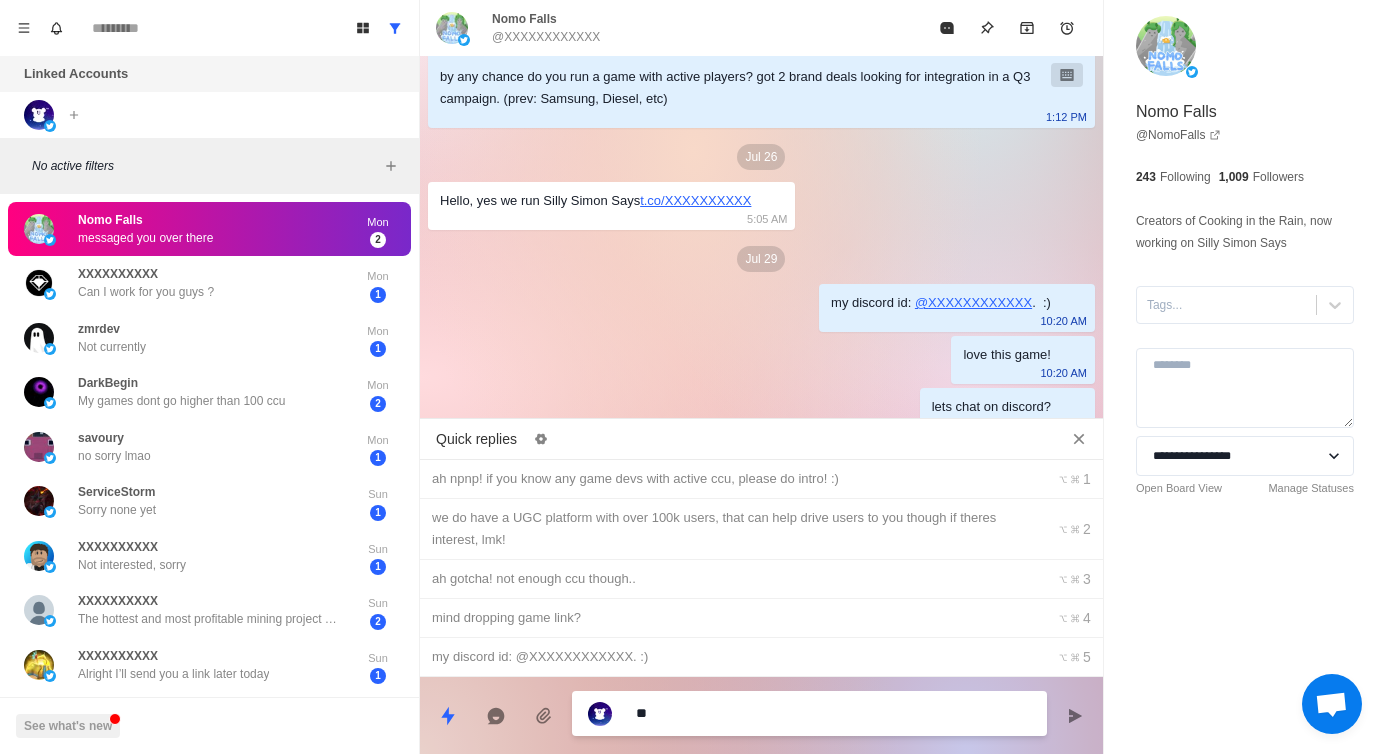 type on "**" 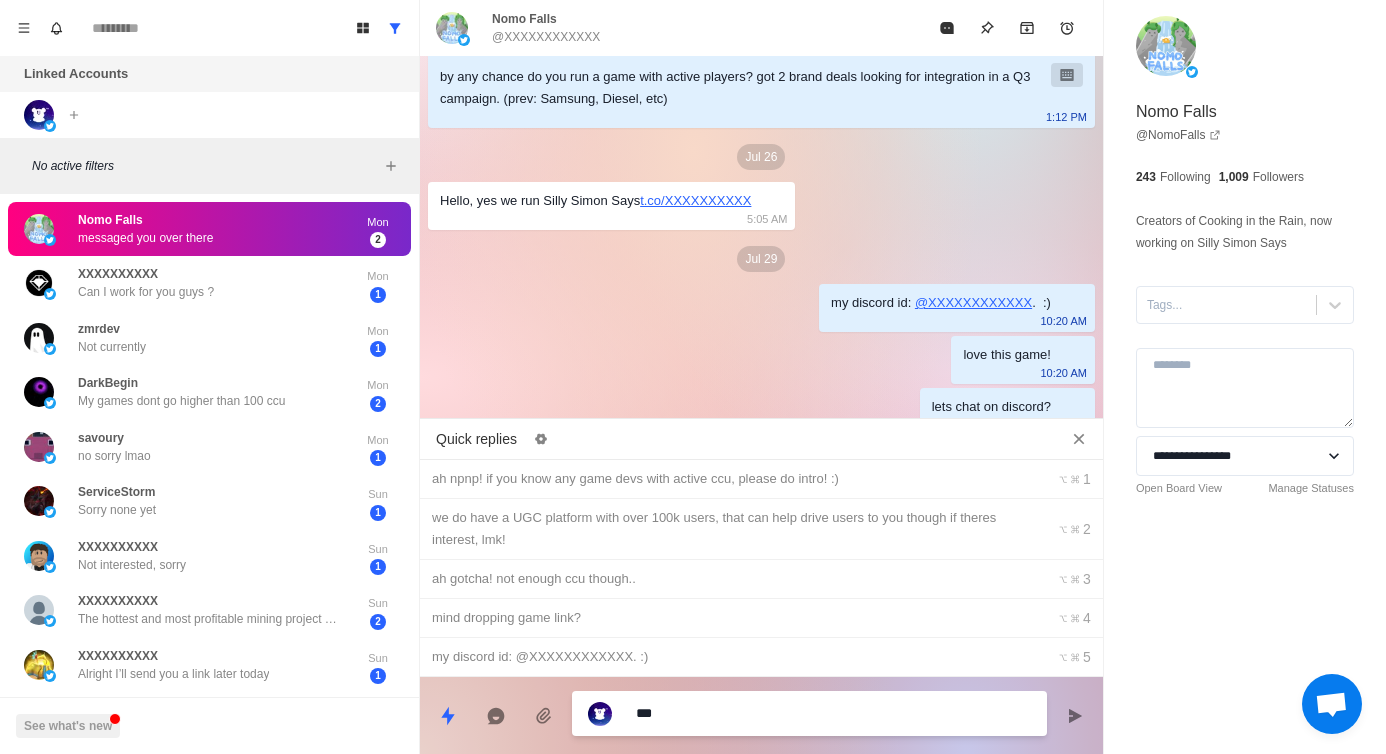 type on "*" 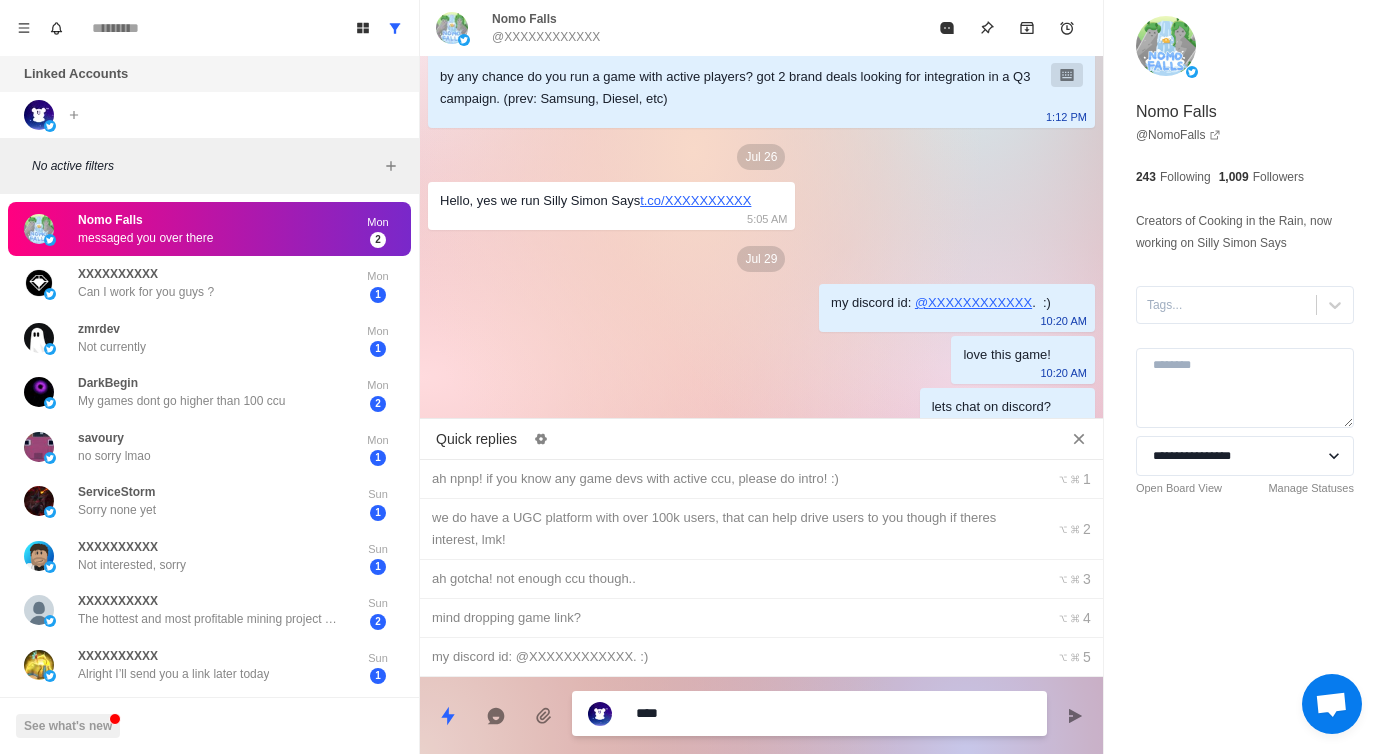 type on "*****" 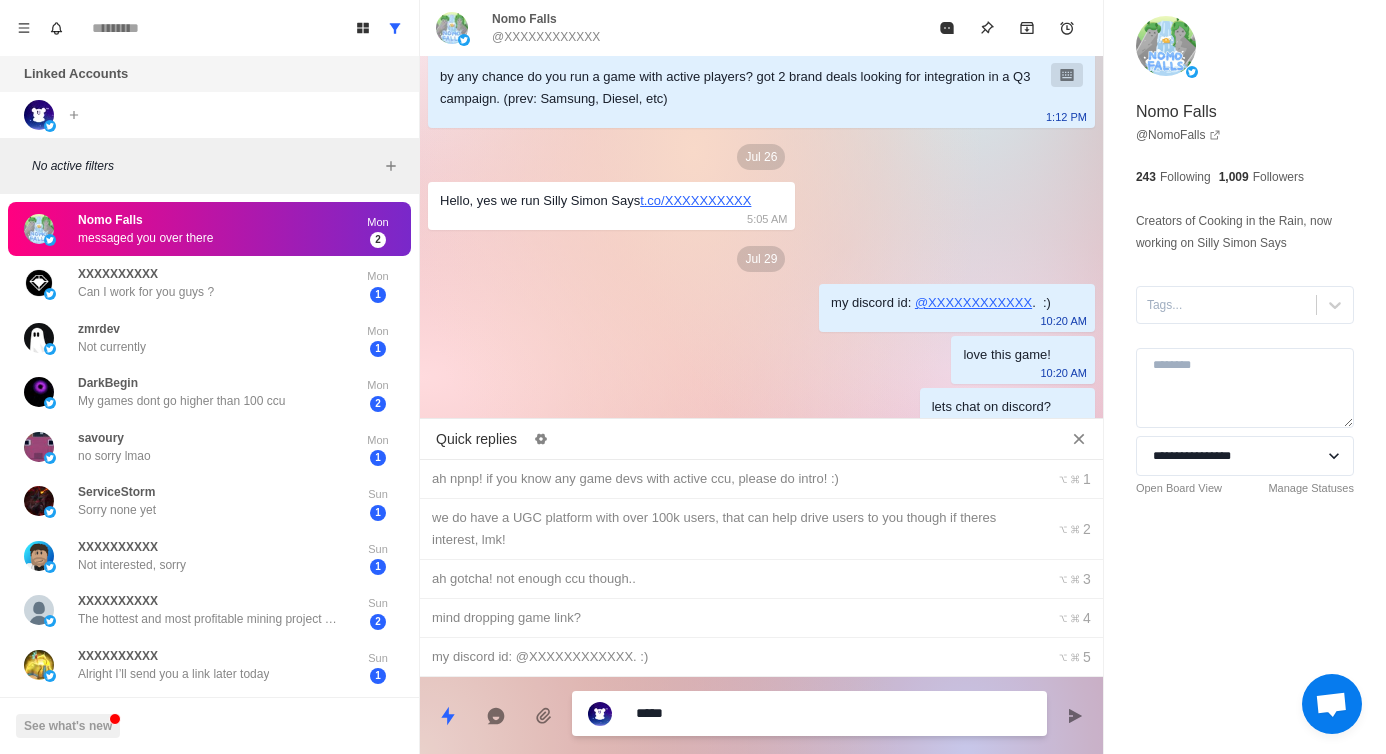 type on "******" 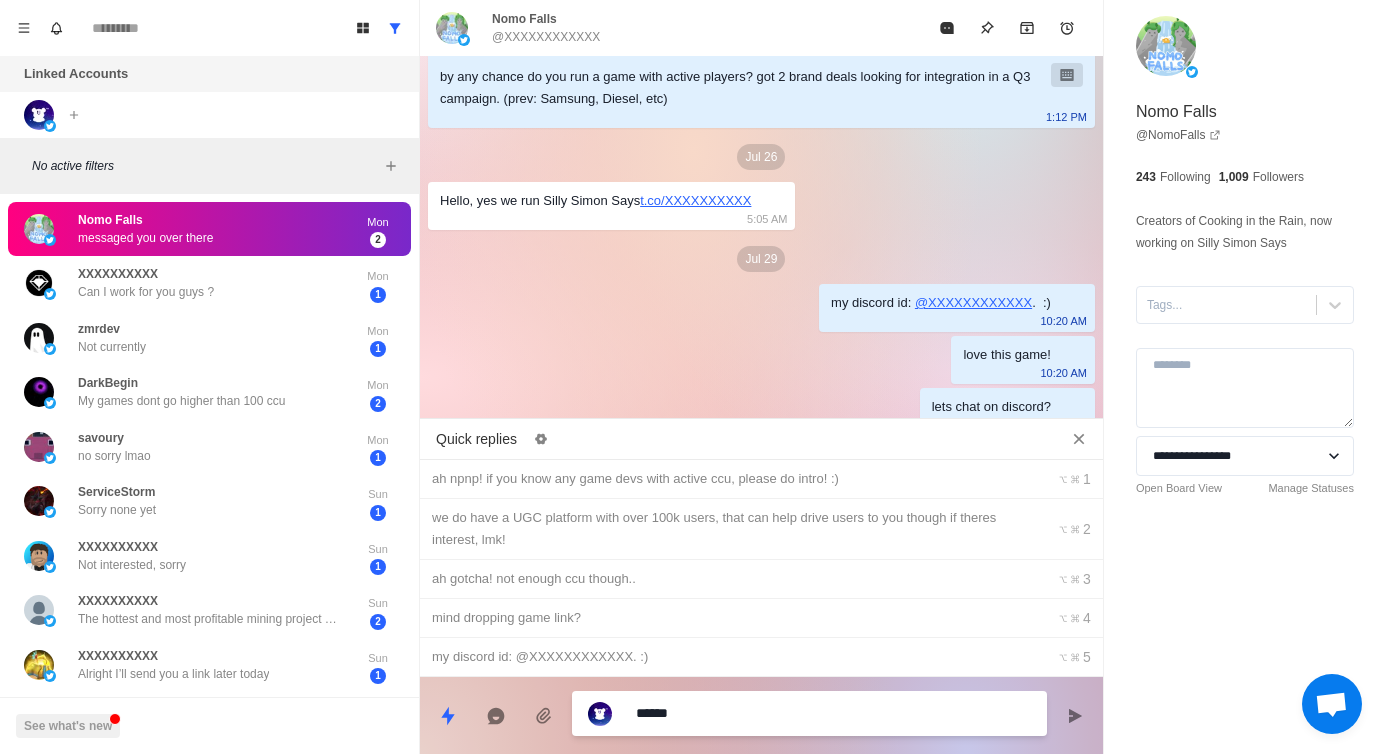 type on "*******" 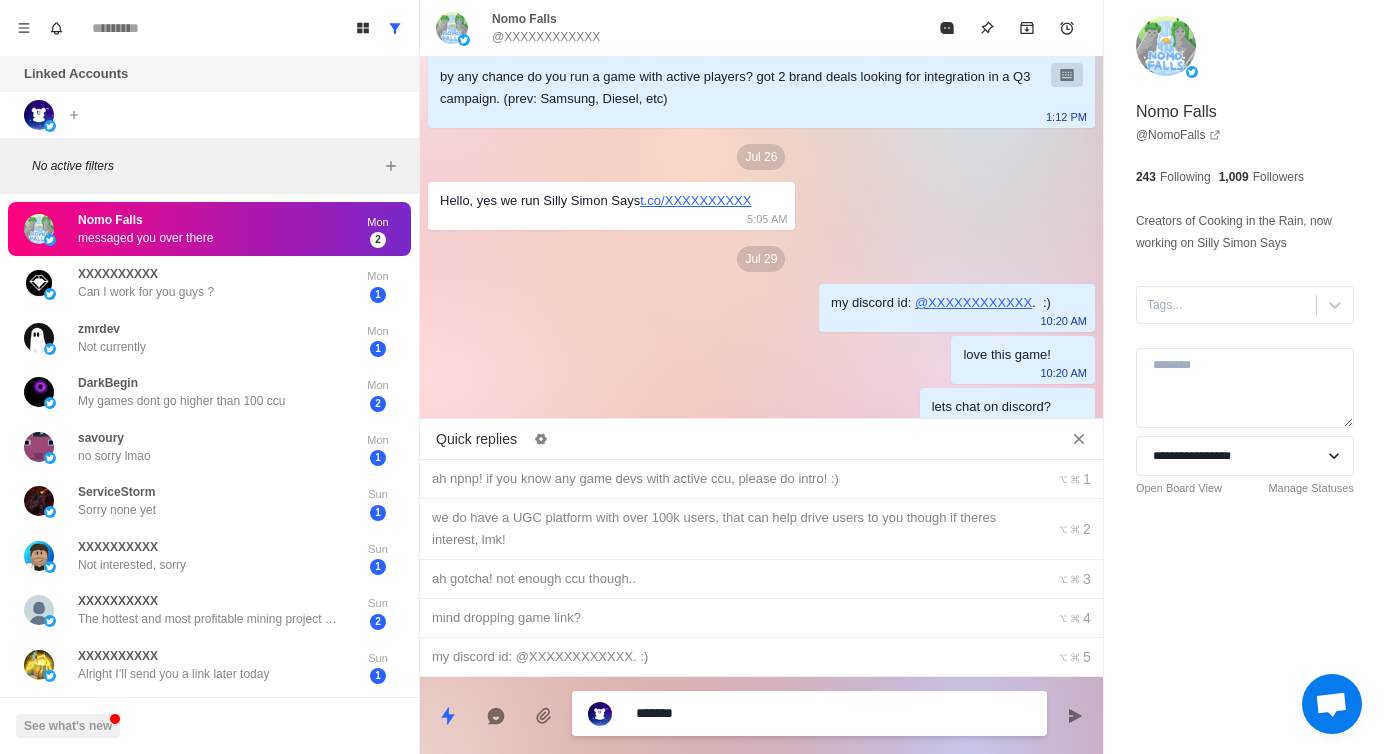 type on "********" 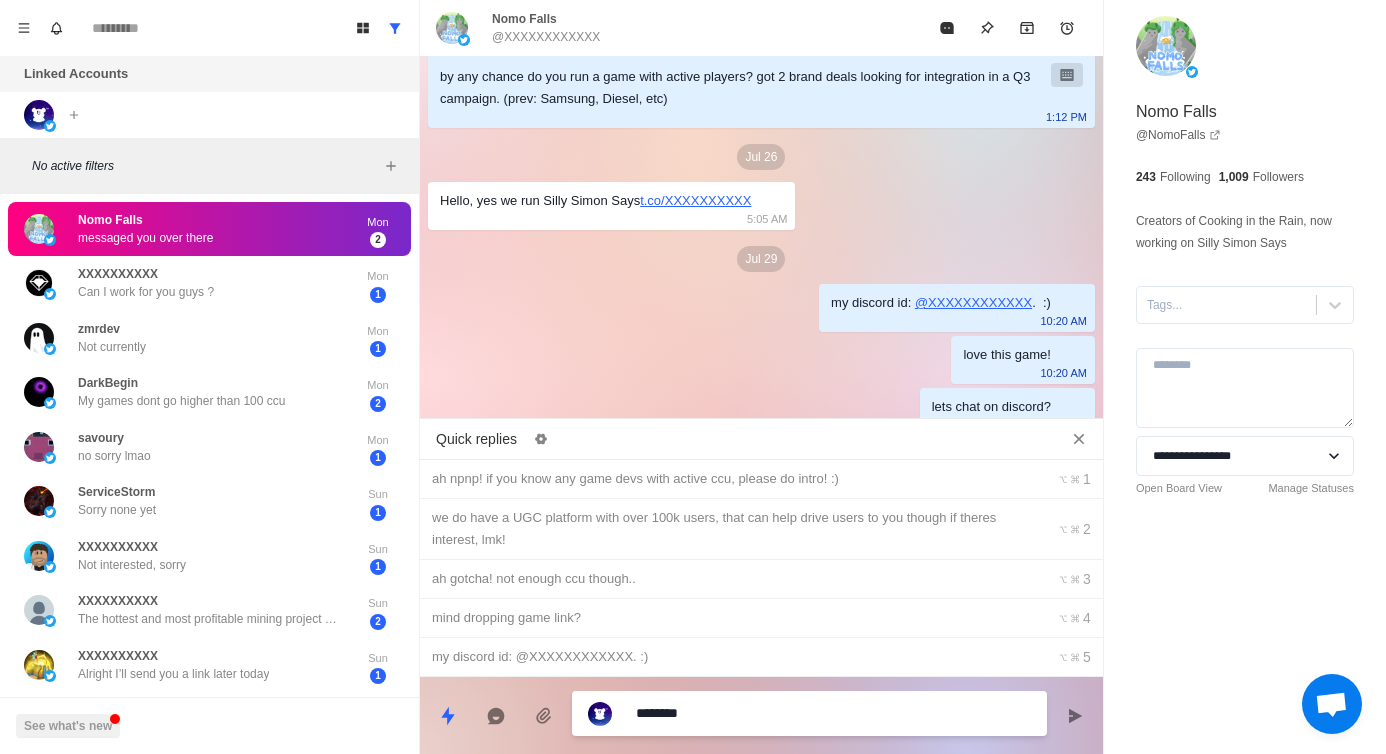type on "********" 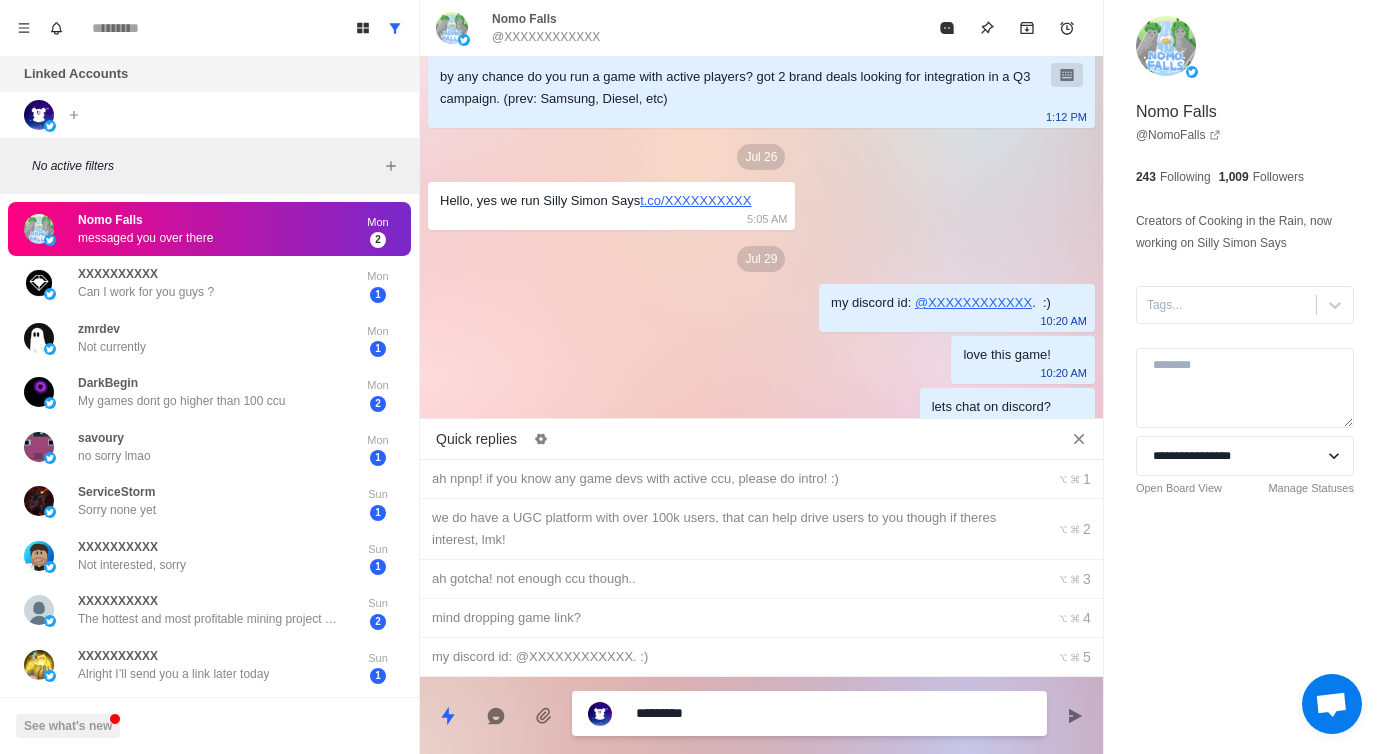 type on "**********" 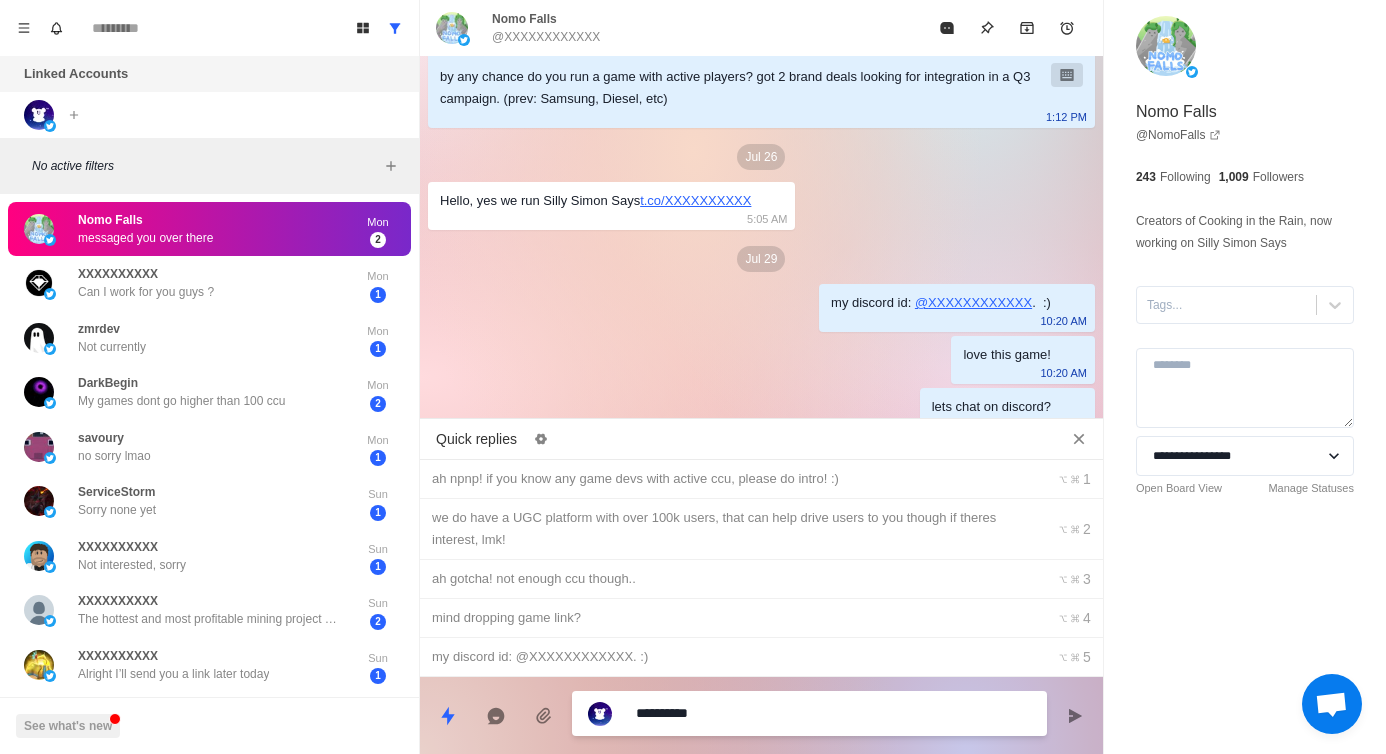 type on "**********" 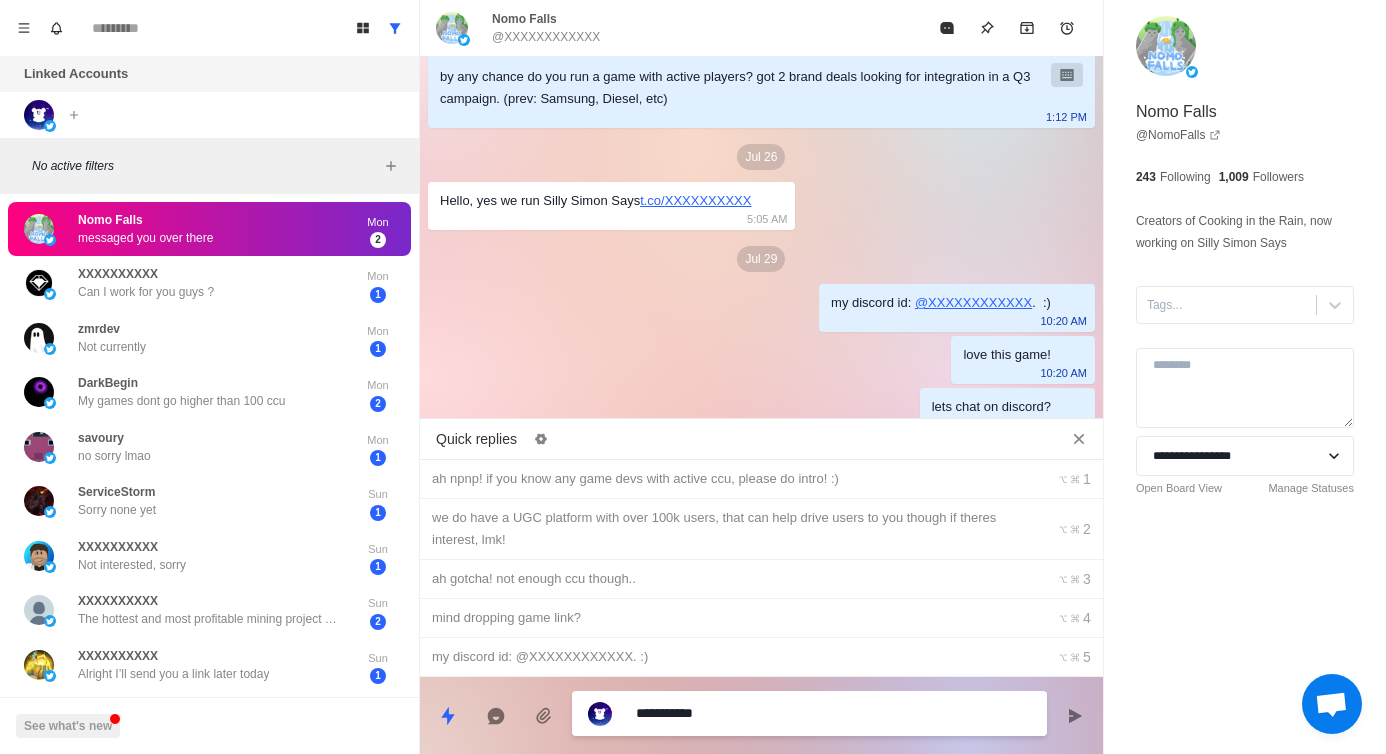 type on "**********" 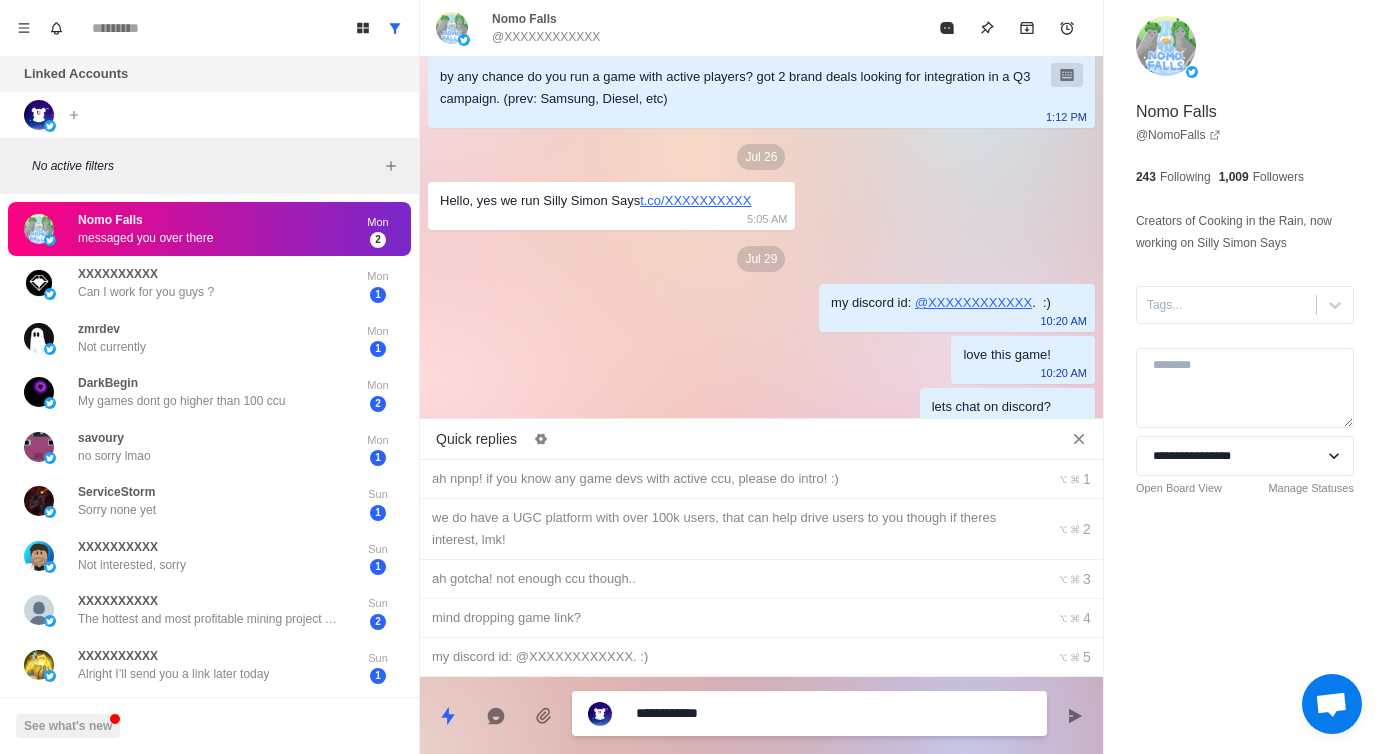 type on "**********" 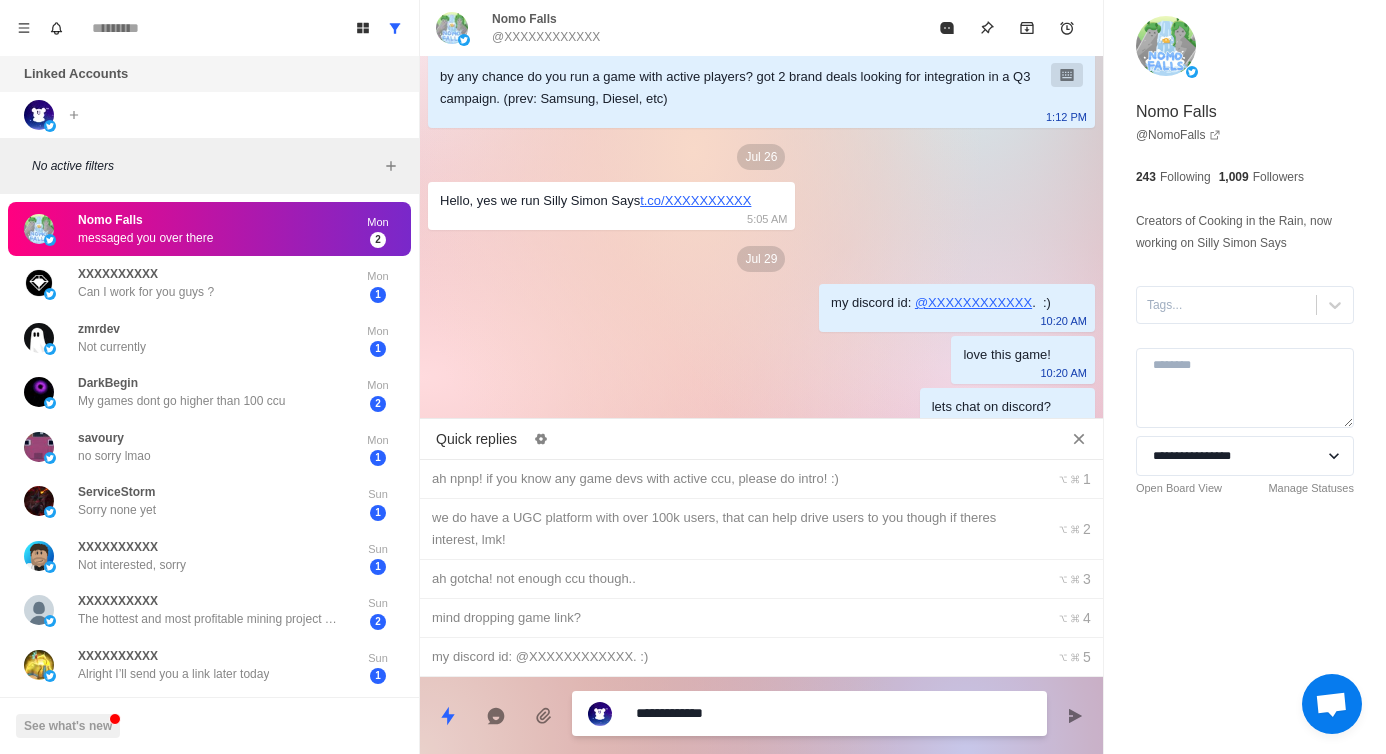 type on "**********" 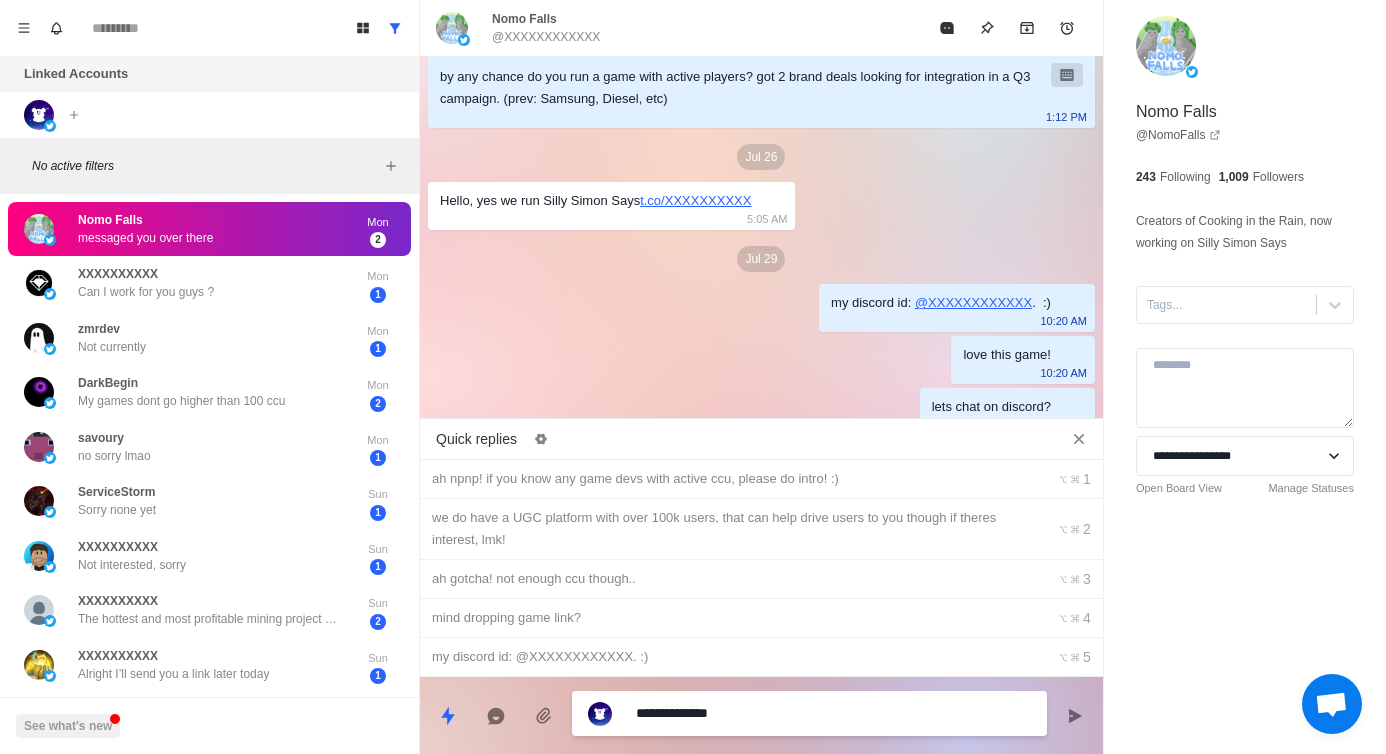 type on "**********" 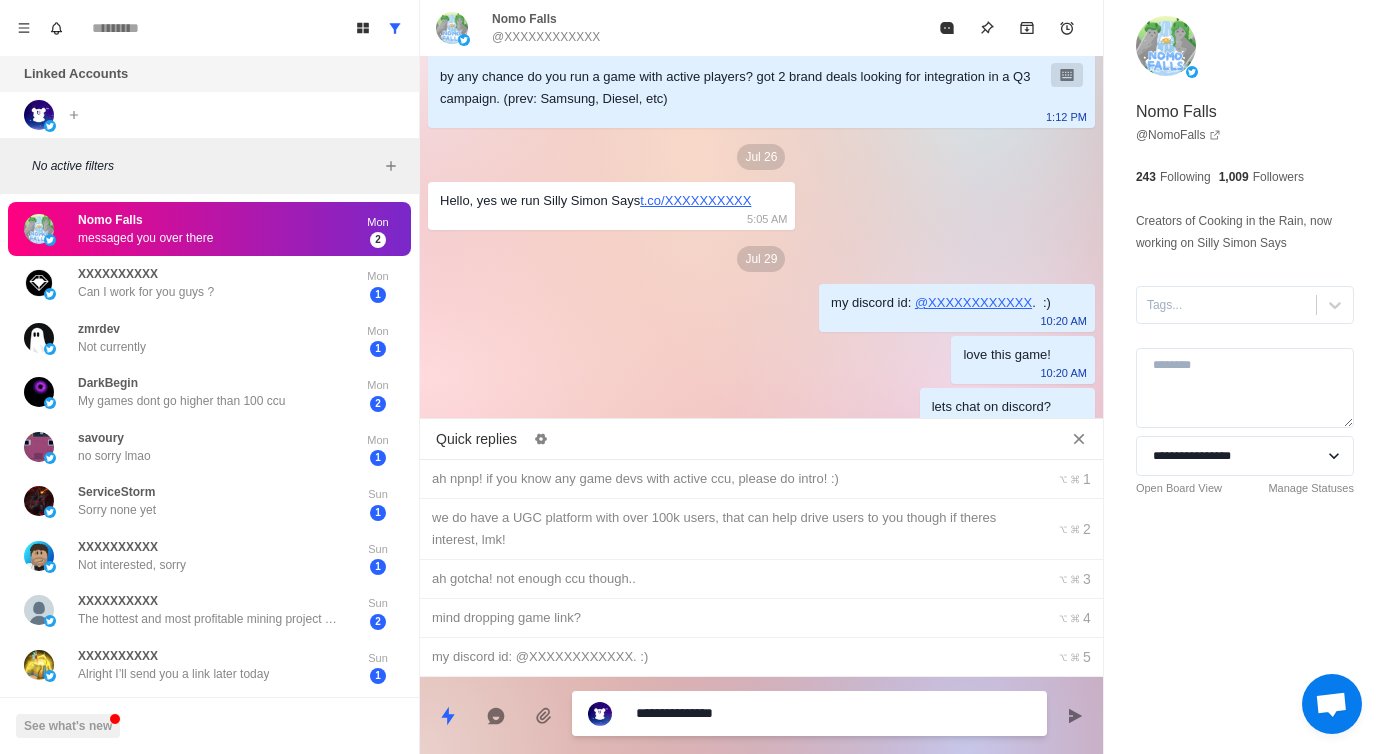 type on "**********" 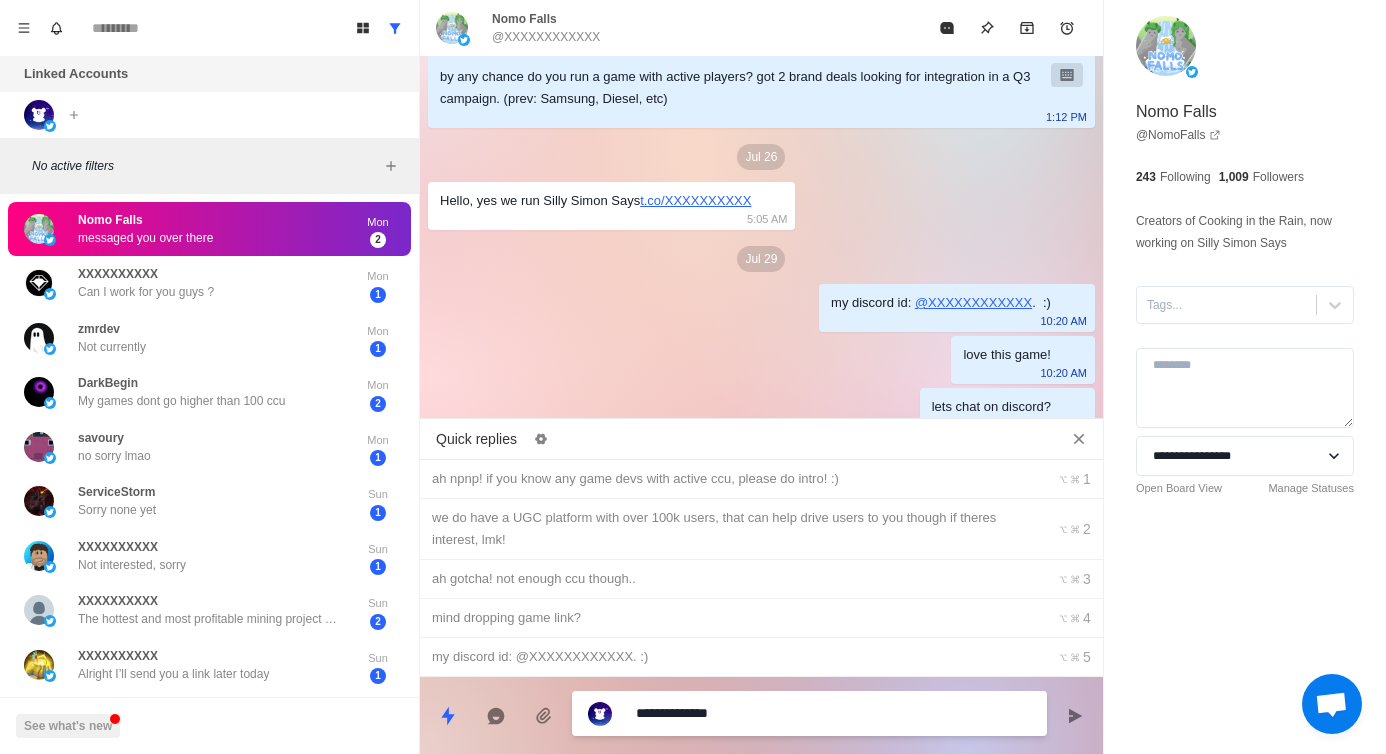 type on "**********" 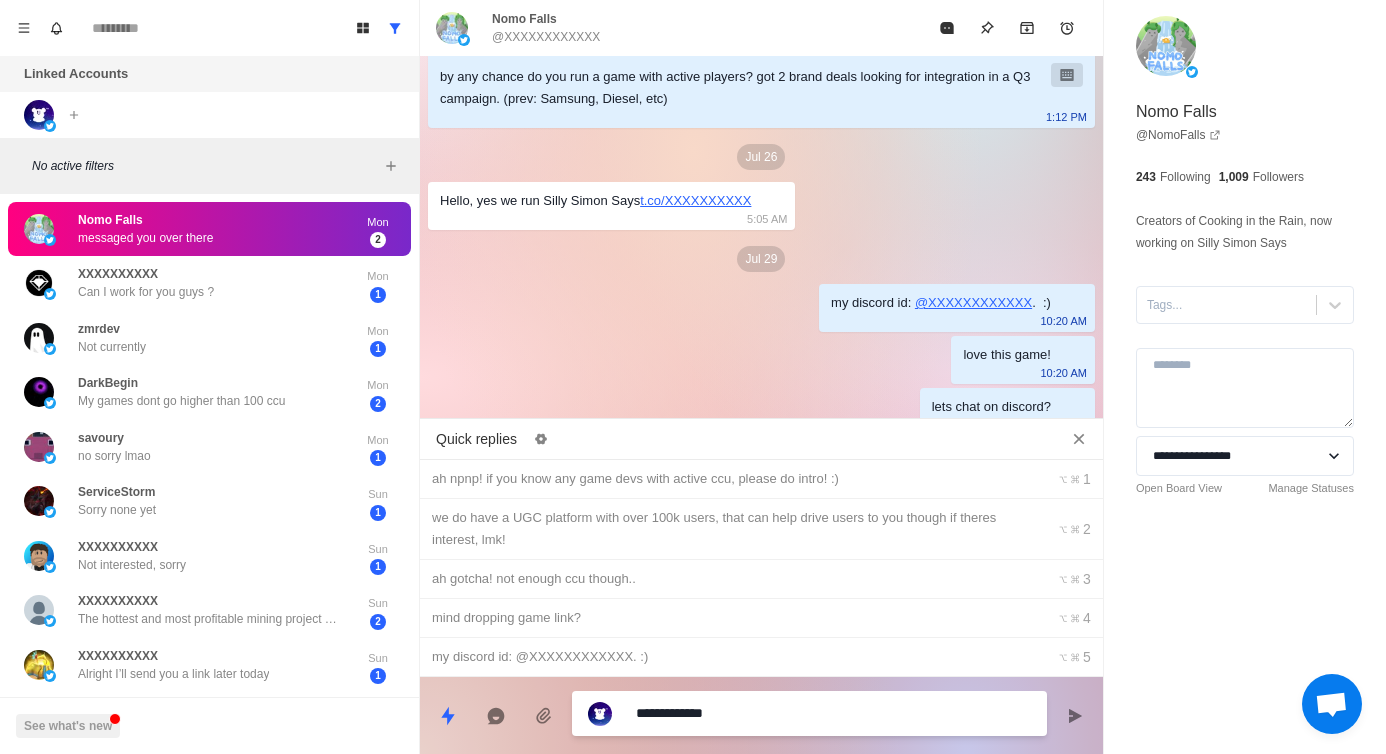 type on "**********" 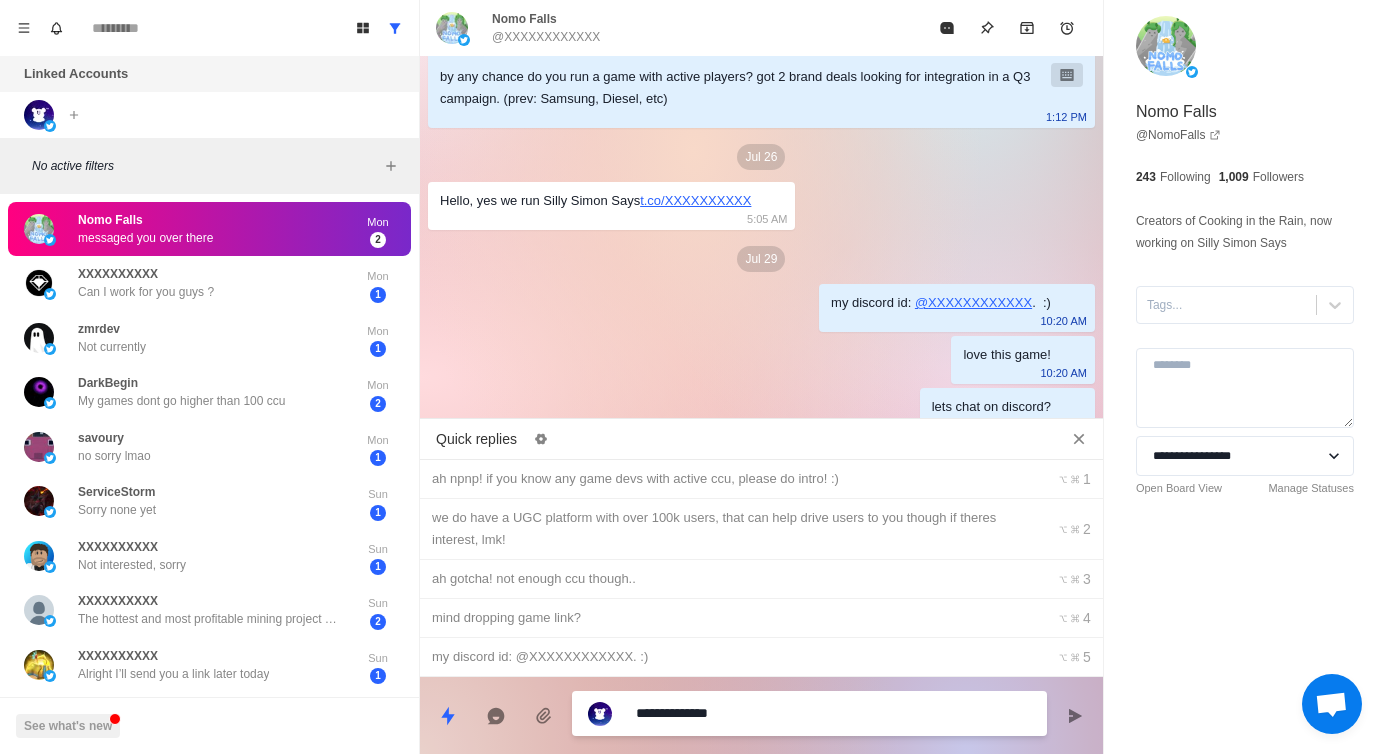 type on "**********" 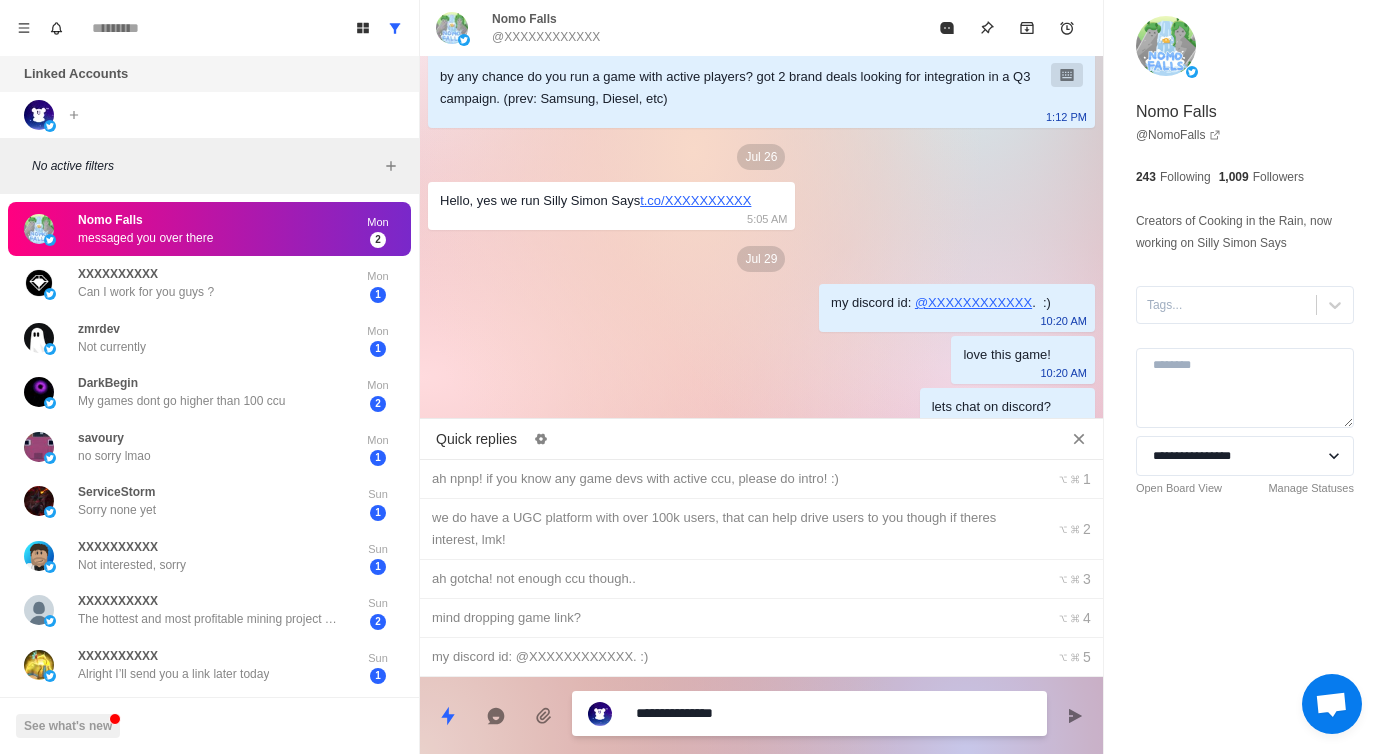 type on "**********" 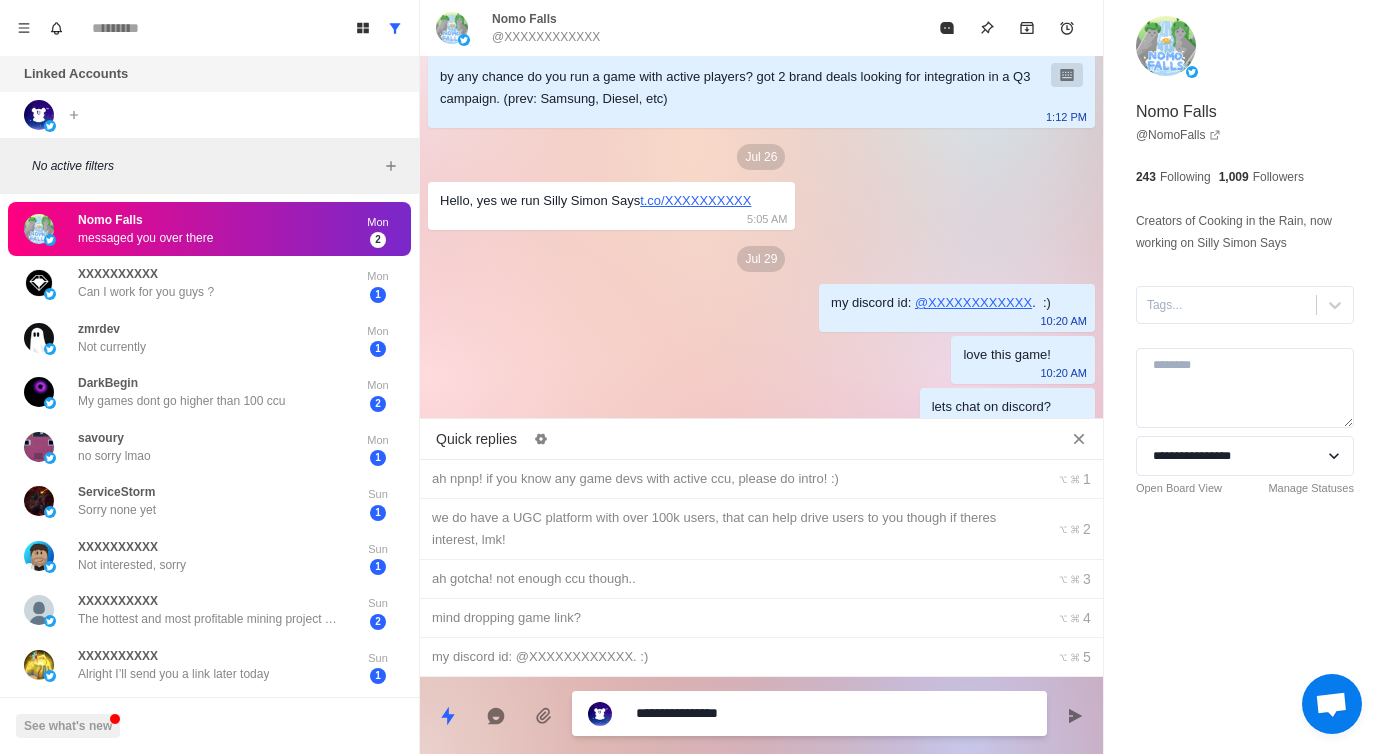 type on "**********" 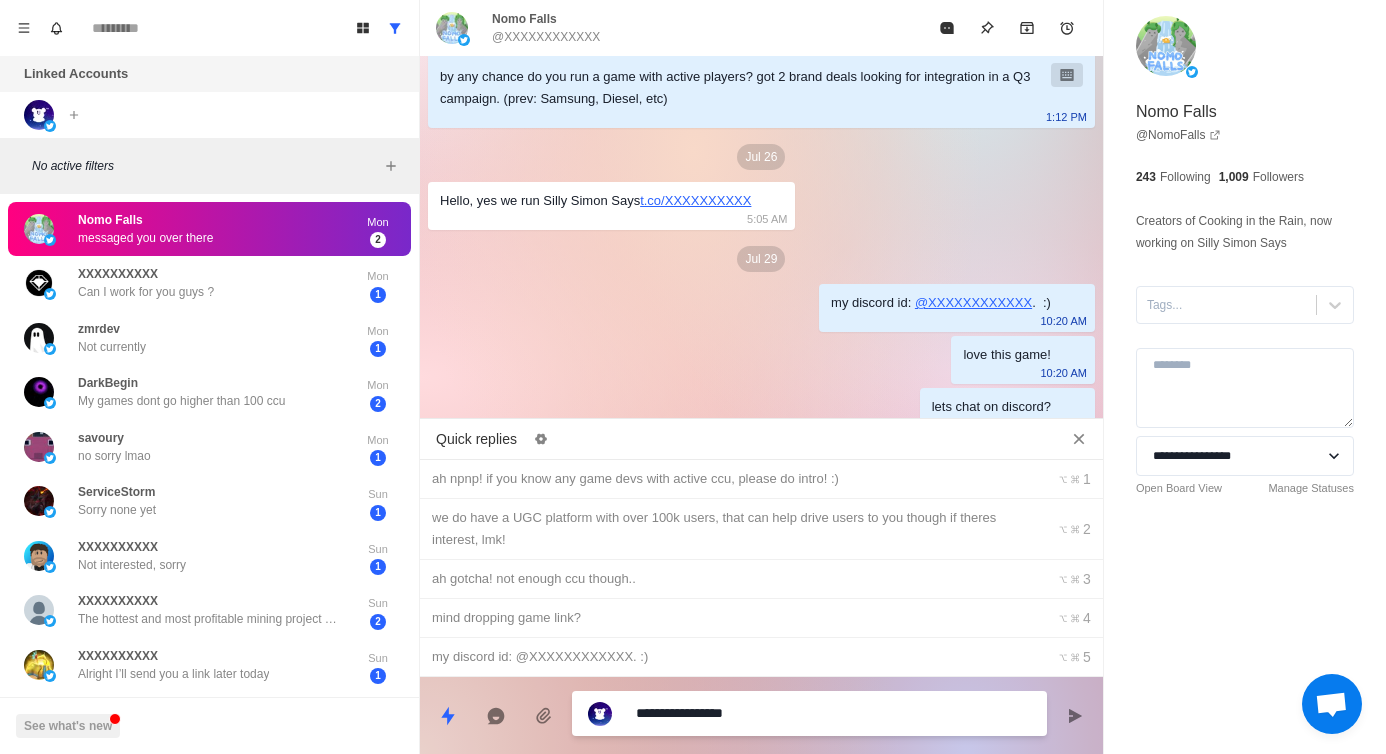 type on "**********" 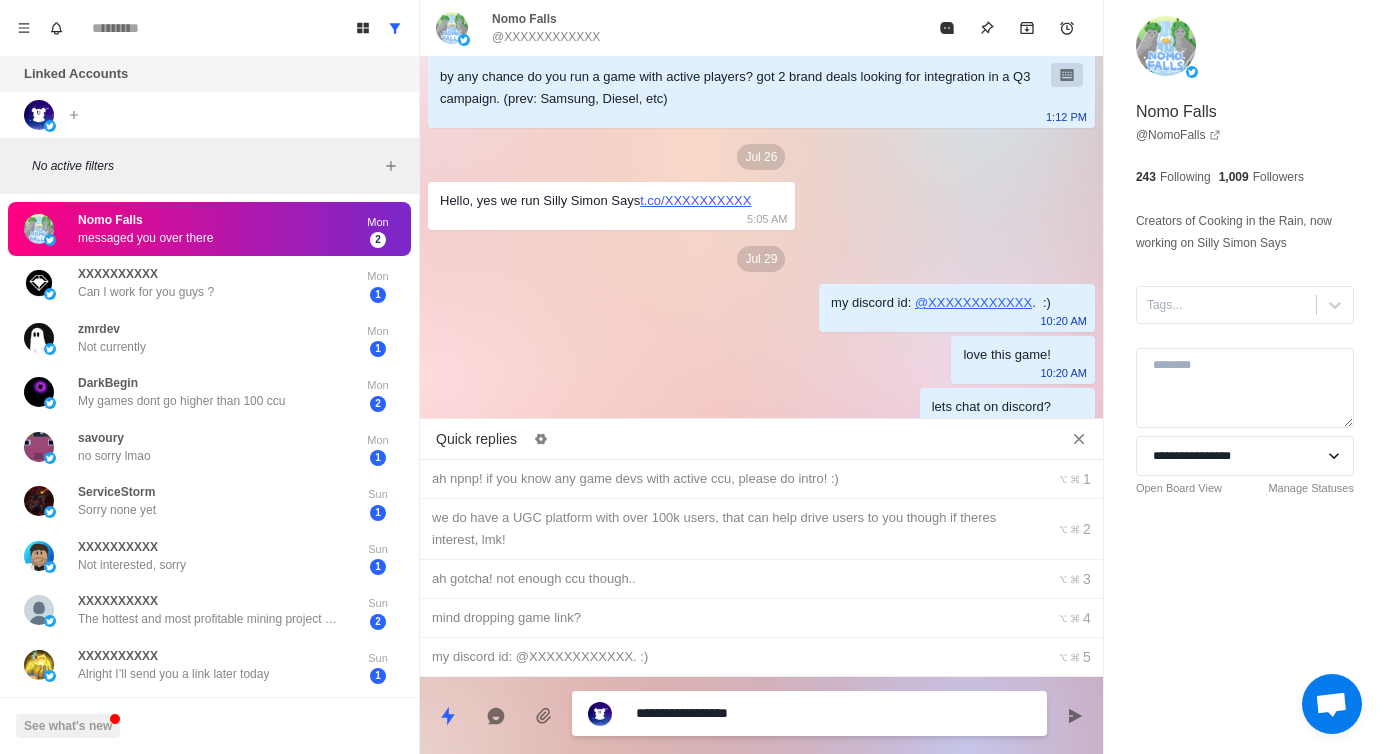 type on "**********" 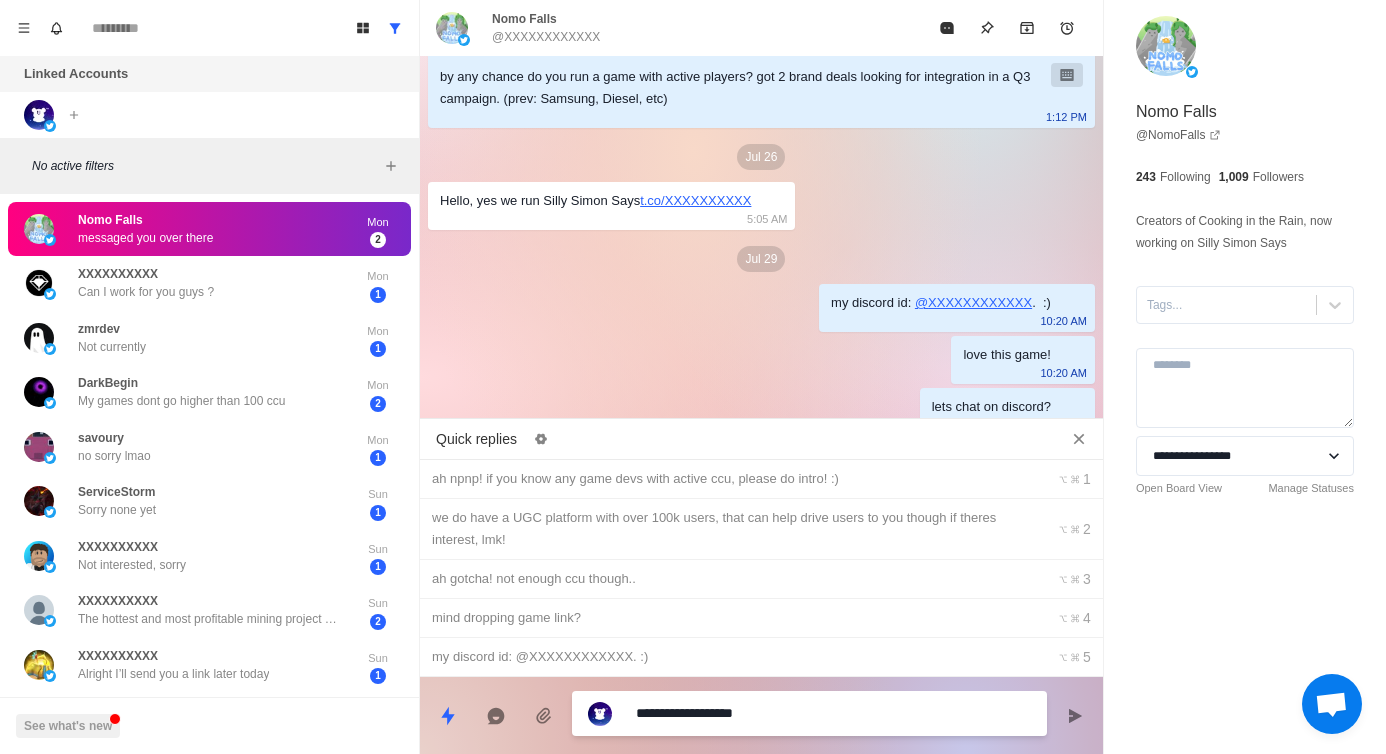 type on "**********" 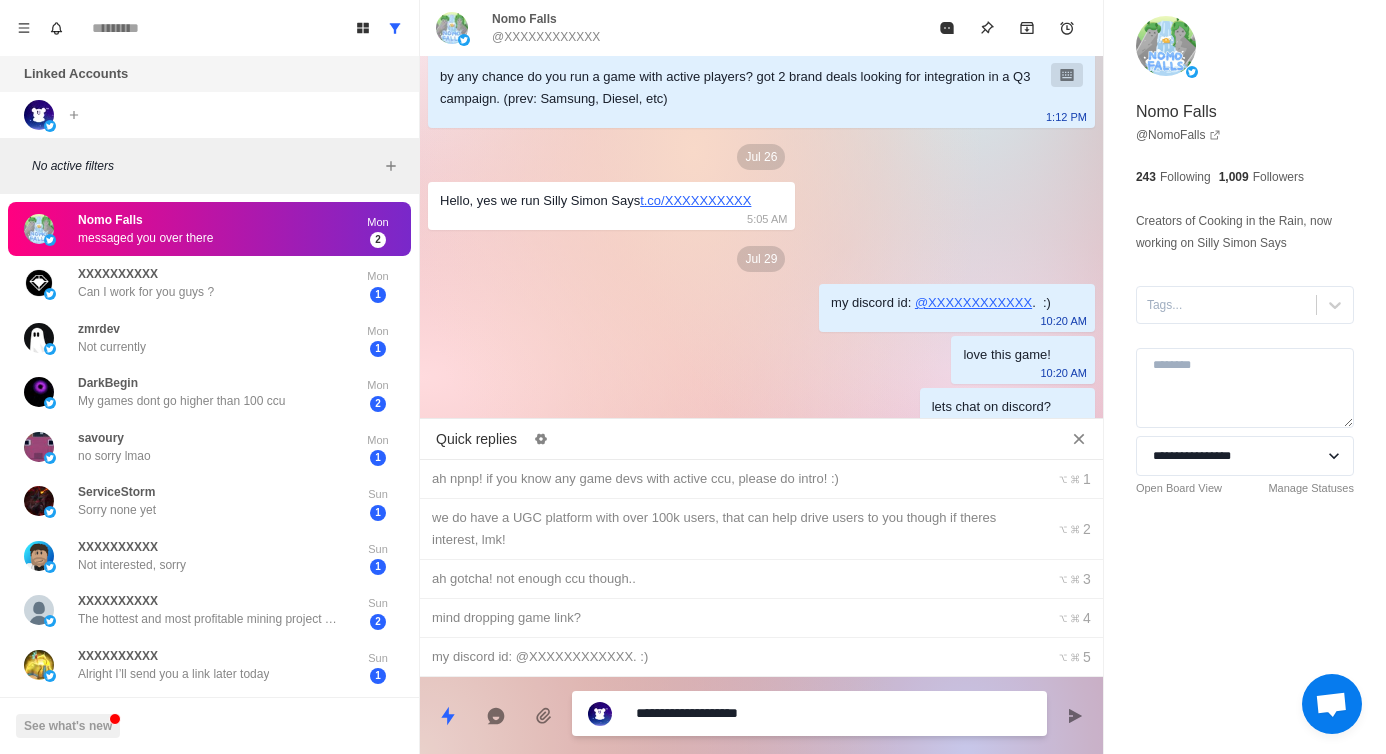 type on "**********" 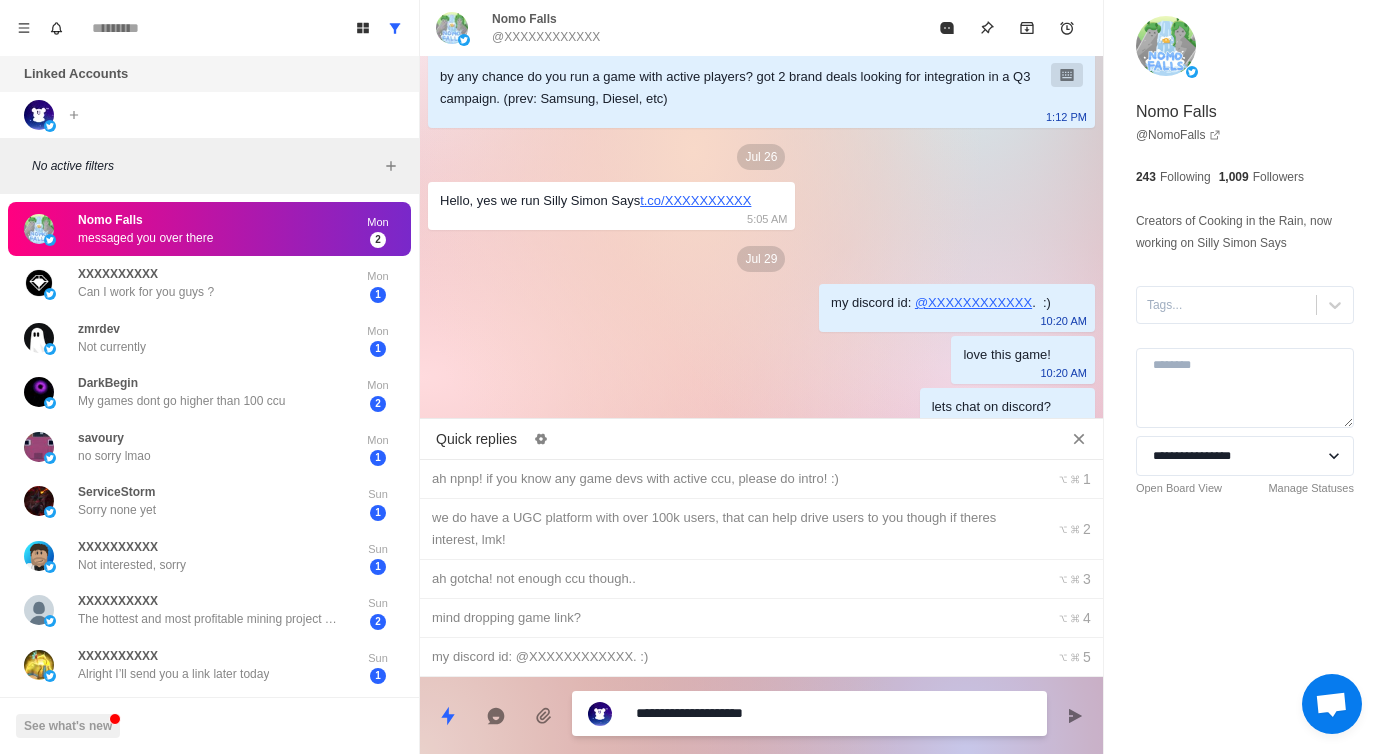type on "*" 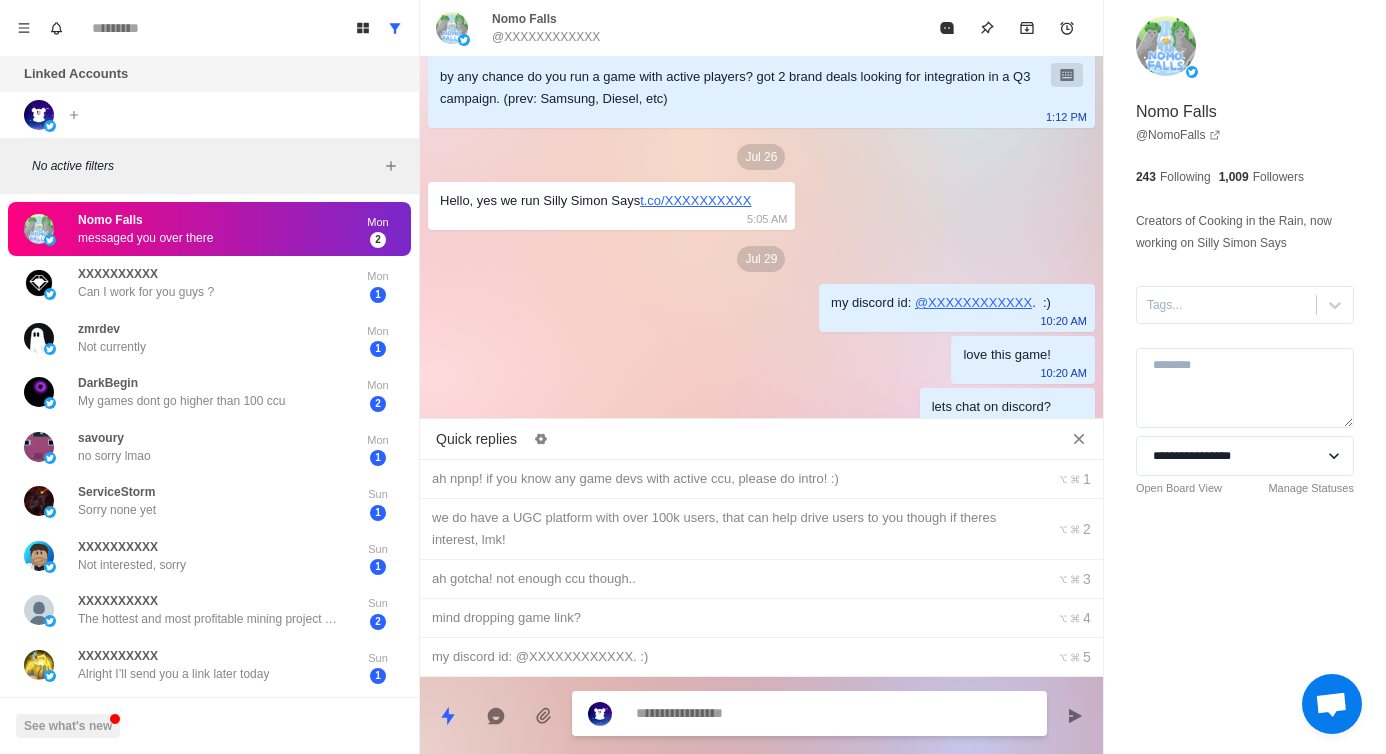 scroll, scrollTop: 632, scrollLeft: 0, axis: vertical 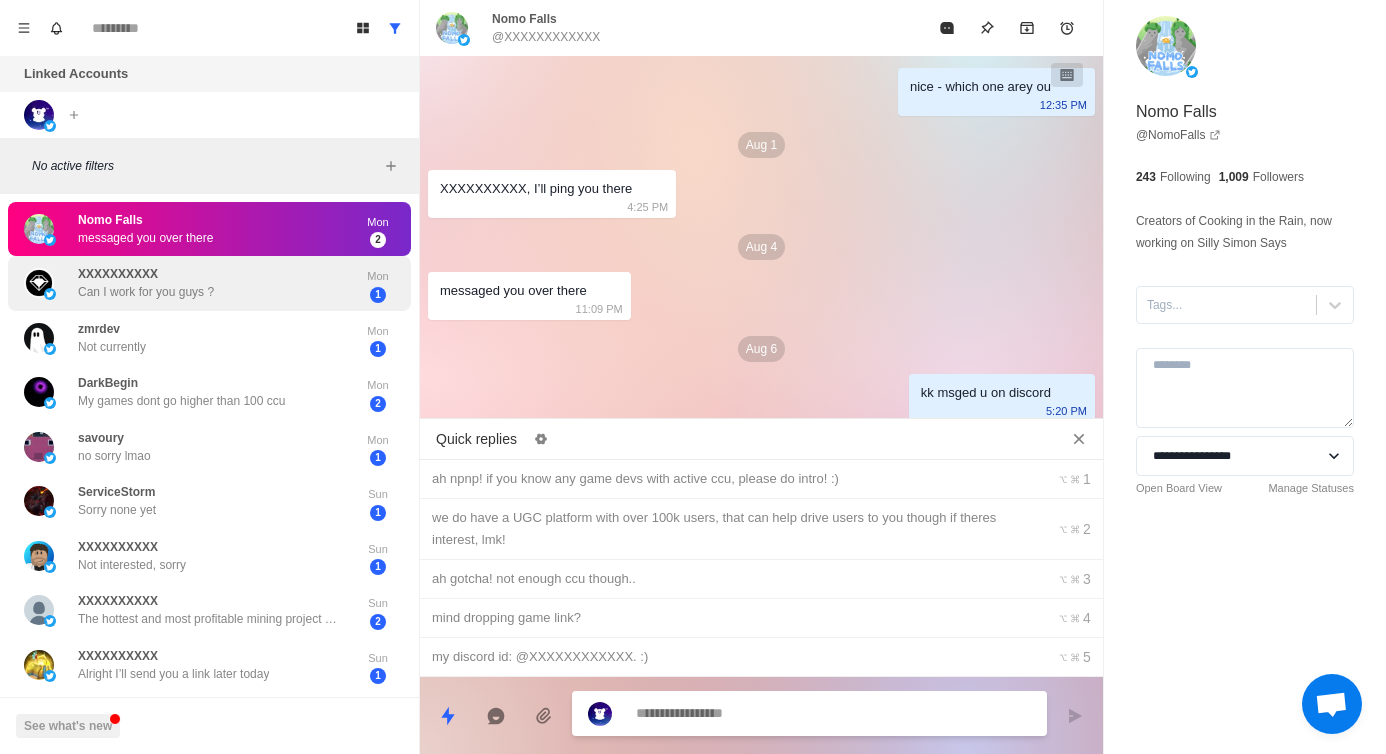 click on "Can I work for you guys ?" at bounding box center (146, 292) 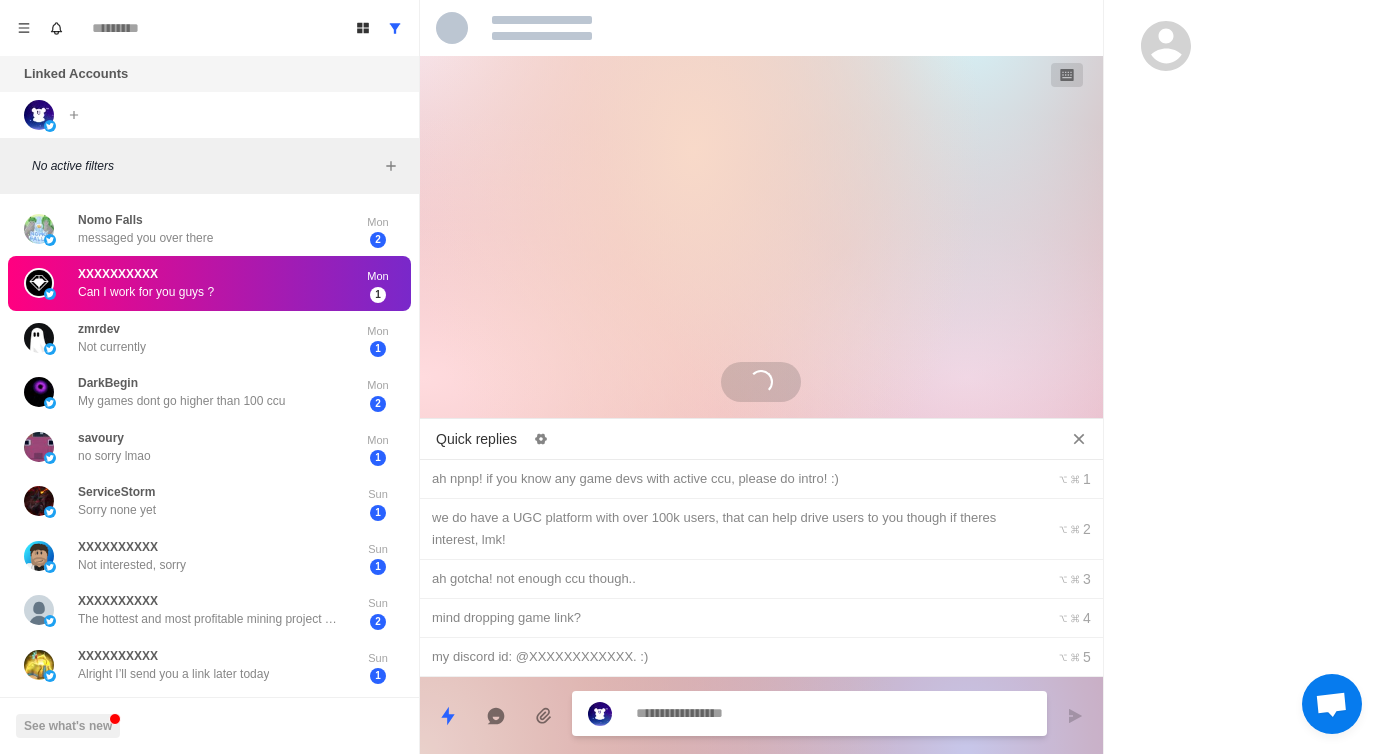 scroll, scrollTop: 0, scrollLeft: 0, axis: both 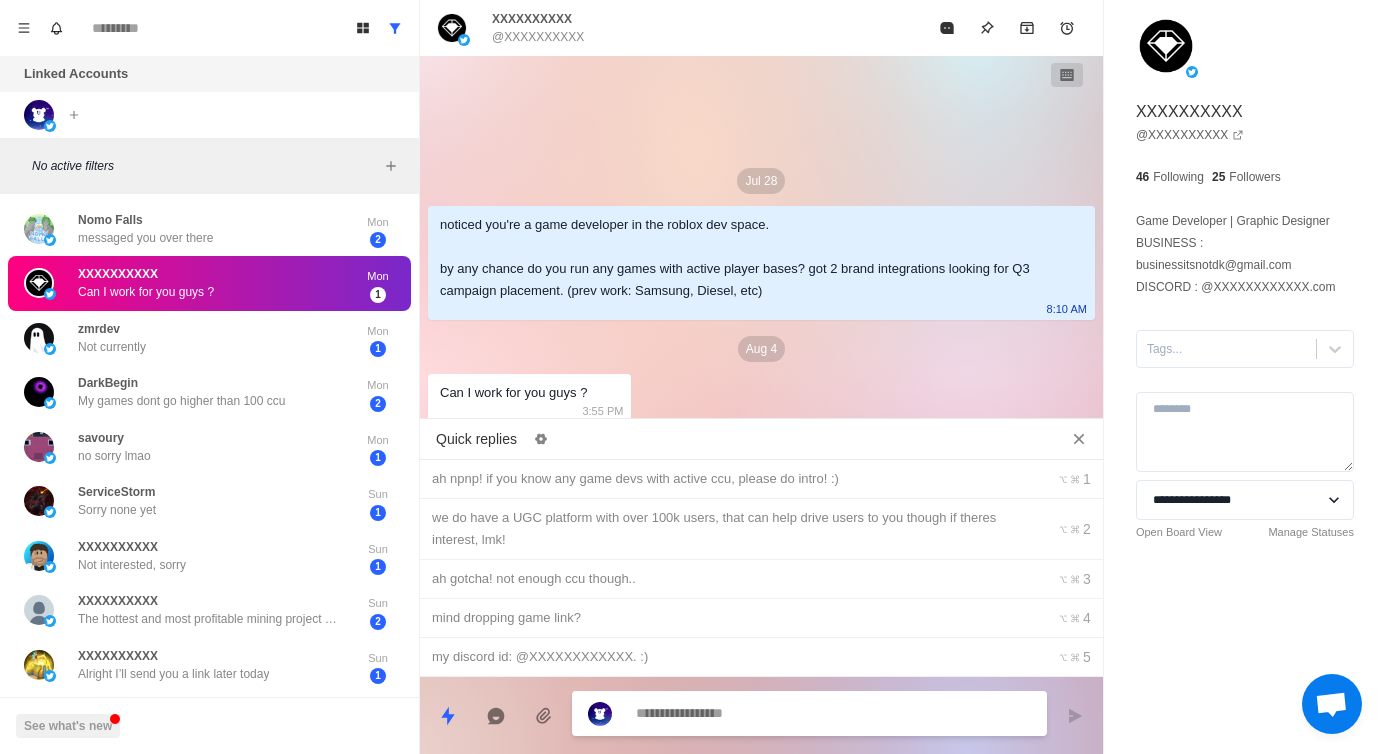 type on "*" 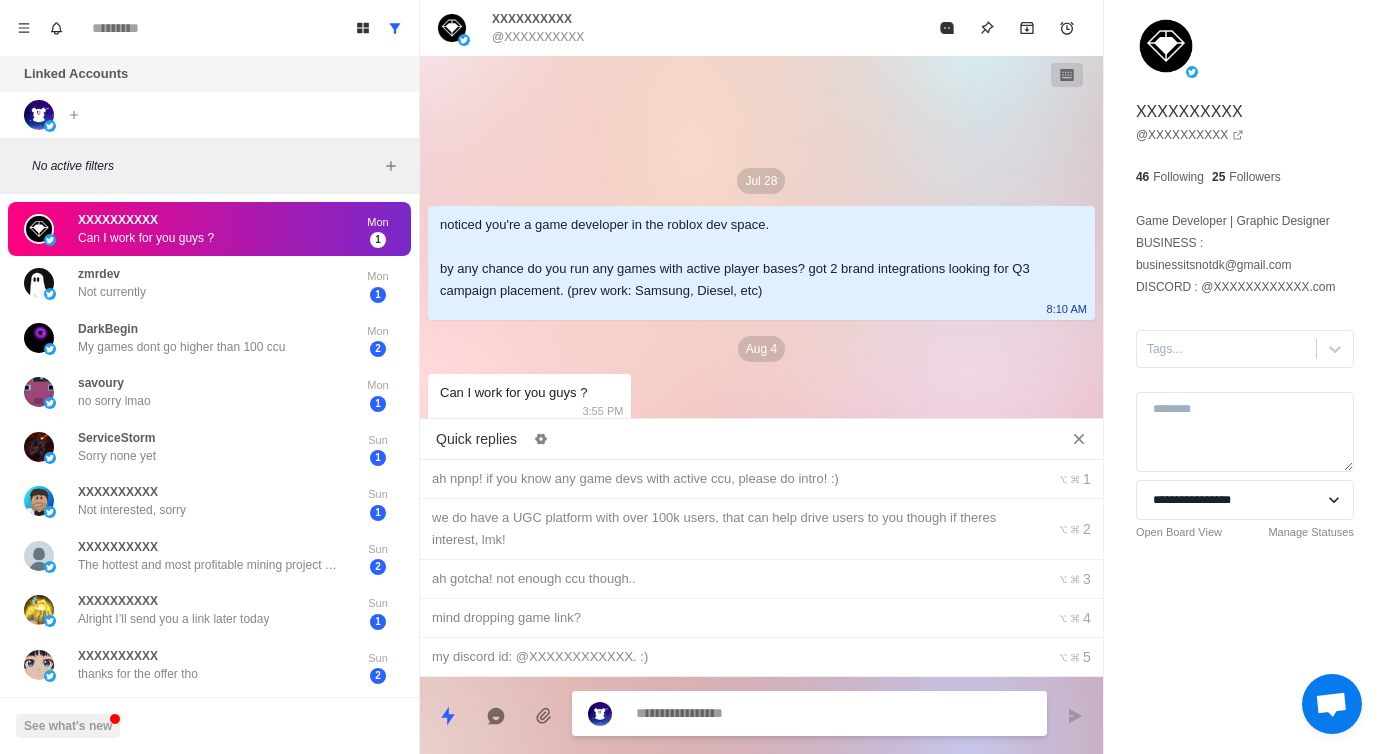 click at bounding box center (833, 713) 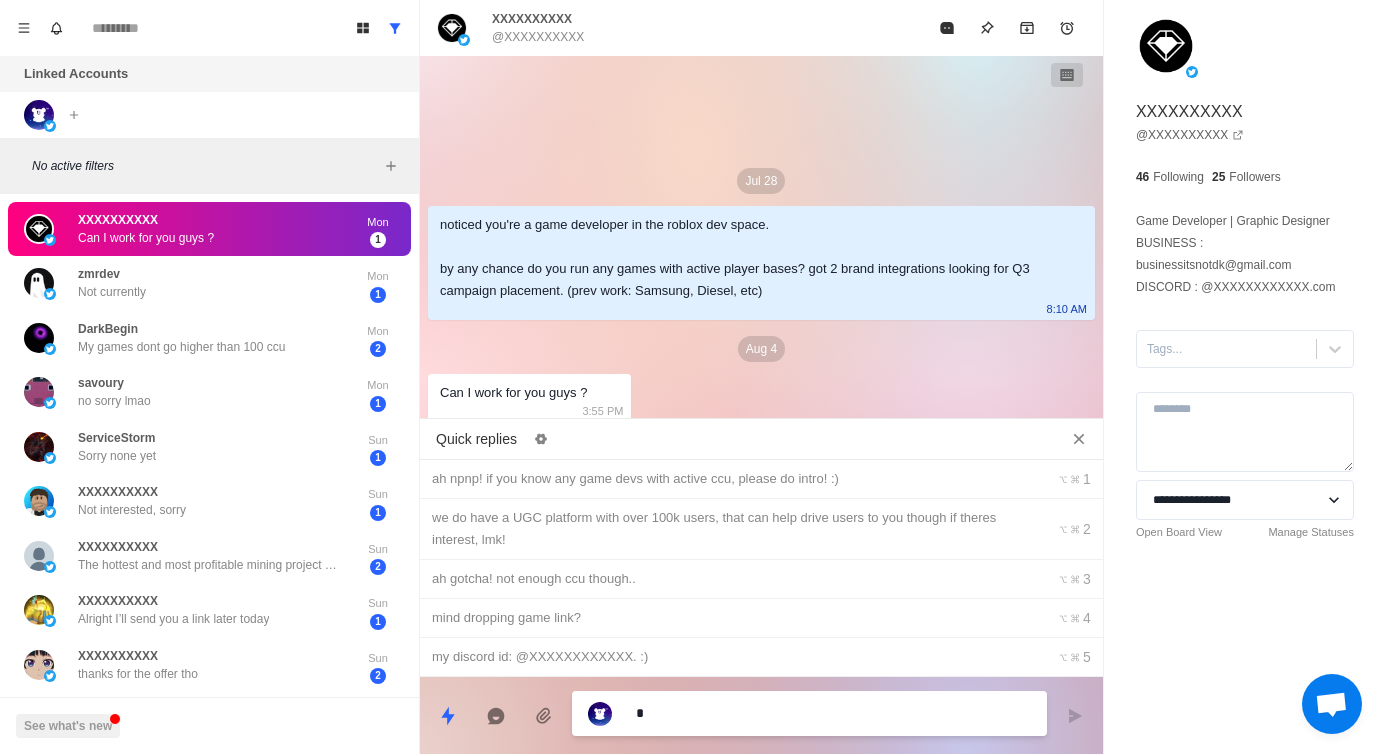 type on "**" 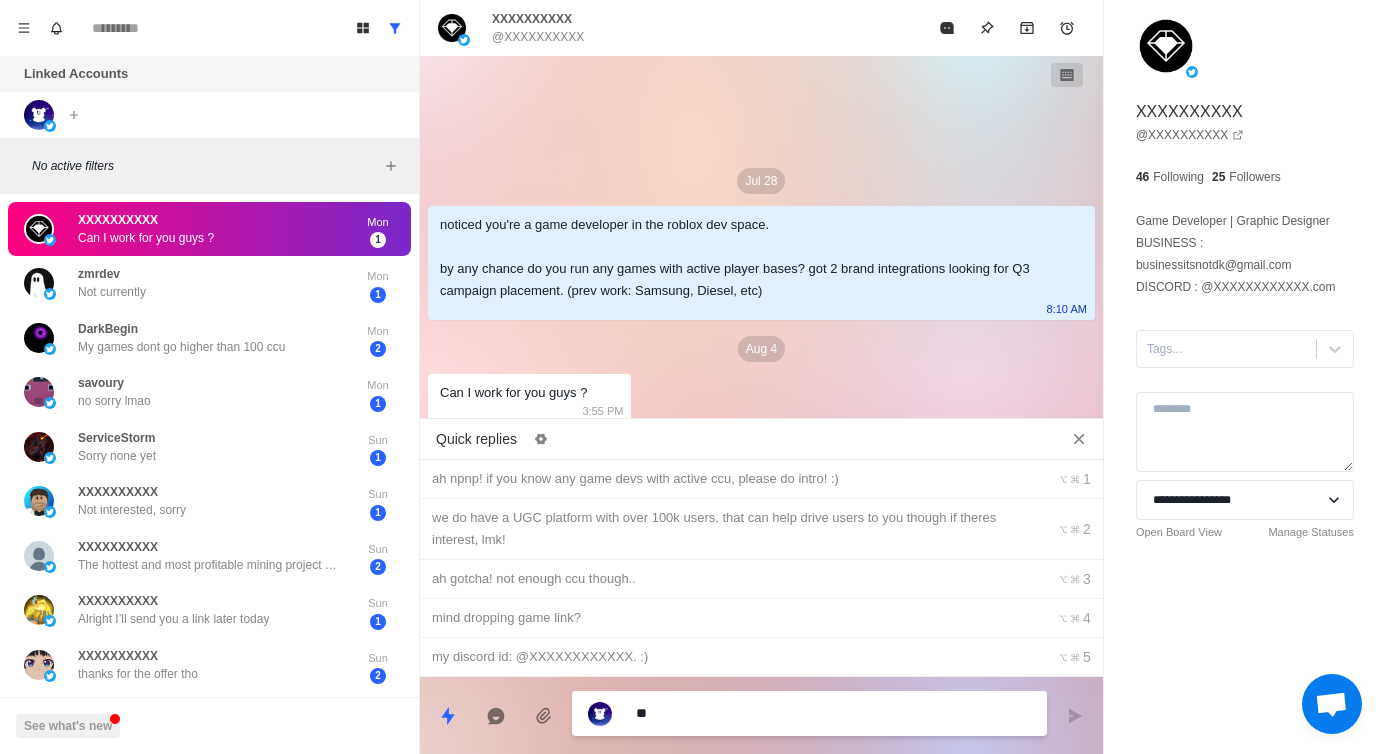 type on "***" 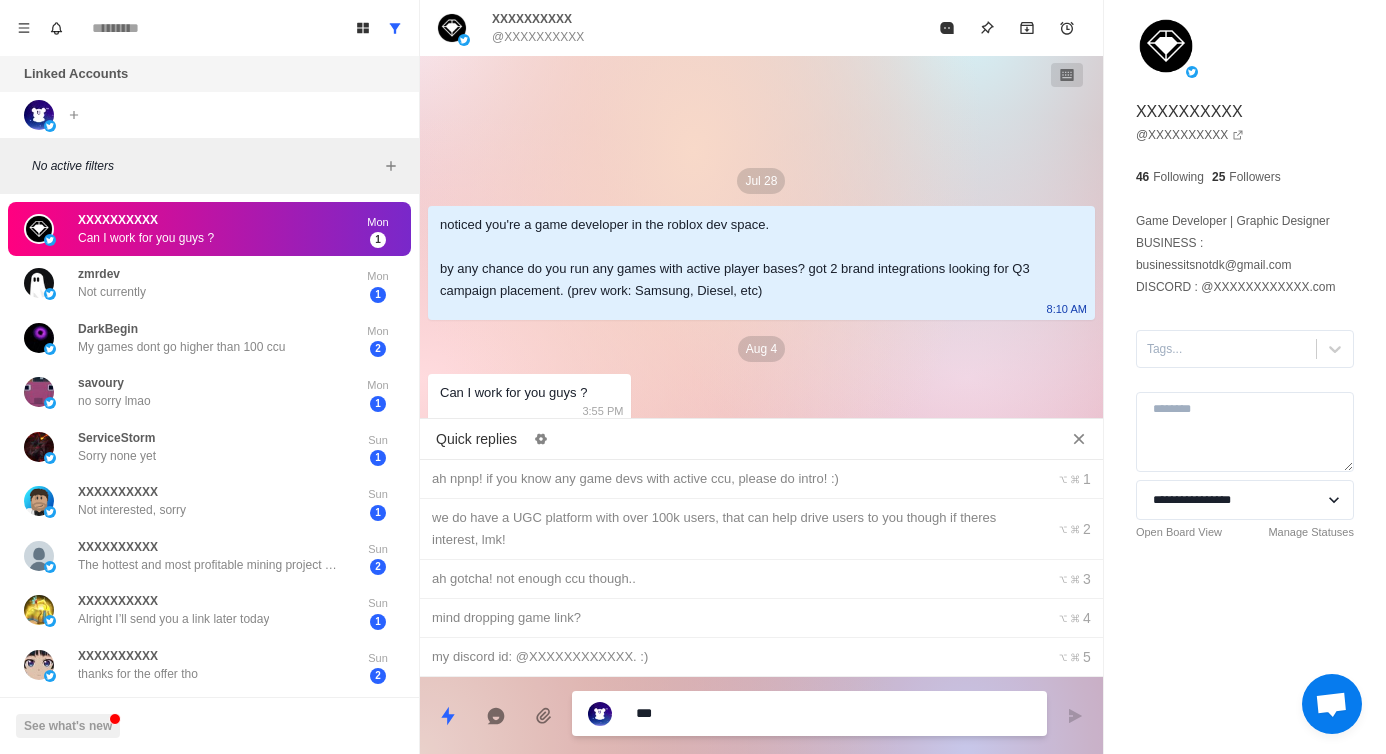 type on "*" 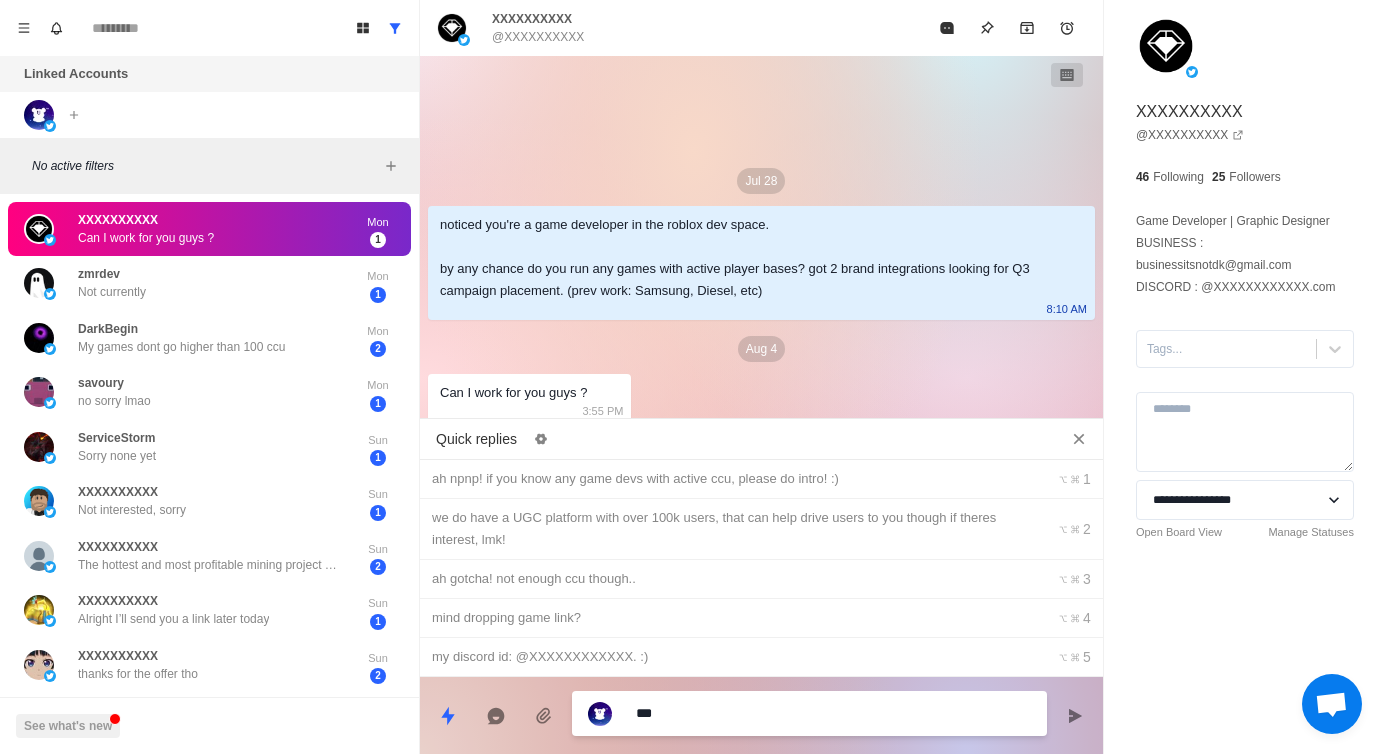 type on "****" 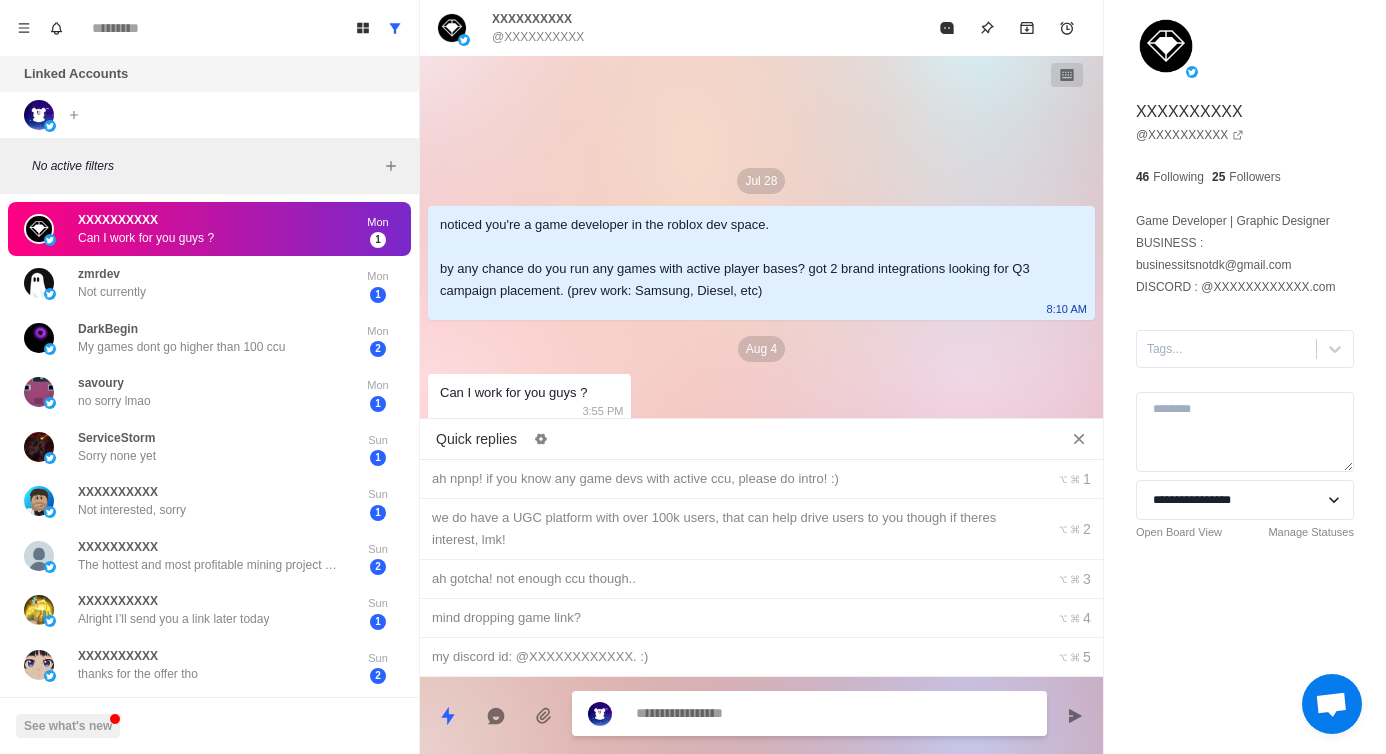 scroll, scrollTop: 18, scrollLeft: 0, axis: vertical 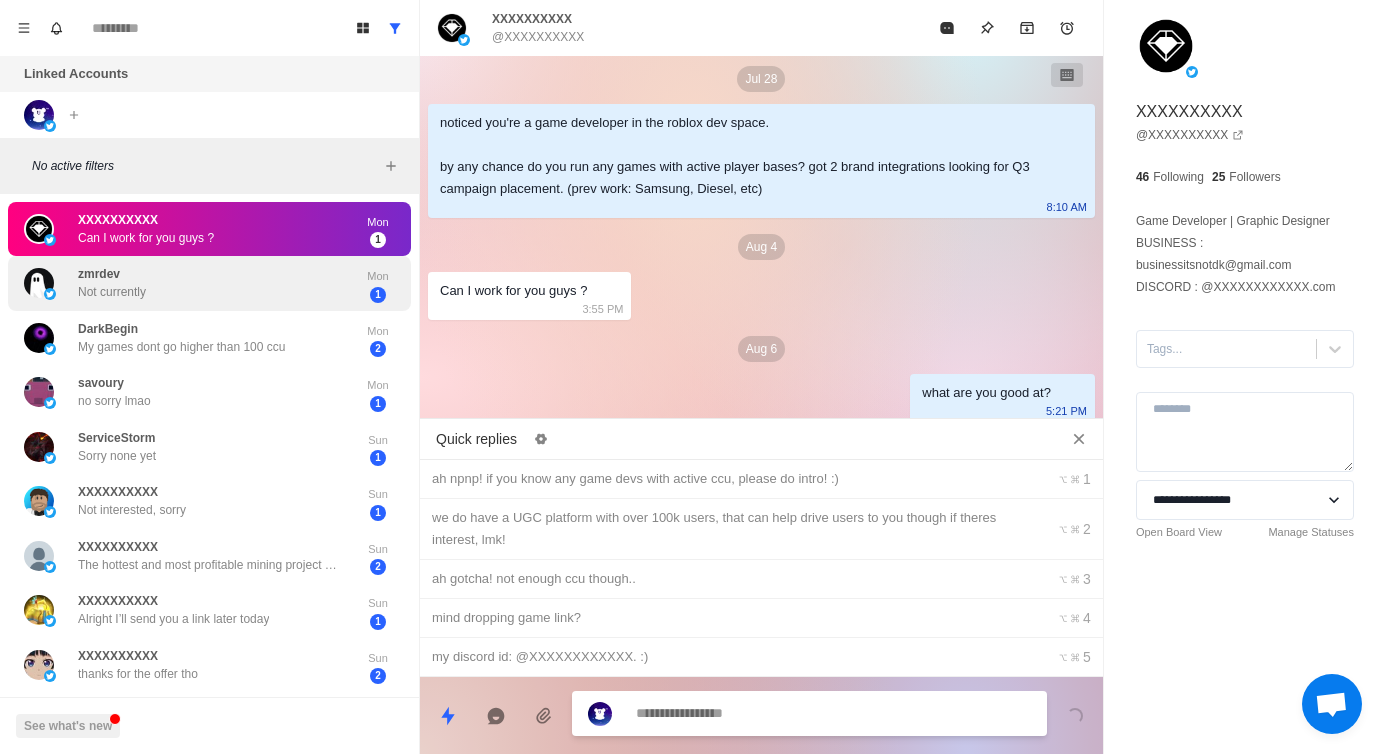 click on "XXXXXXXXXX Not currently" at bounding box center [188, 283] 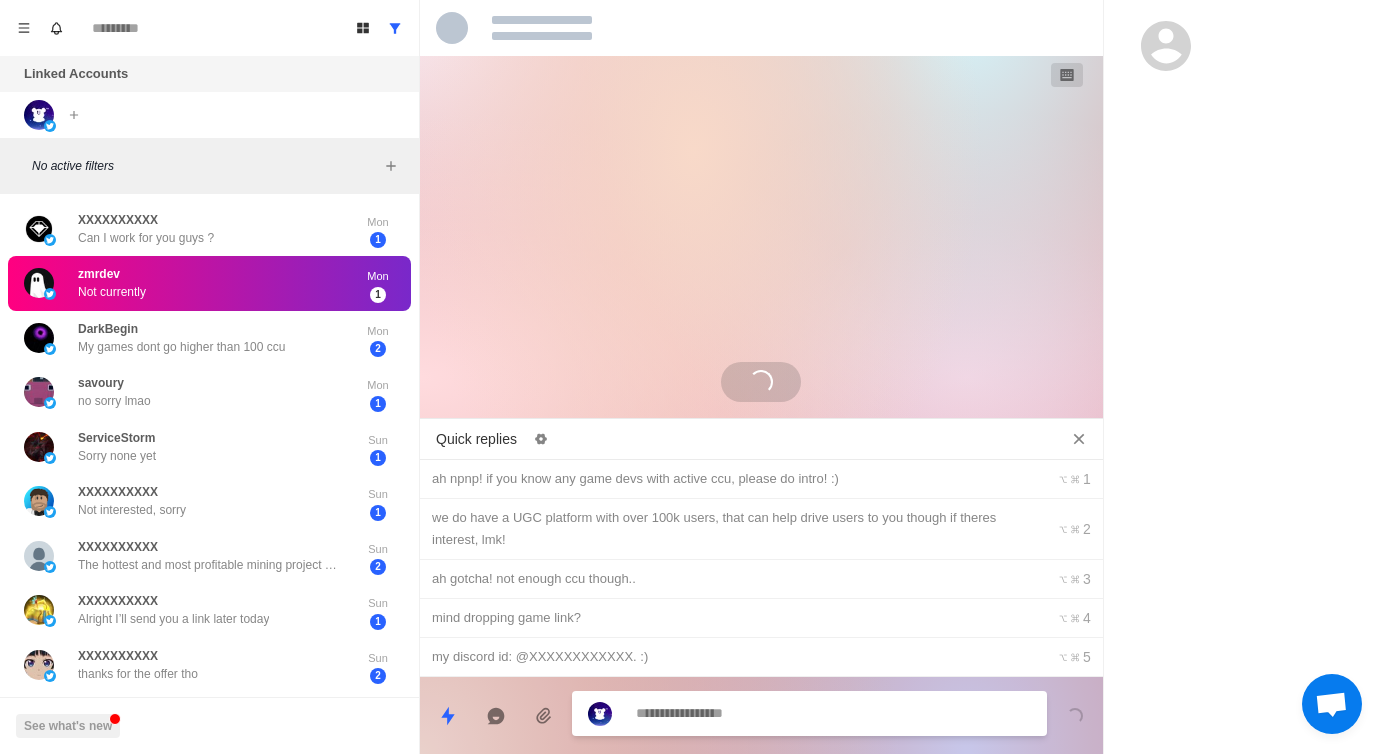 scroll, scrollTop: 0, scrollLeft: 0, axis: both 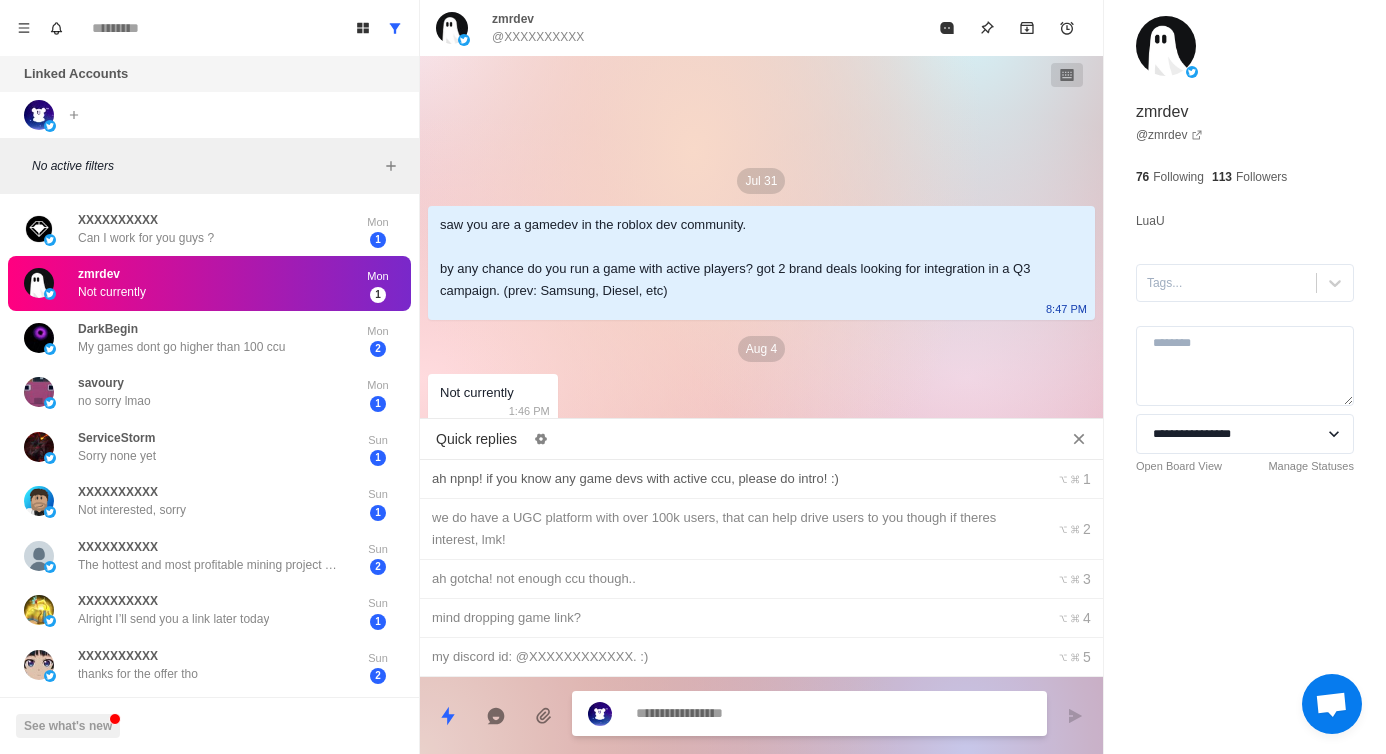 click on "ah npnp! if you know any game devs with active ccu, please do intro! :)" at bounding box center [726, 479] 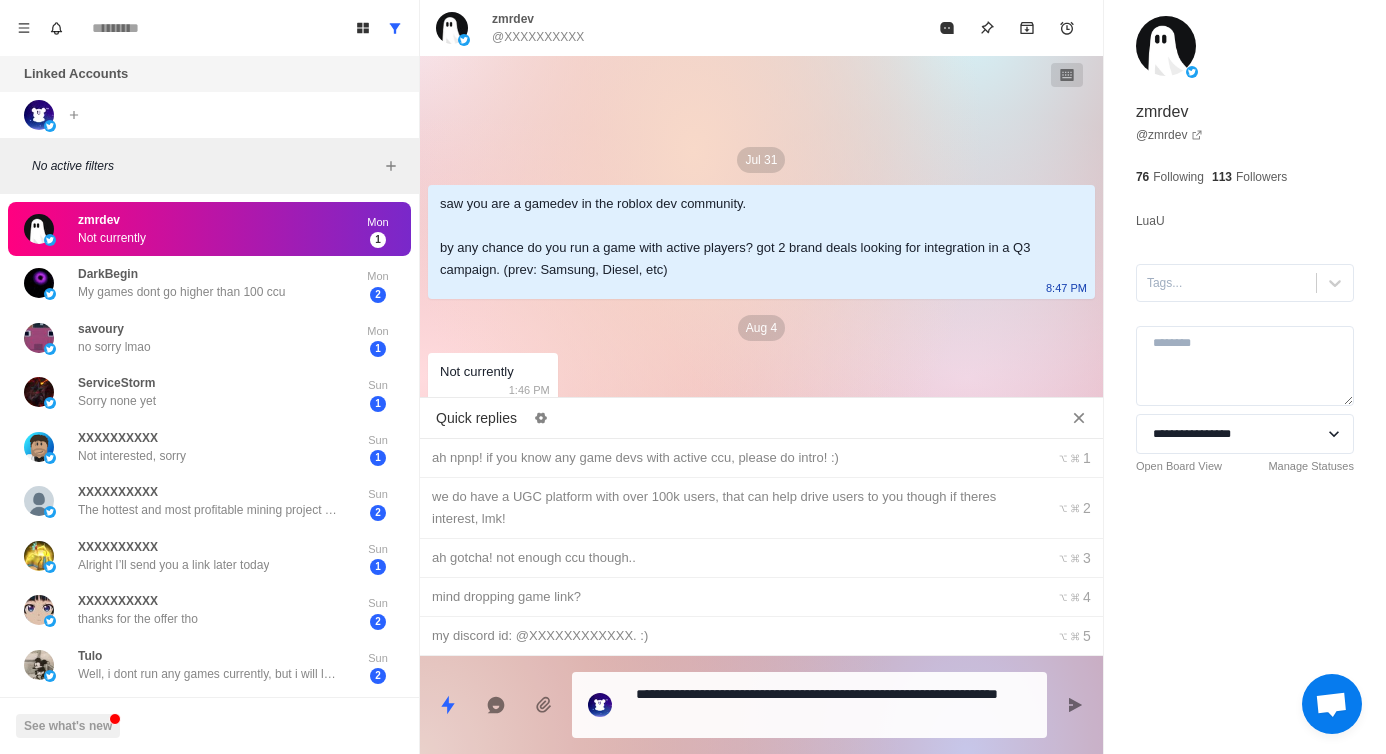 click on "**********" at bounding box center [833, 705] 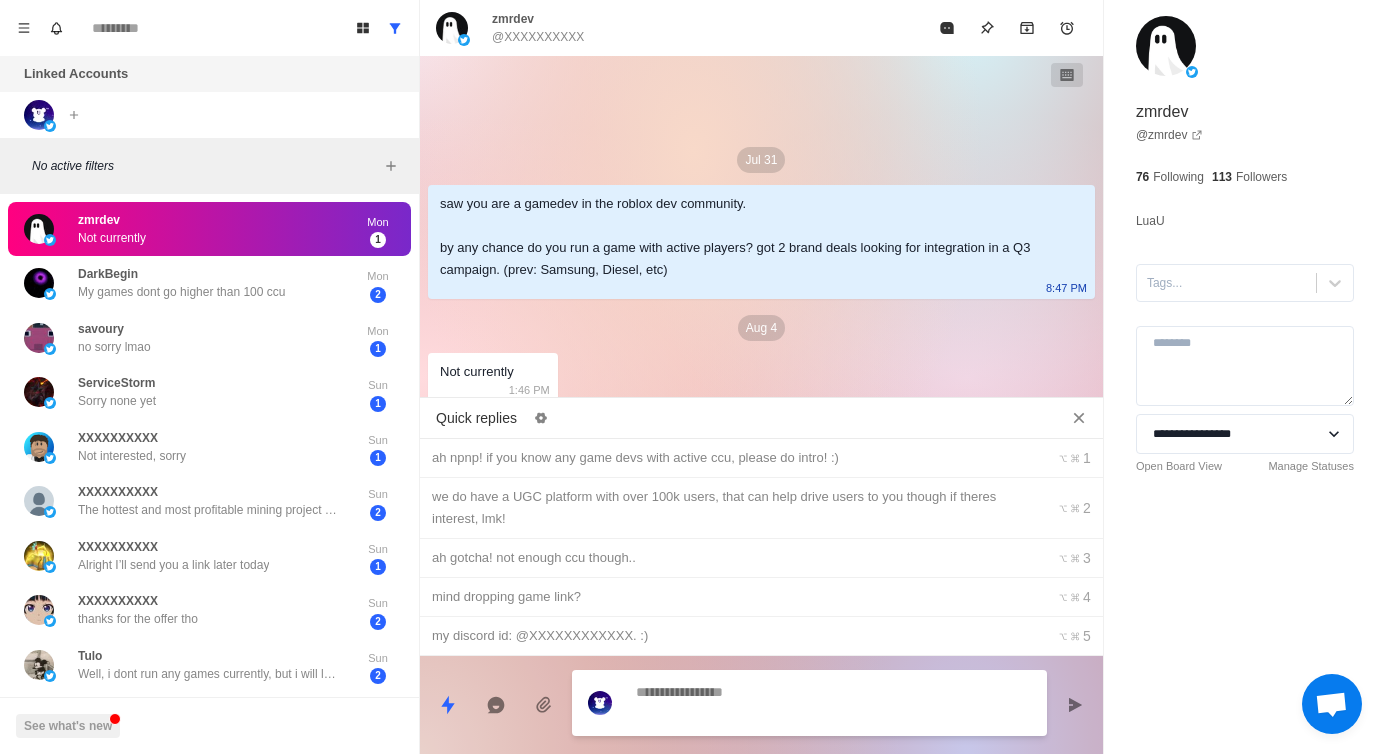 scroll, scrollTop: 18, scrollLeft: 0, axis: vertical 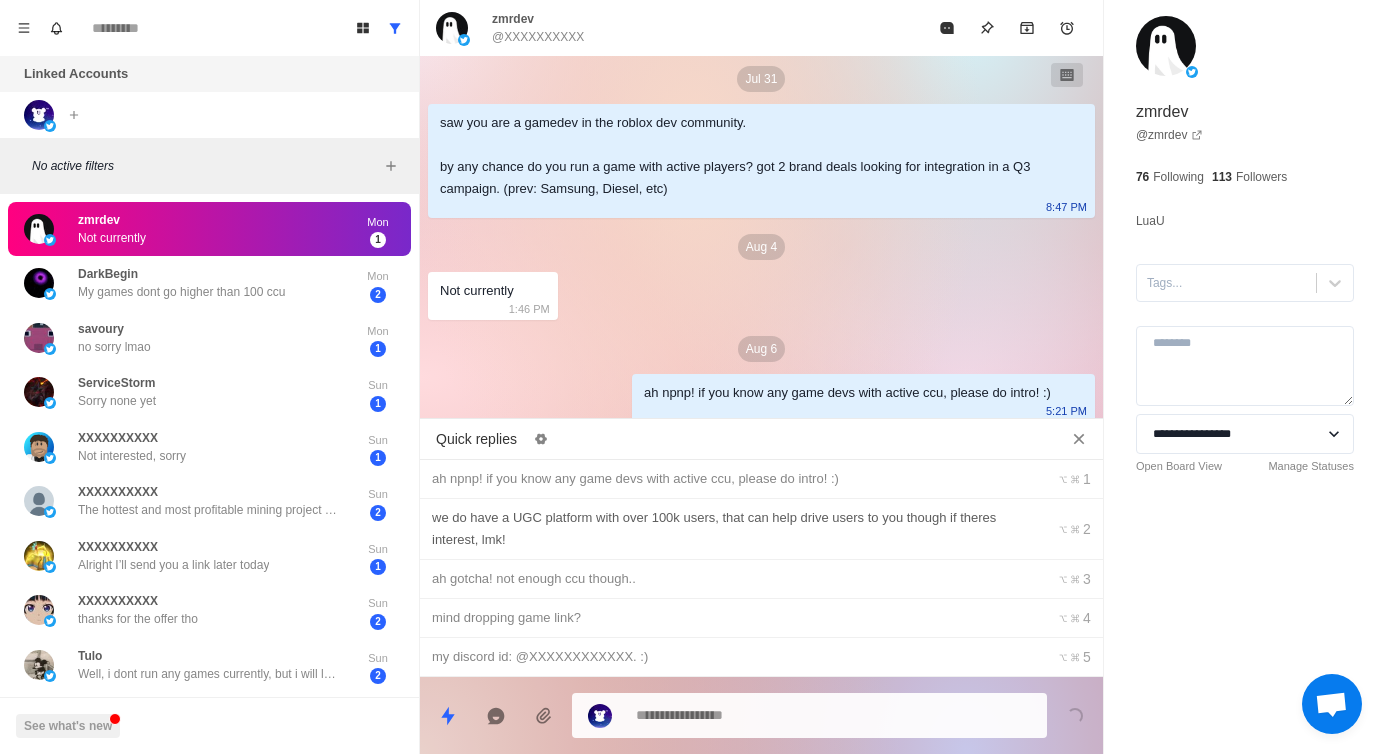 click on "we do have a UGC platform with over 100k users, that can help drive users to you though if theres interest, lmk!" at bounding box center [726, 529] 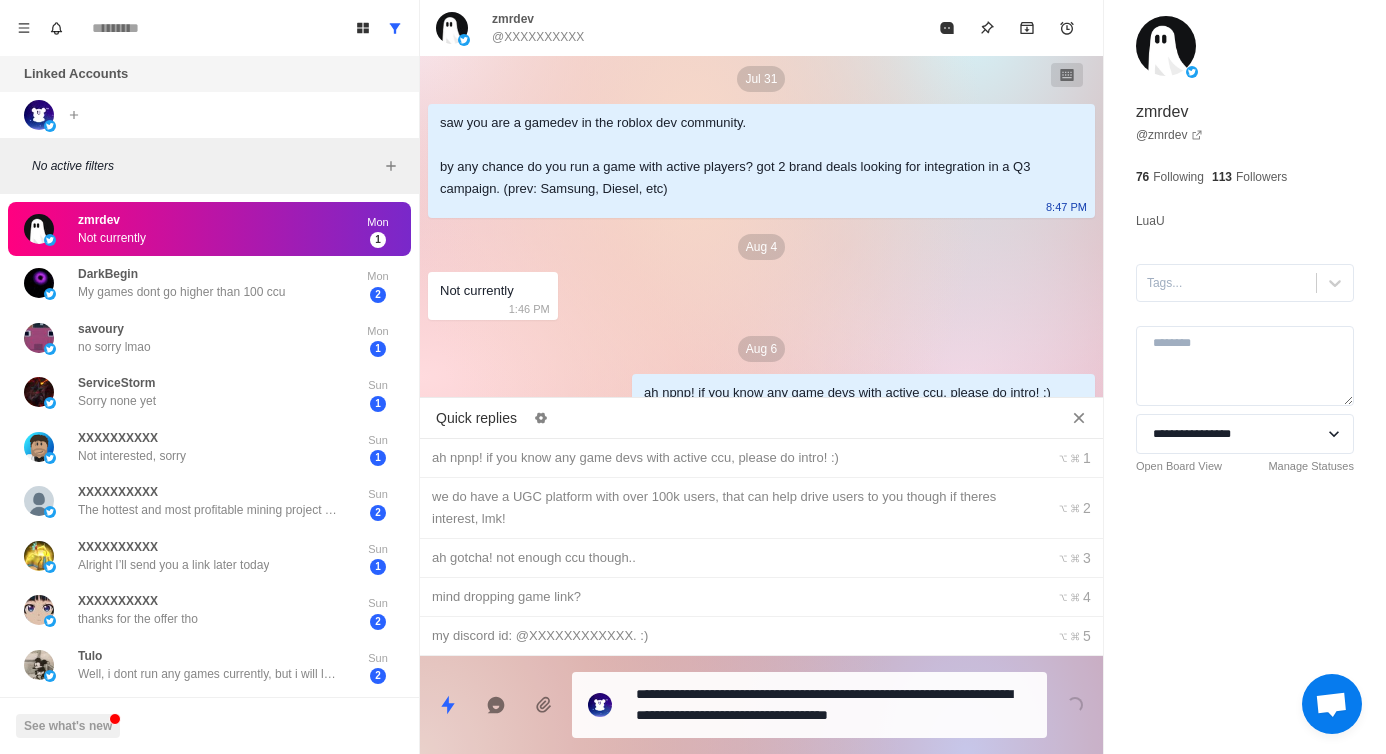 click on "**********" at bounding box center [833, 705] 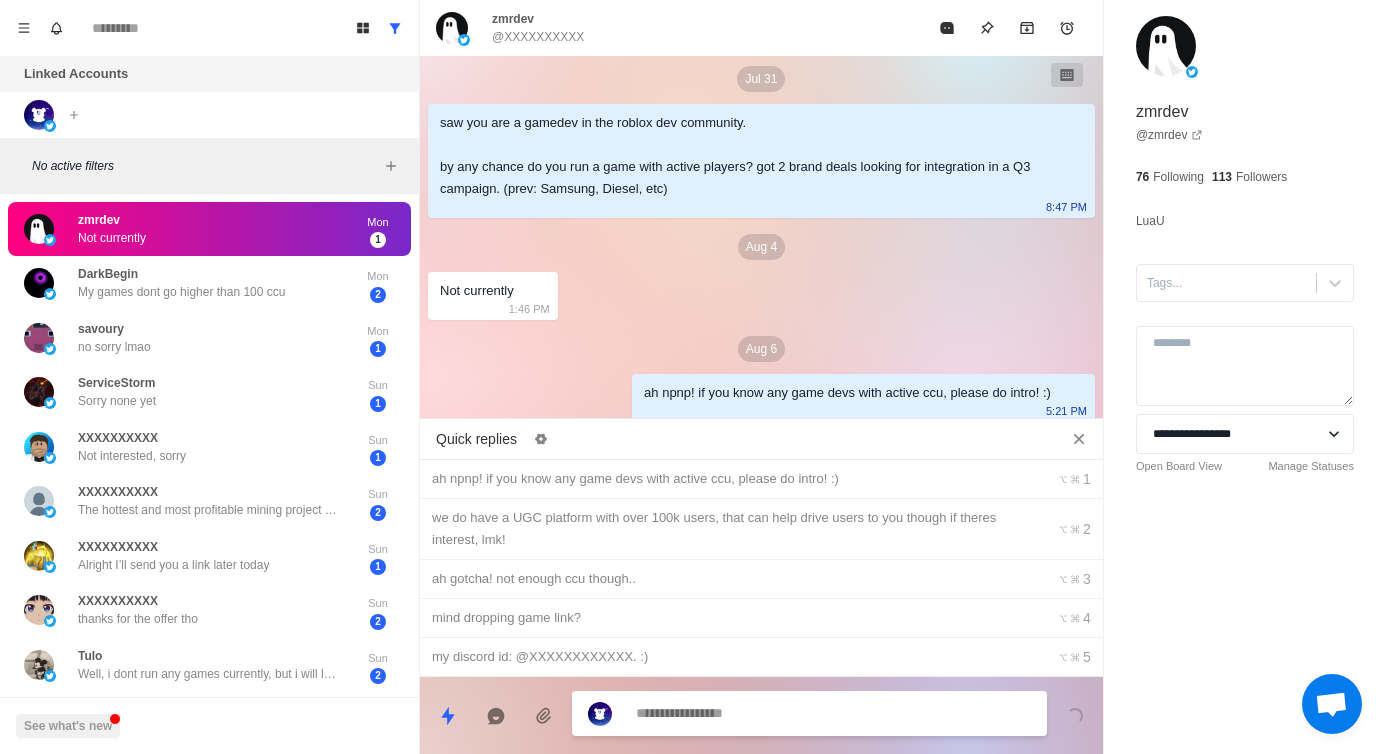 scroll, scrollTop: 92, scrollLeft: 0, axis: vertical 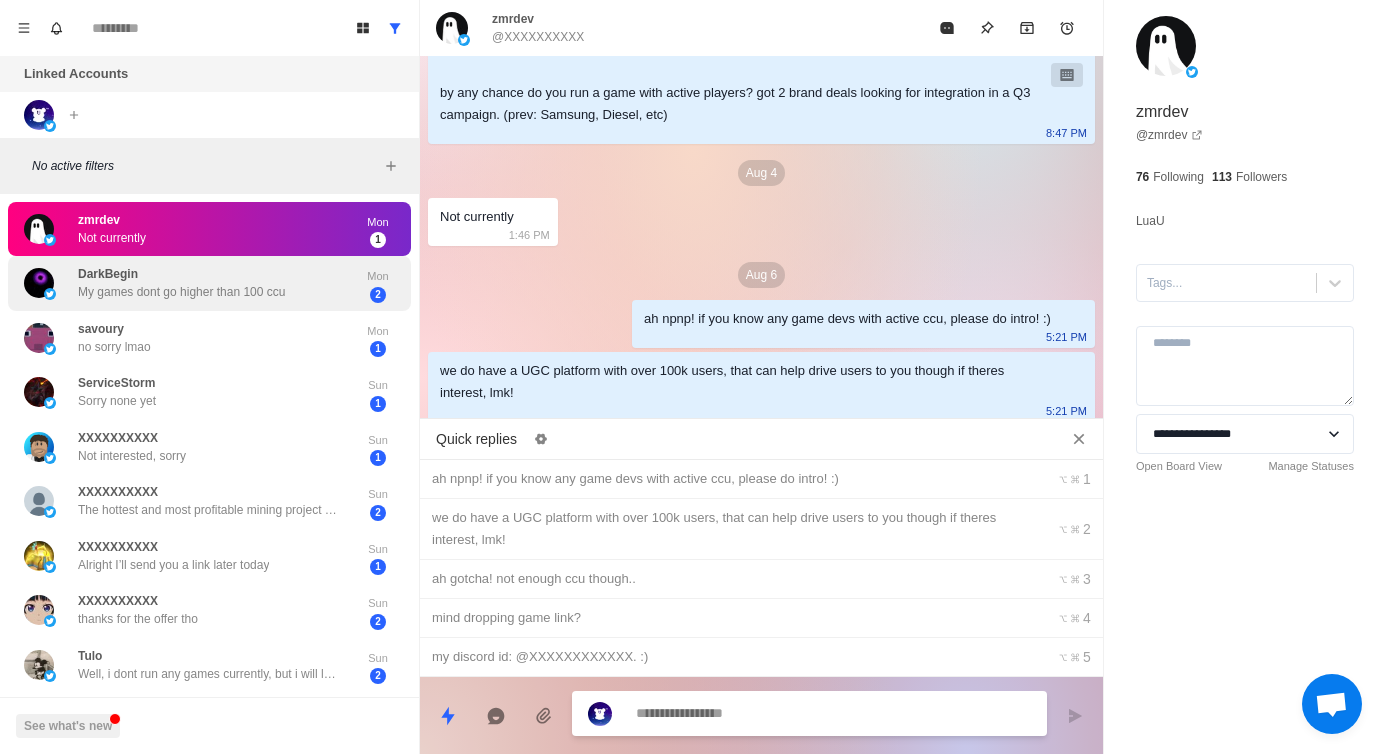 click on "DarkBegin My games dont go higher than 100 ccu" at bounding box center [188, 283] 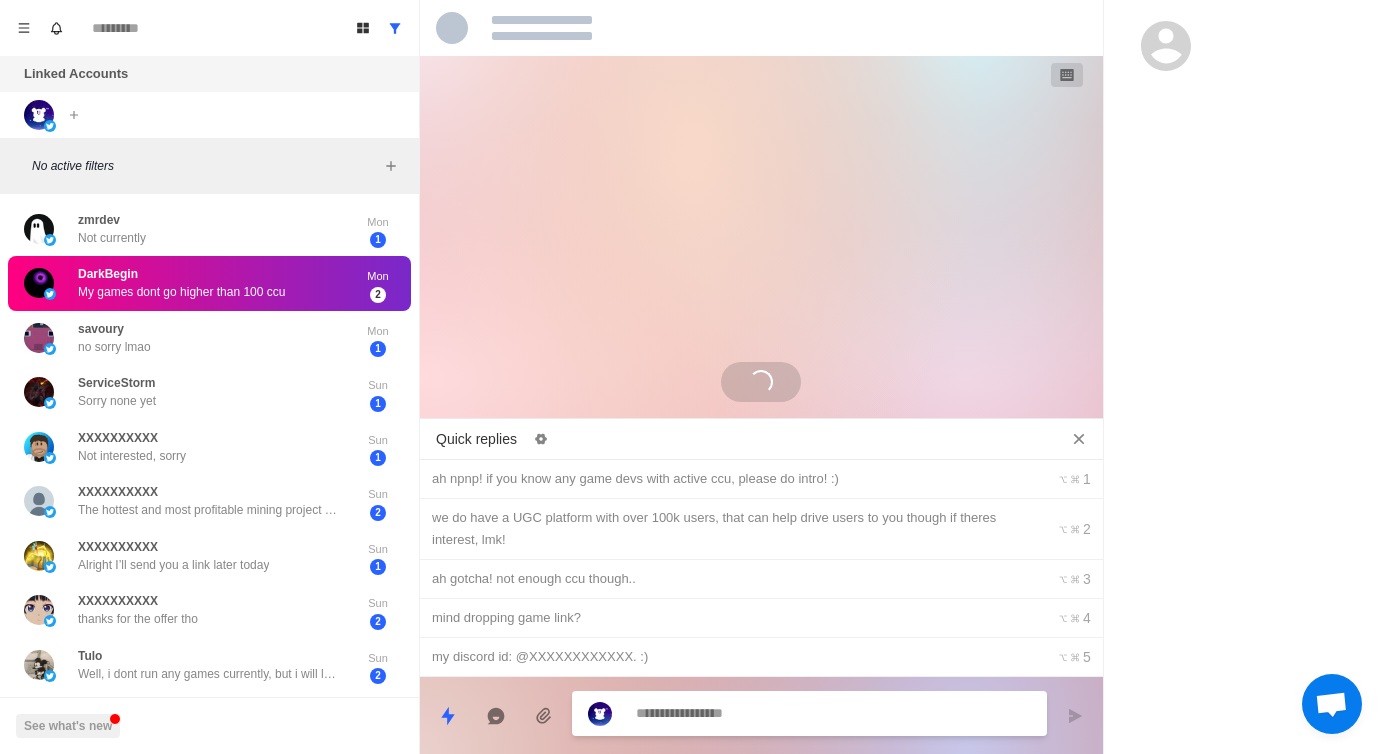 scroll, scrollTop: 0, scrollLeft: 0, axis: both 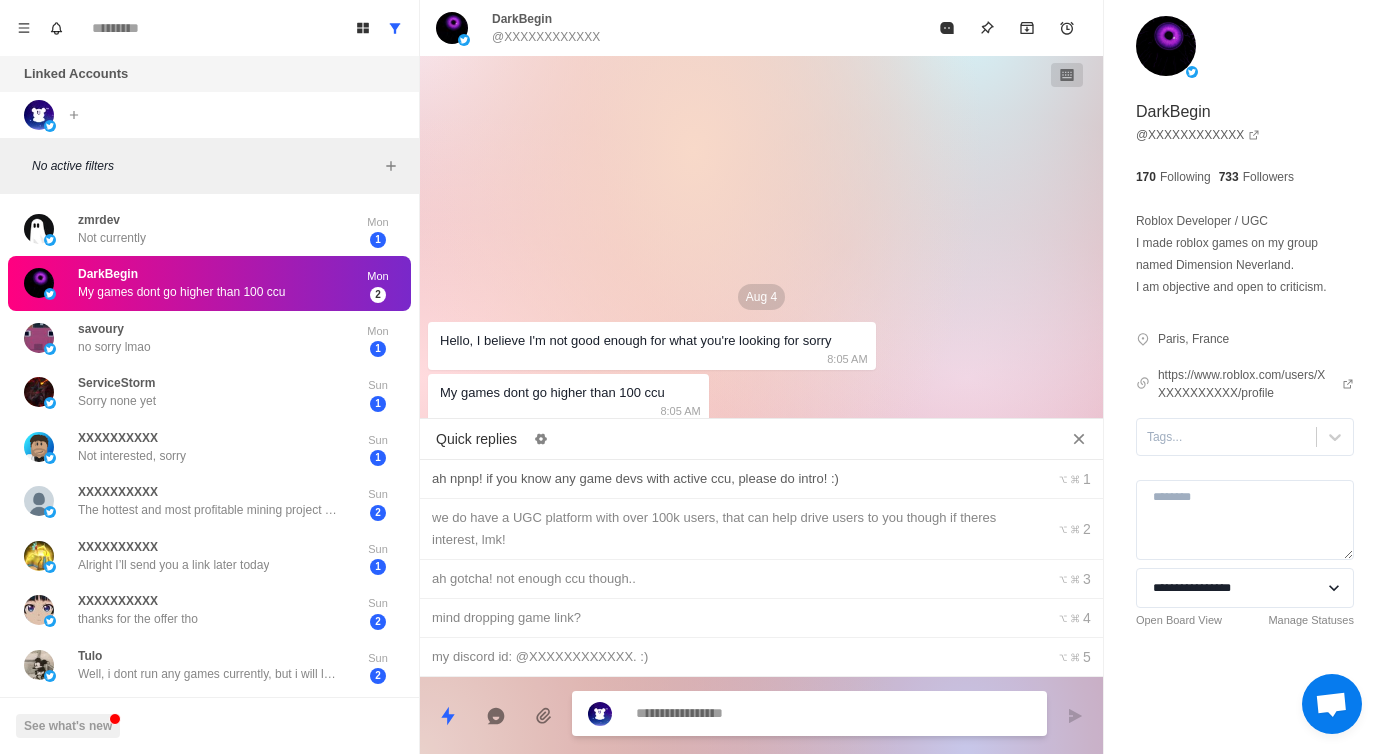 click on "ah npnp! if you know any game devs with active ccu, please do intro! :)" at bounding box center [726, 479] 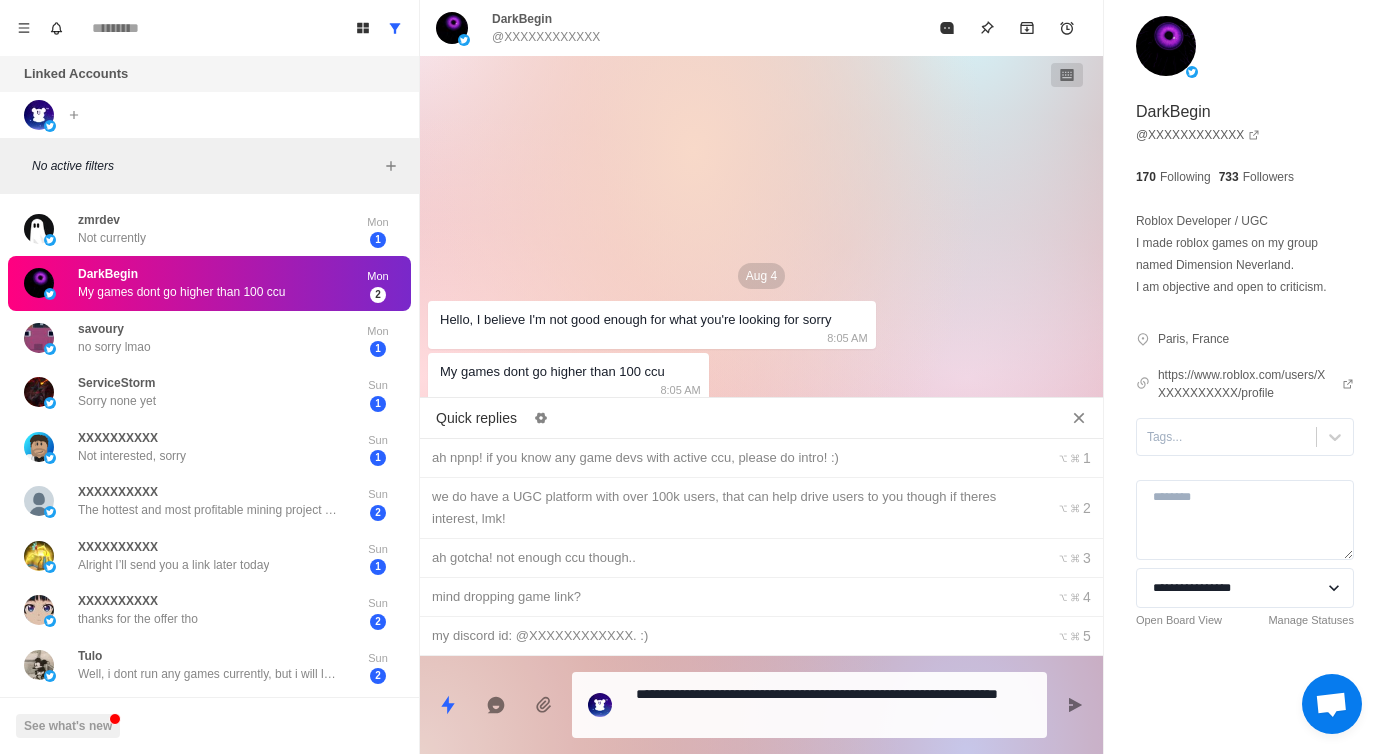 click on "**********" at bounding box center [833, 705] 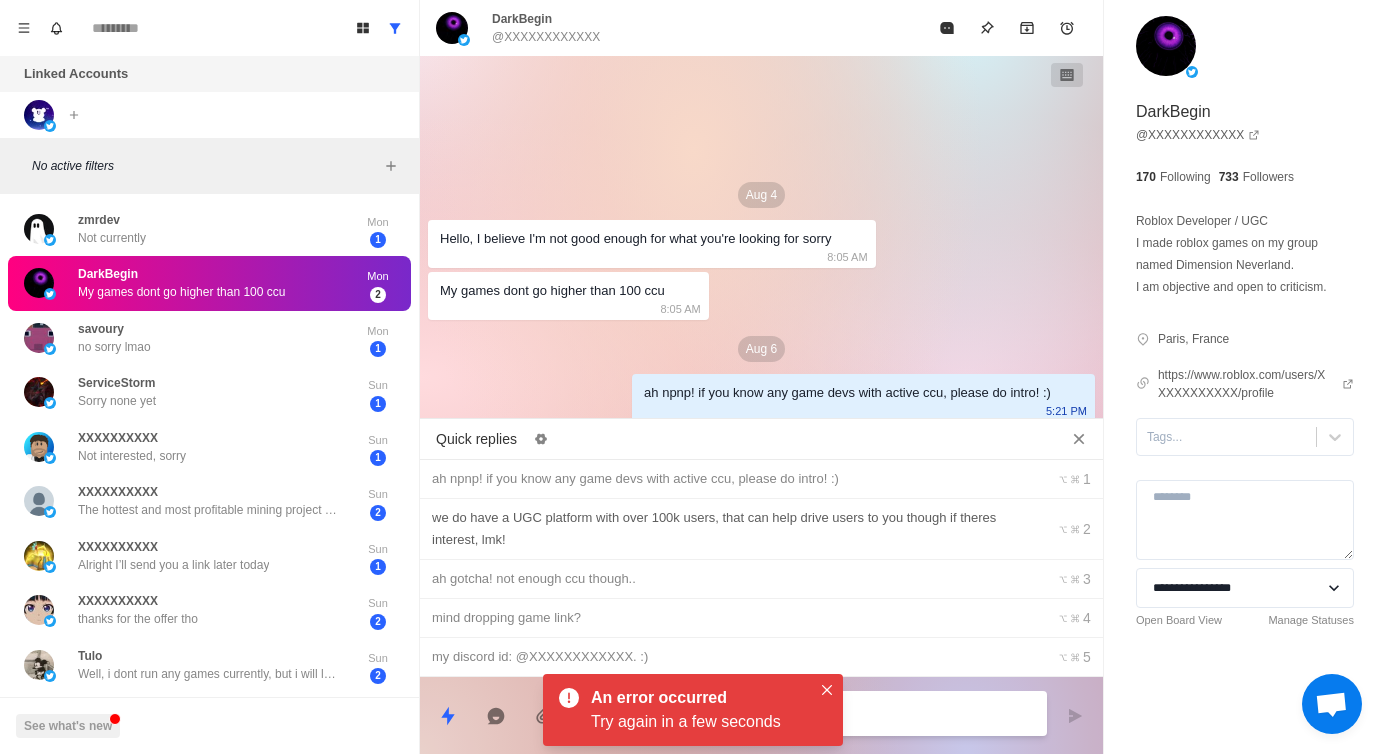 click on "we do have a UGC platform with over 100k users, that can help drive users to you though if theres interest, lmk!" at bounding box center (726, 529) 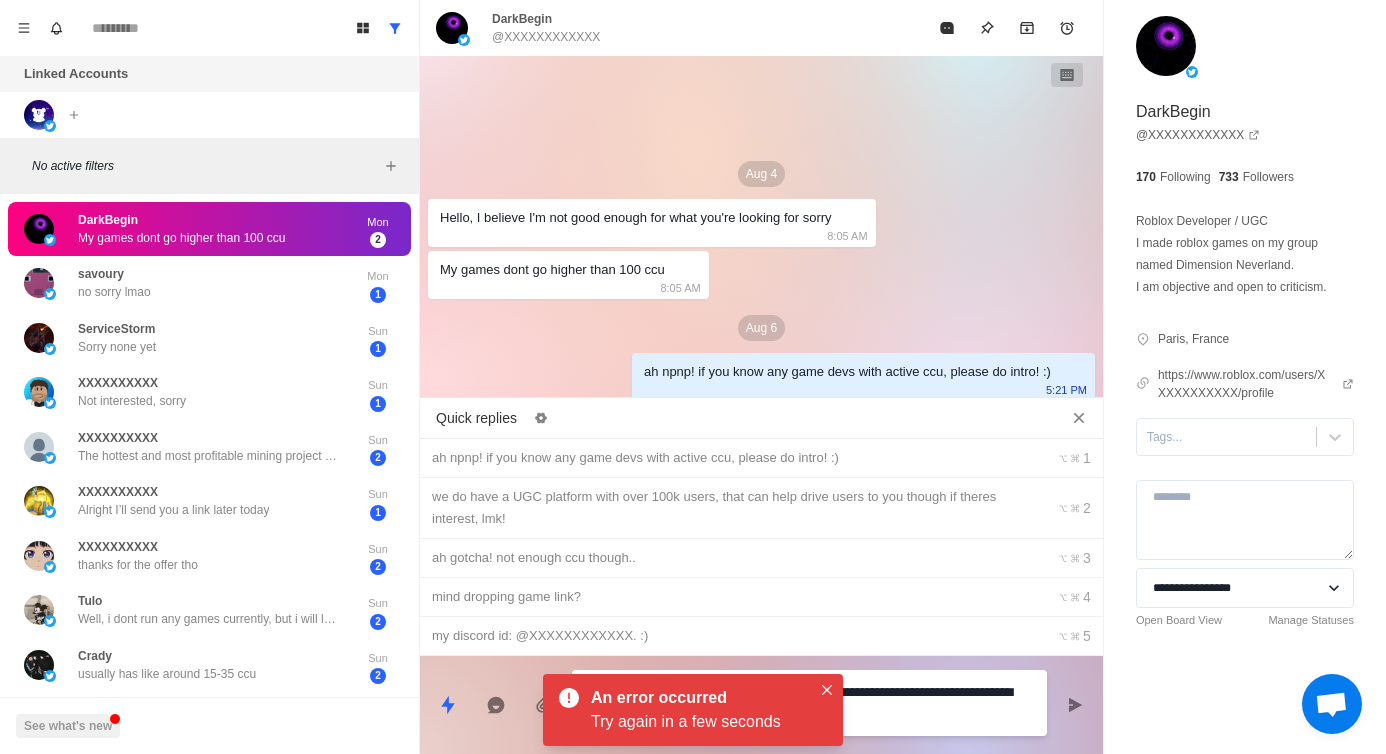 click on "**********" at bounding box center (833, 703) 